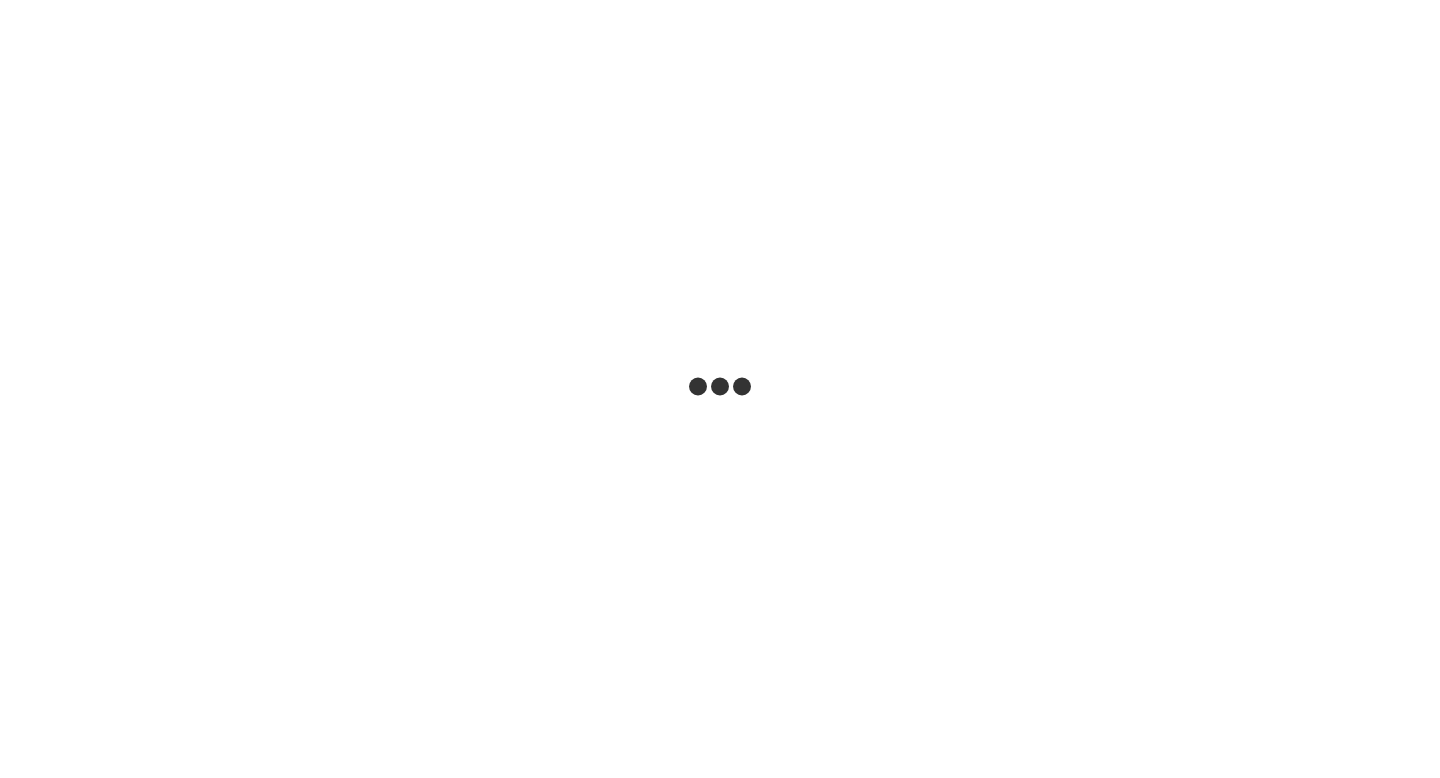 scroll, scrollTop: 0, scrollLeft: 0, axis: both 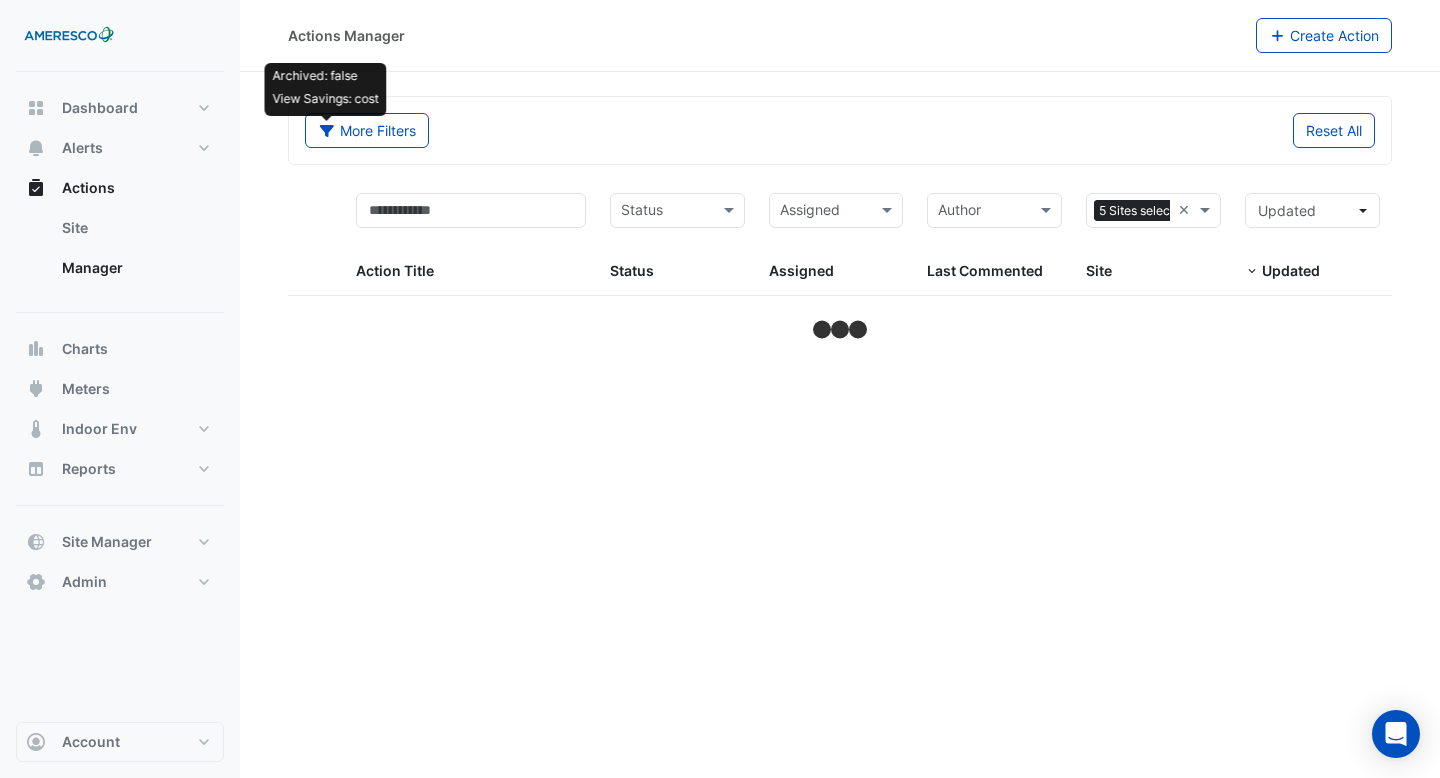 select on "**" 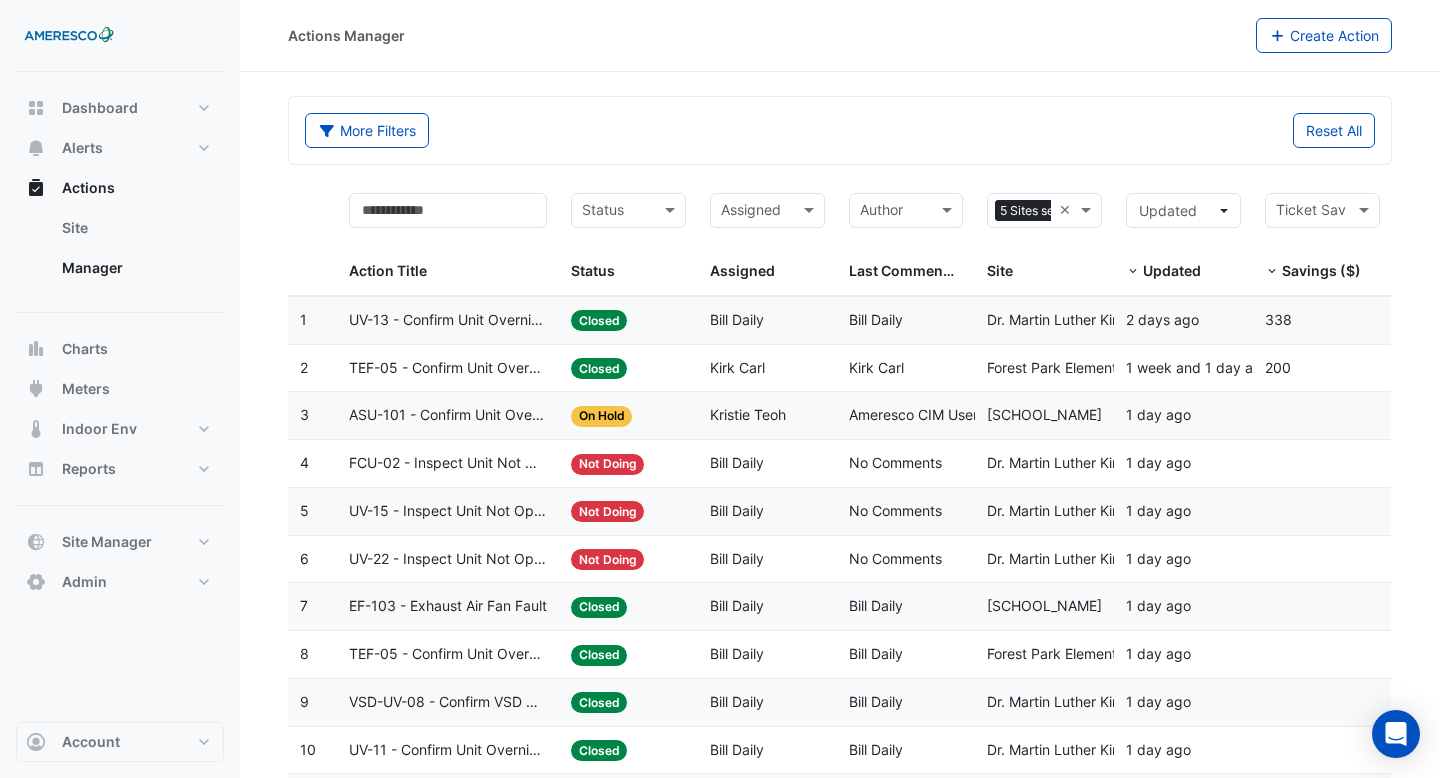 click on "ASU-101 - Confirm Unit Overnight Operation (Energy Waste)" 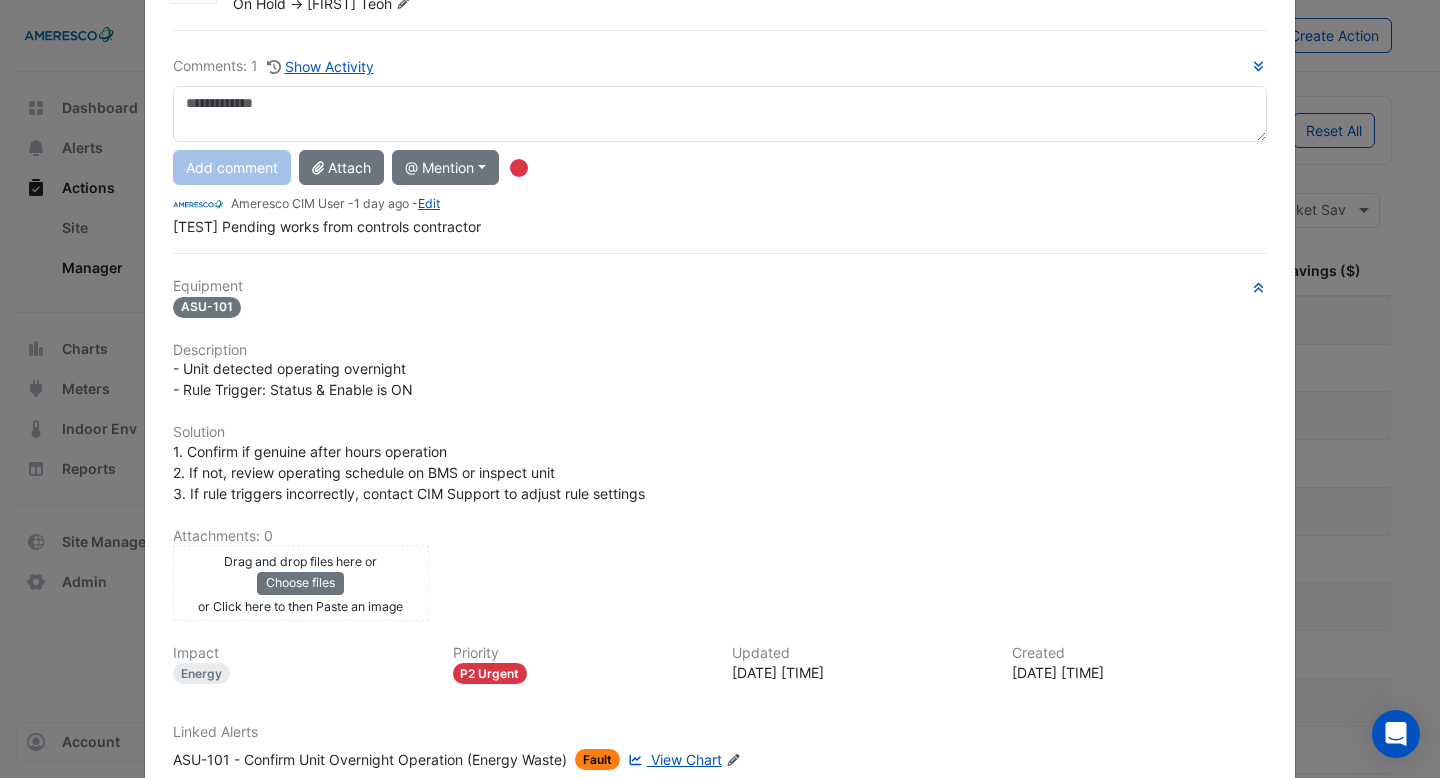 scroll, scrollTop: 156, scrollLeft: 0, axis: vertical 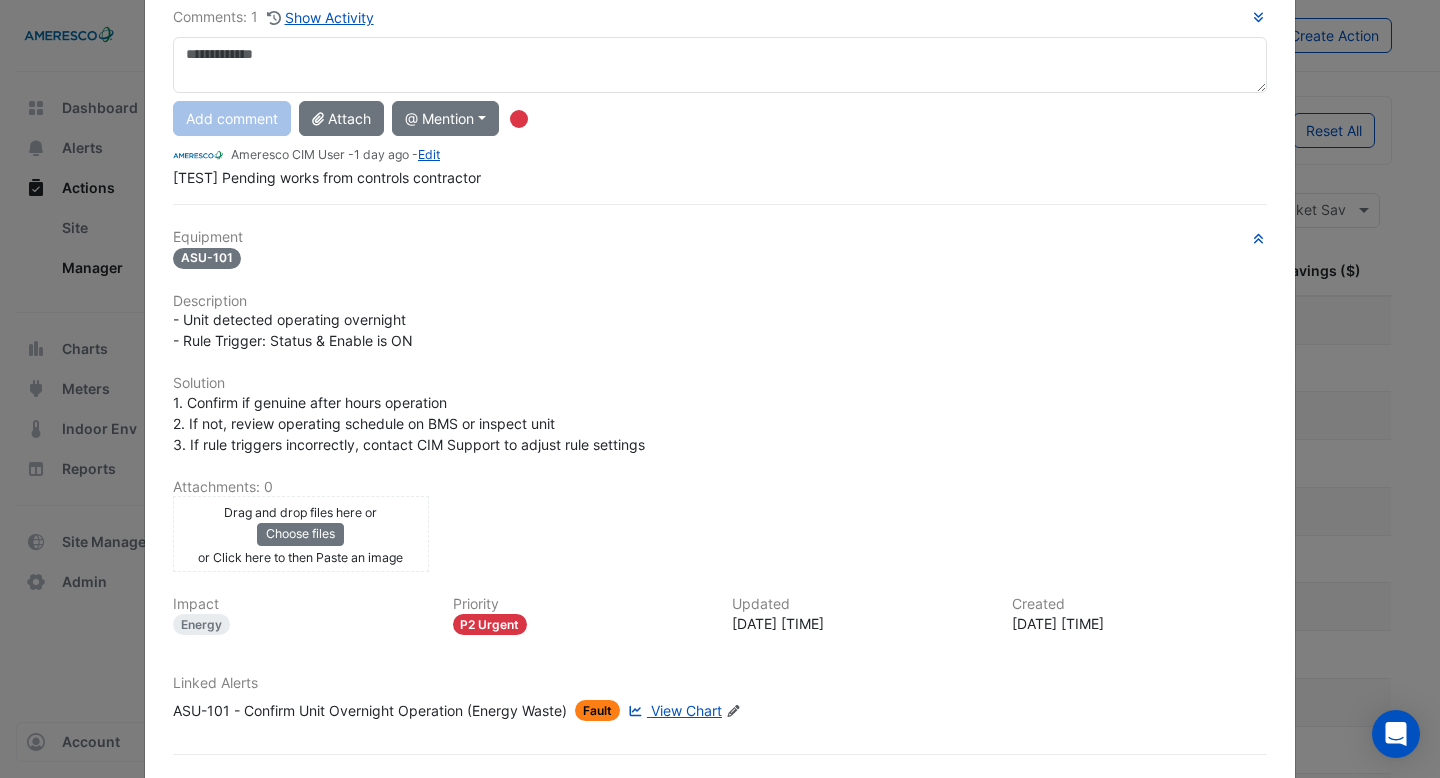 click on "ASU-101 - Confirm Unit Overnight Operation (Energy Waste)" 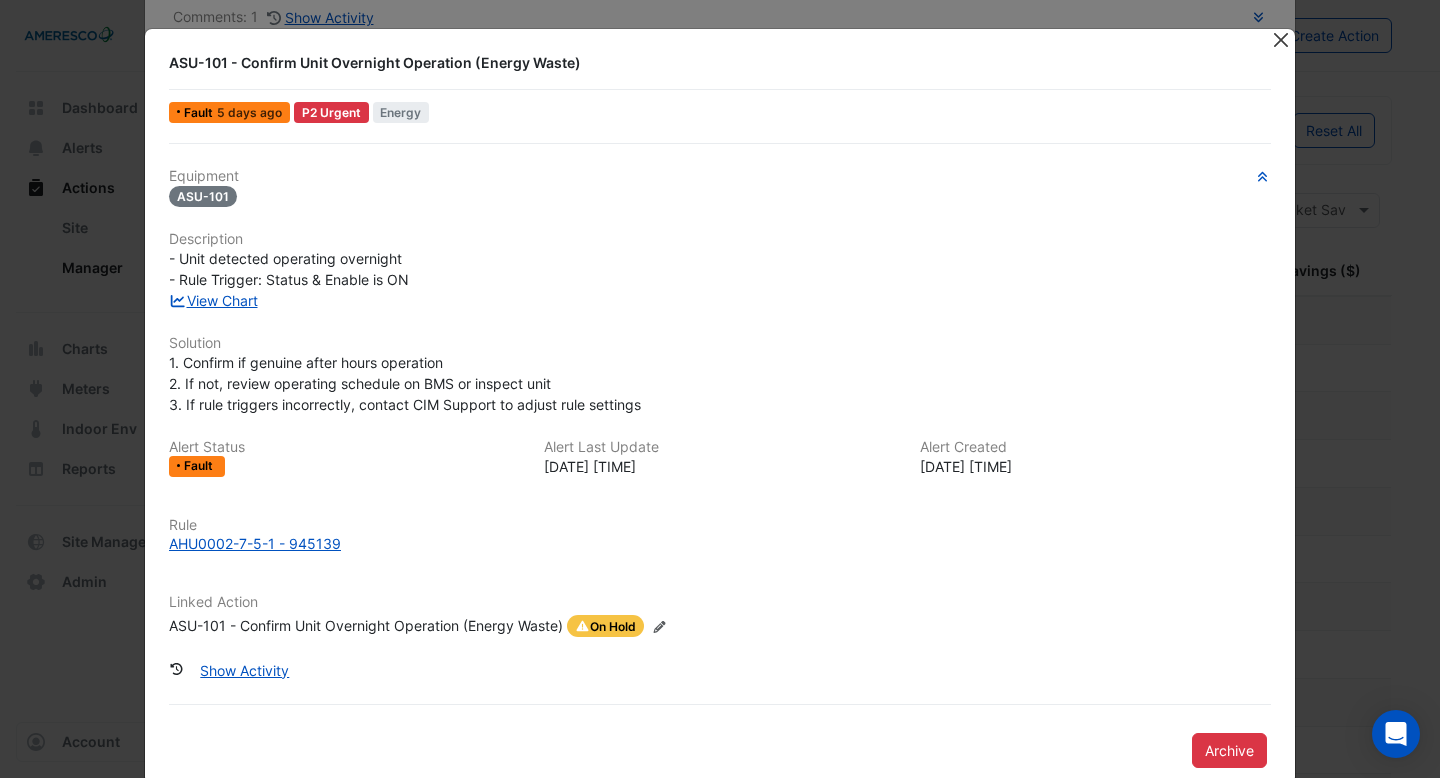 click 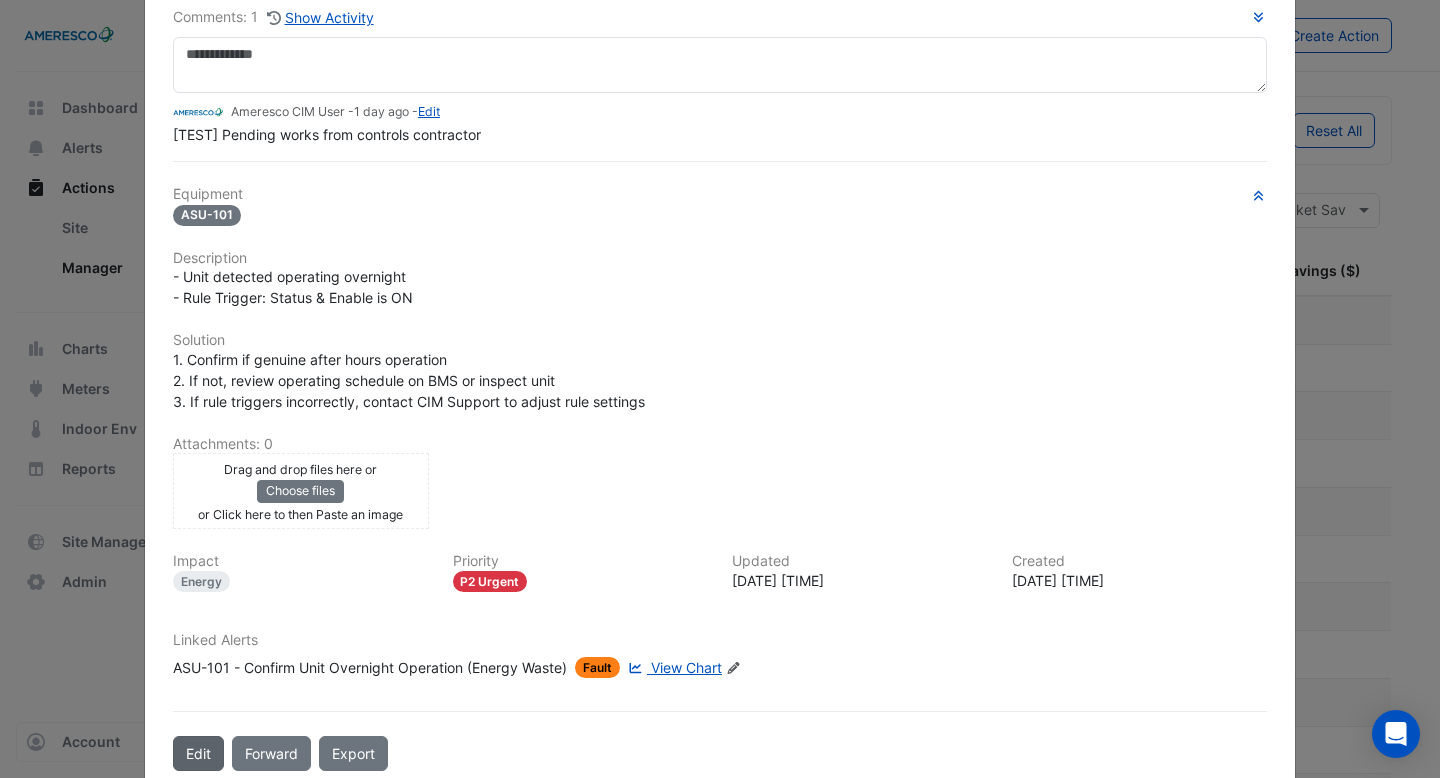 click on "Edit" 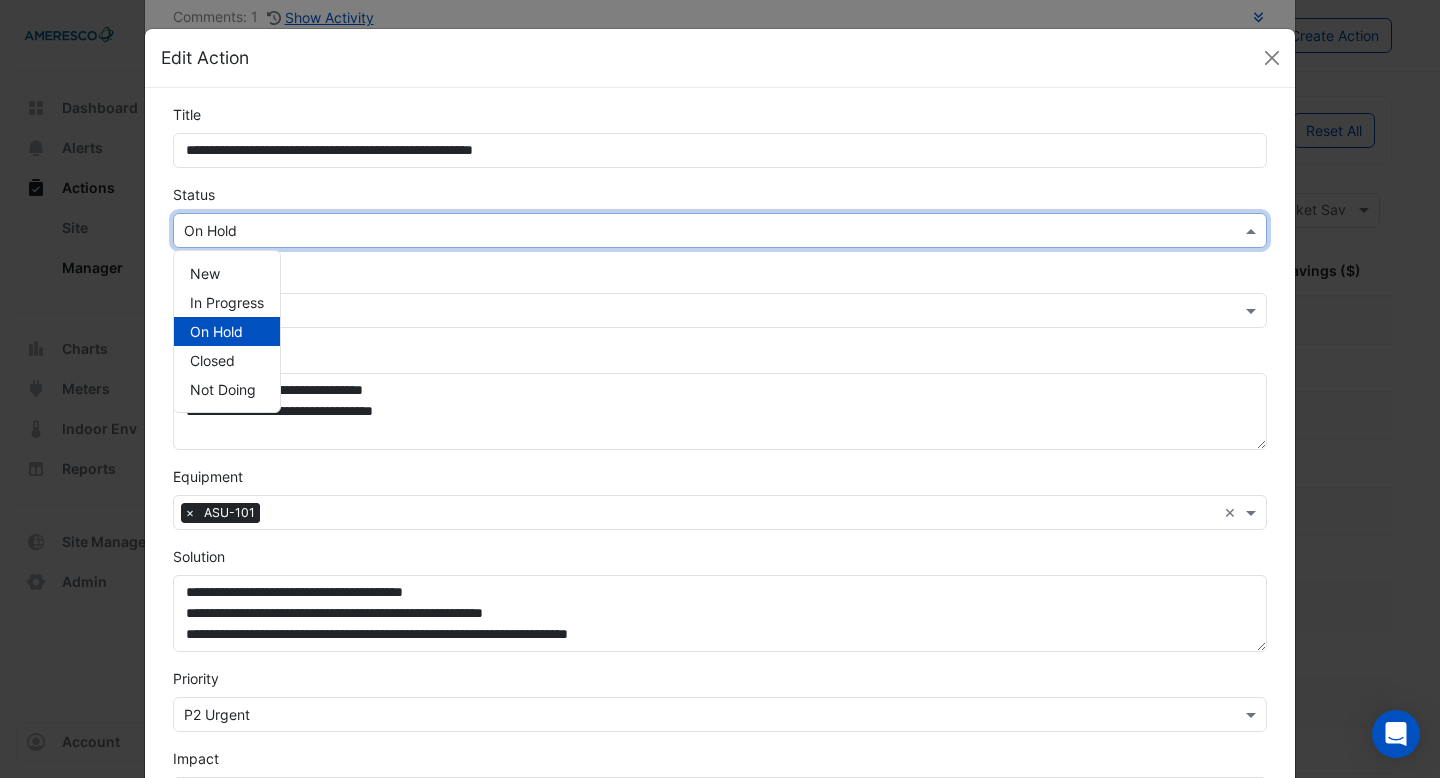click at bounding box center [700, 231] 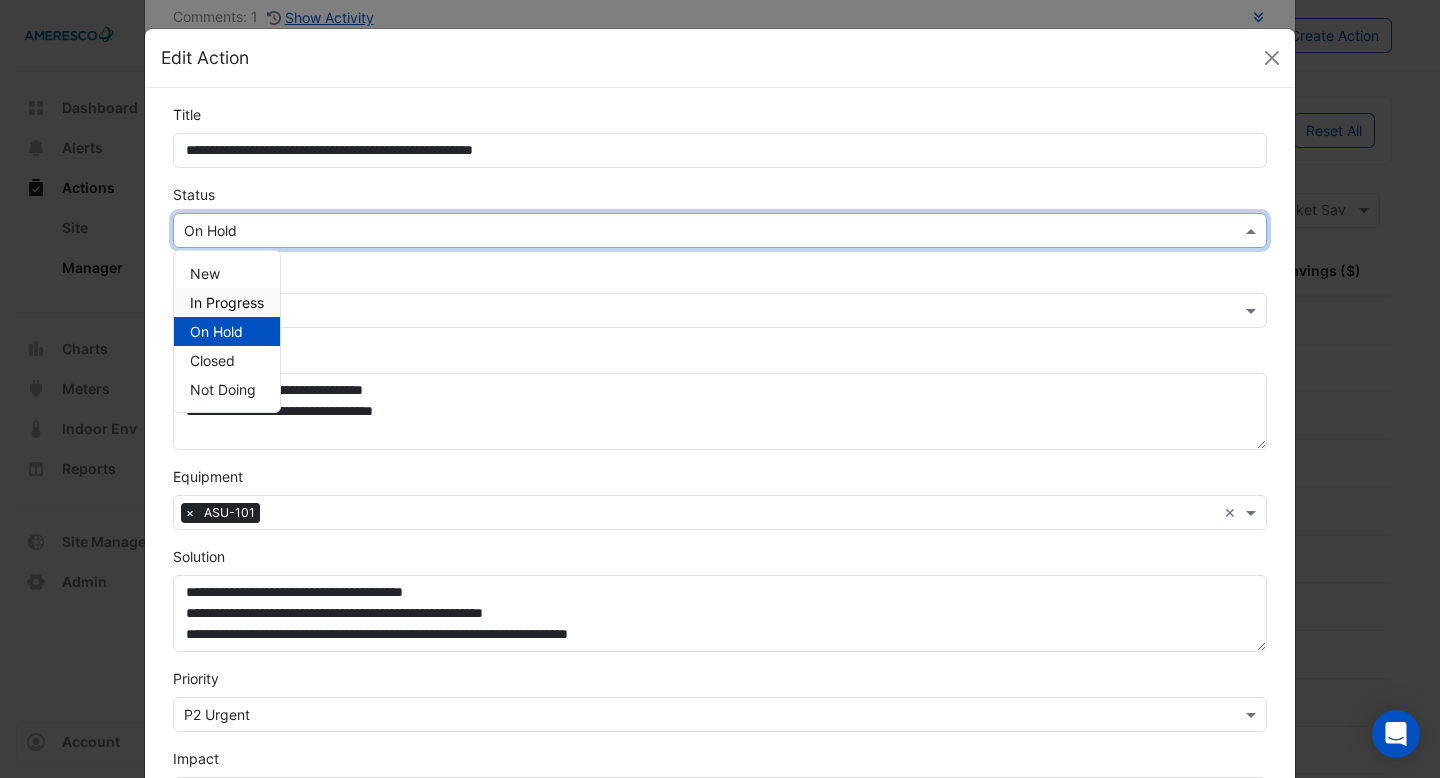 click on "In Progress" at bounding box center (227, 302) 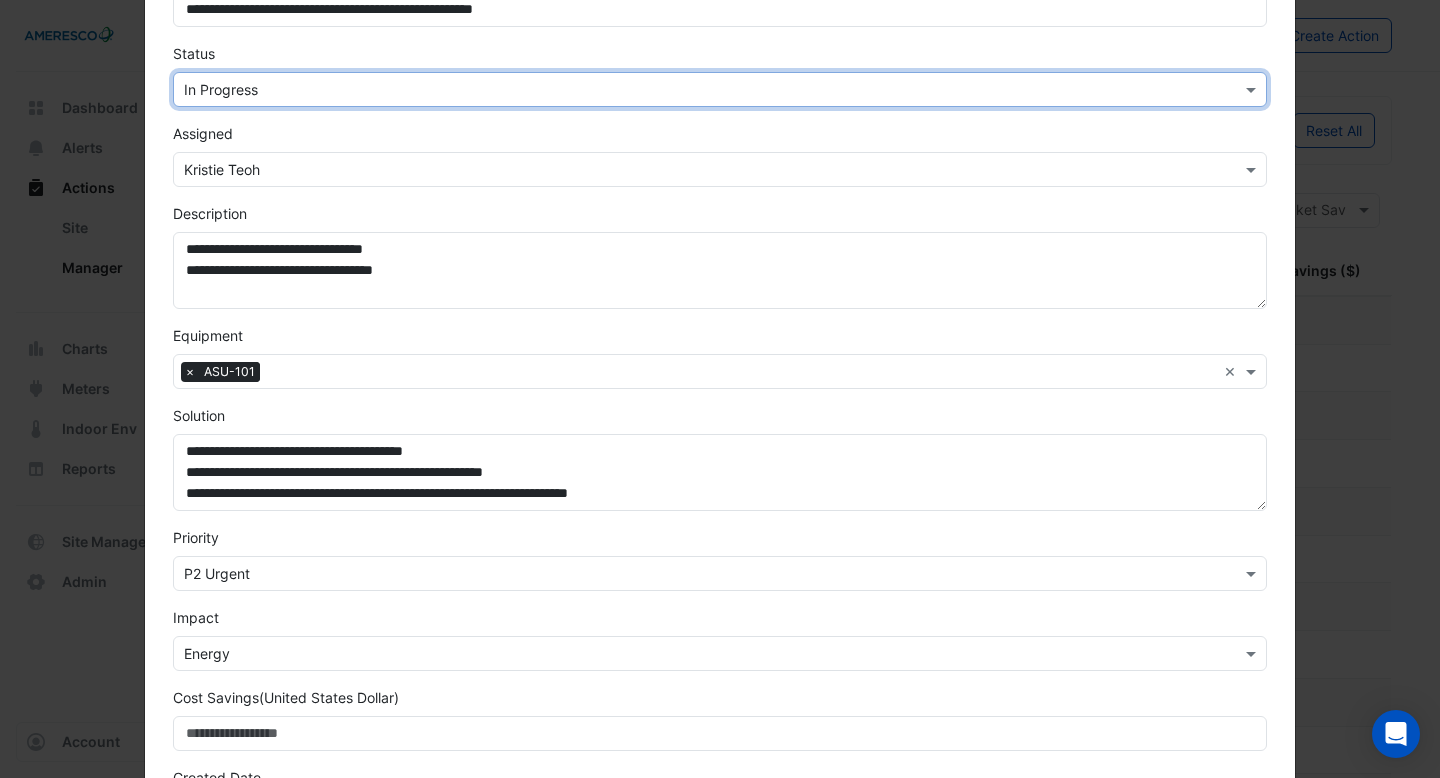 scroll, scrollTop: 403, scrollLeft: 0, axis: vertical 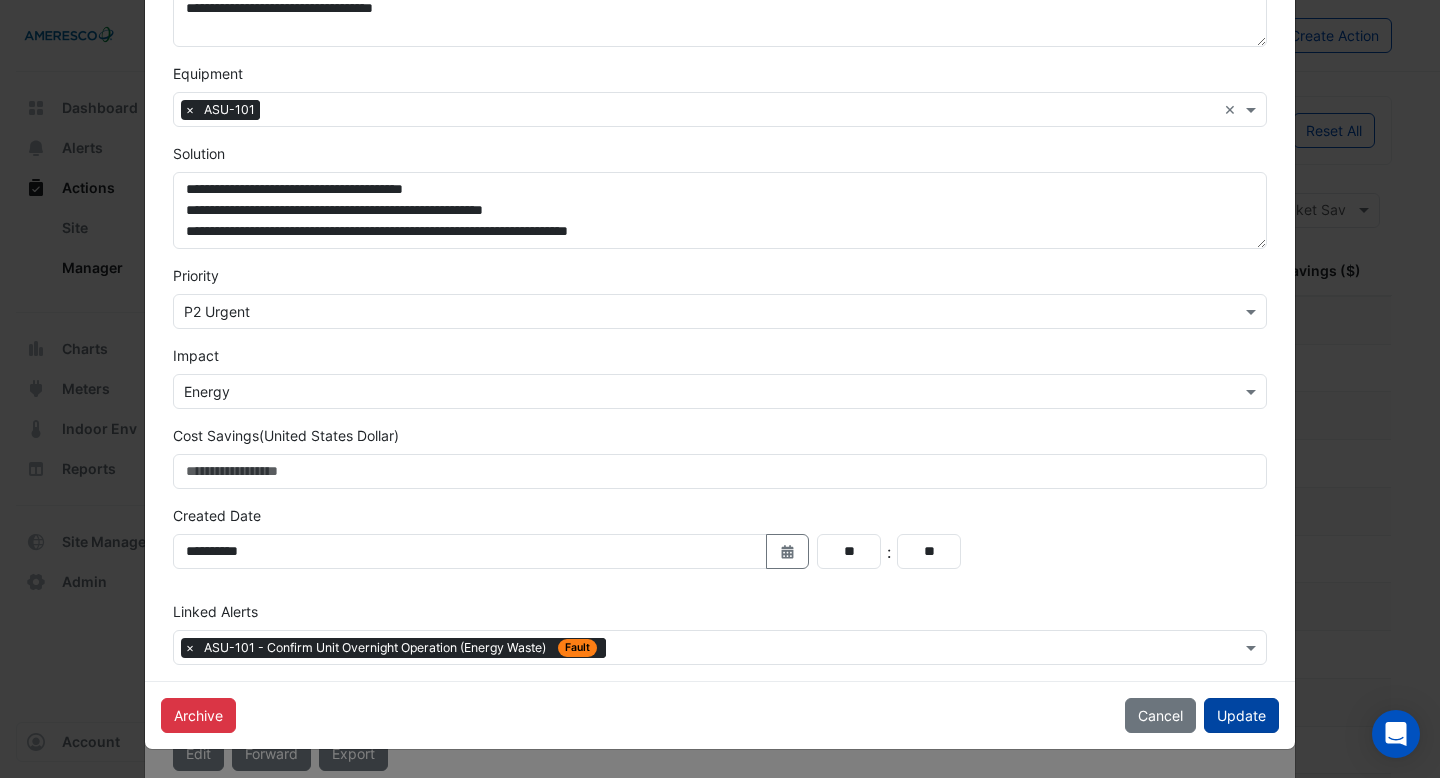 click on "Update" 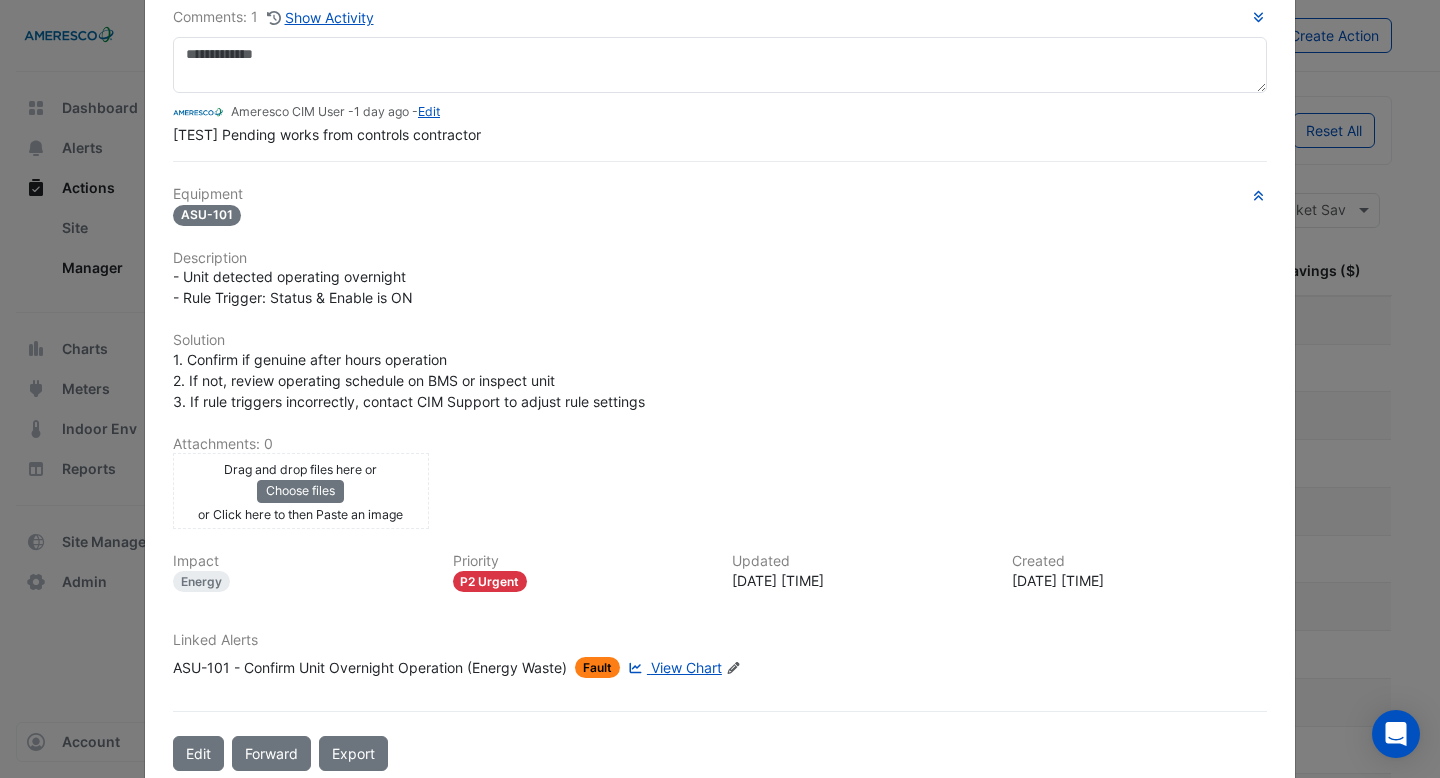 scroll, scrollTop: 22, scrollLeft: 0, axis: vertical 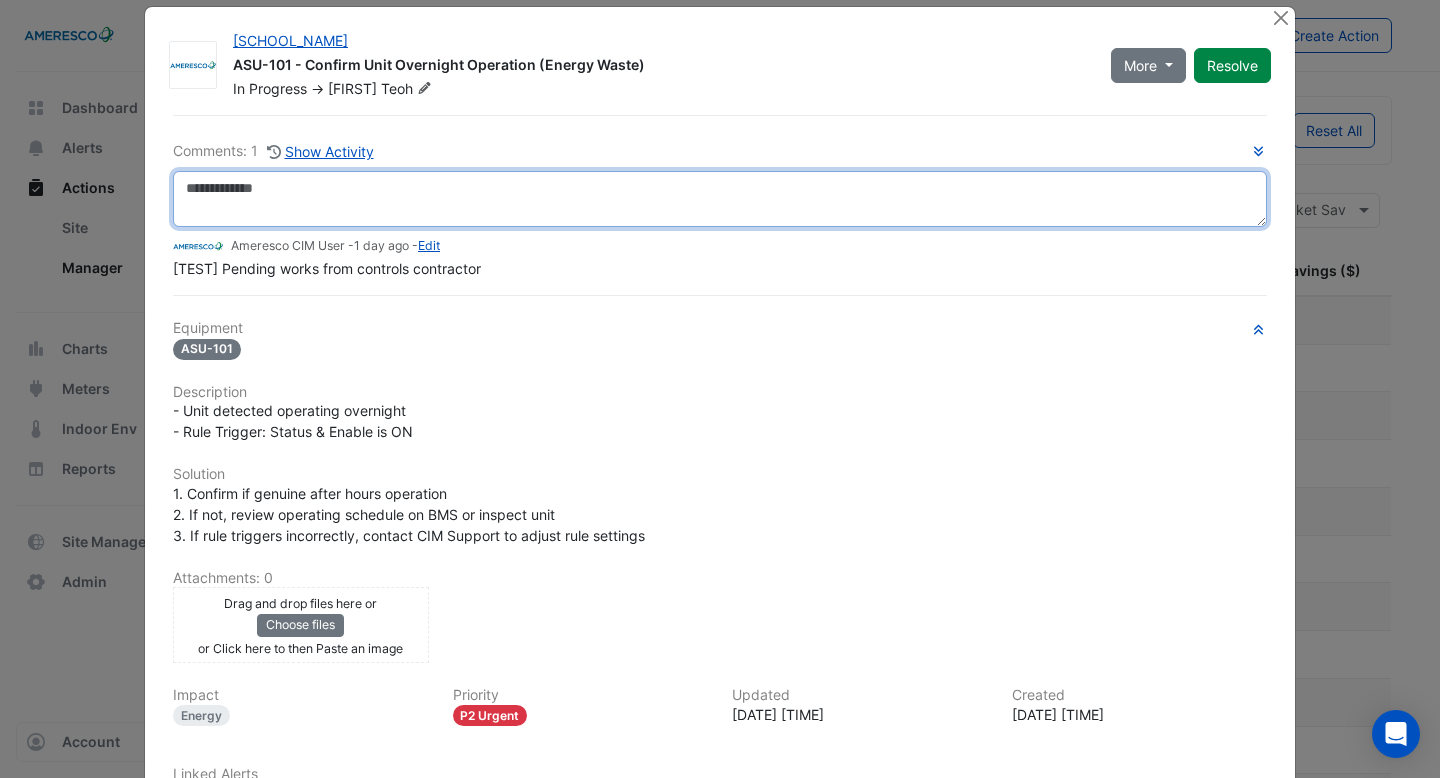 click at bounding box center [720, 199] 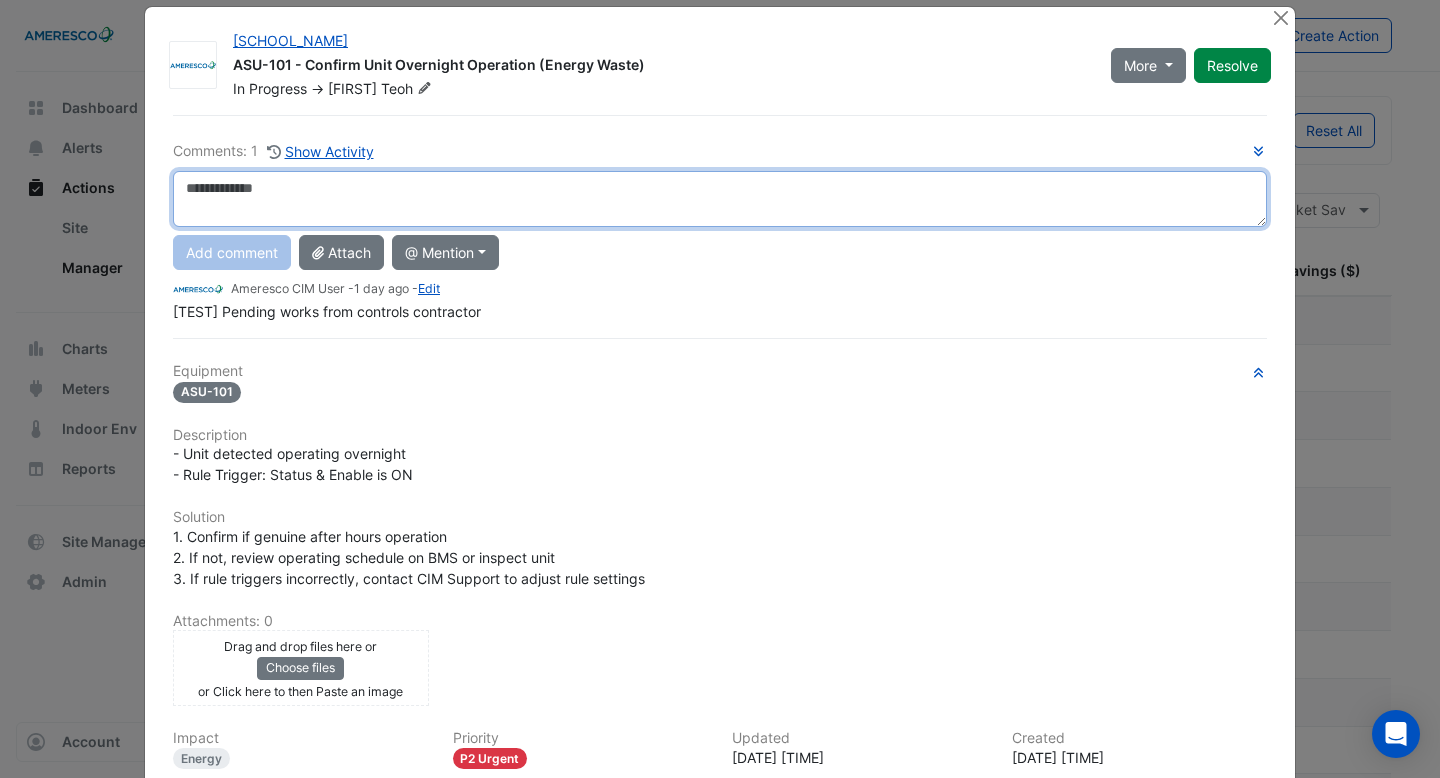 scroll, scrollTop: 233, scrollLeft: 0, axis: vertical 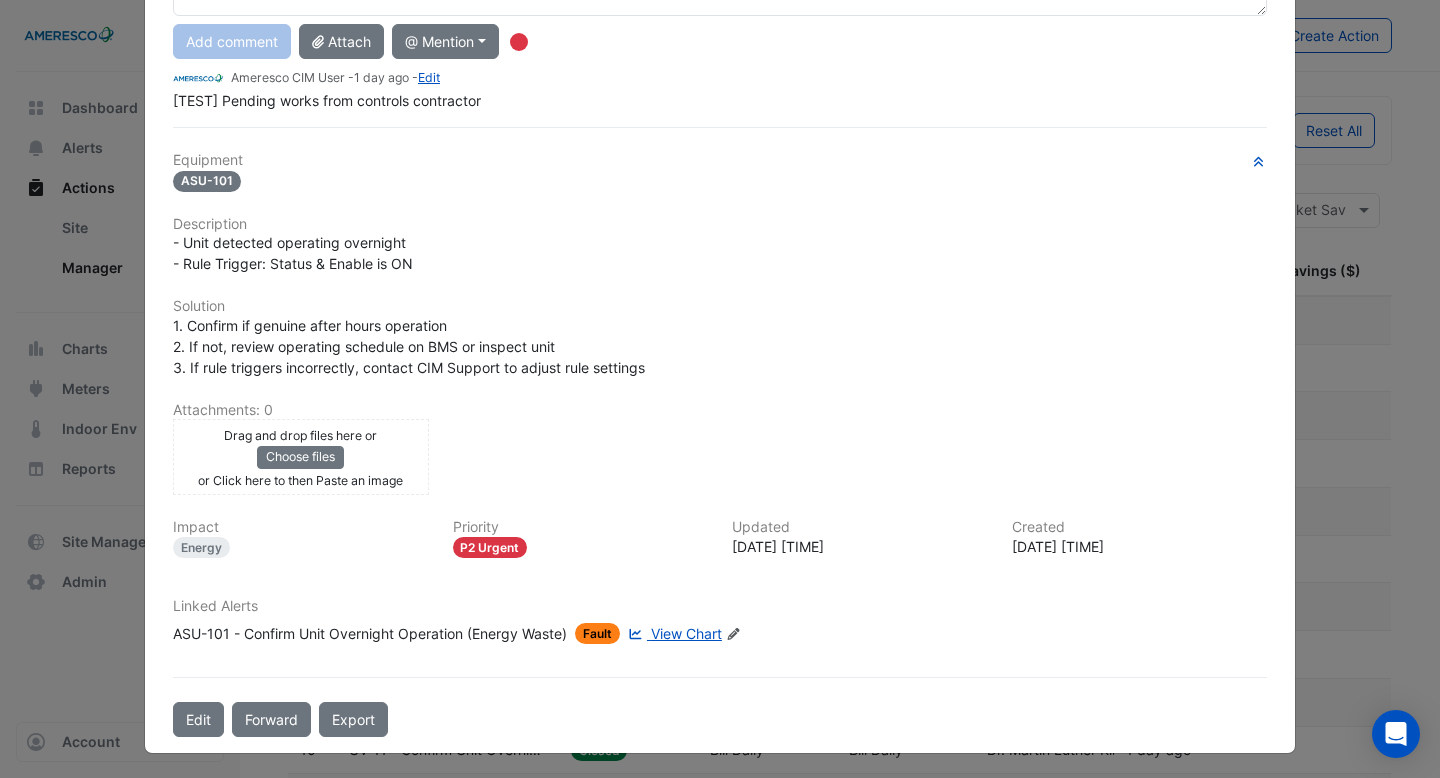 click on "View Chart" 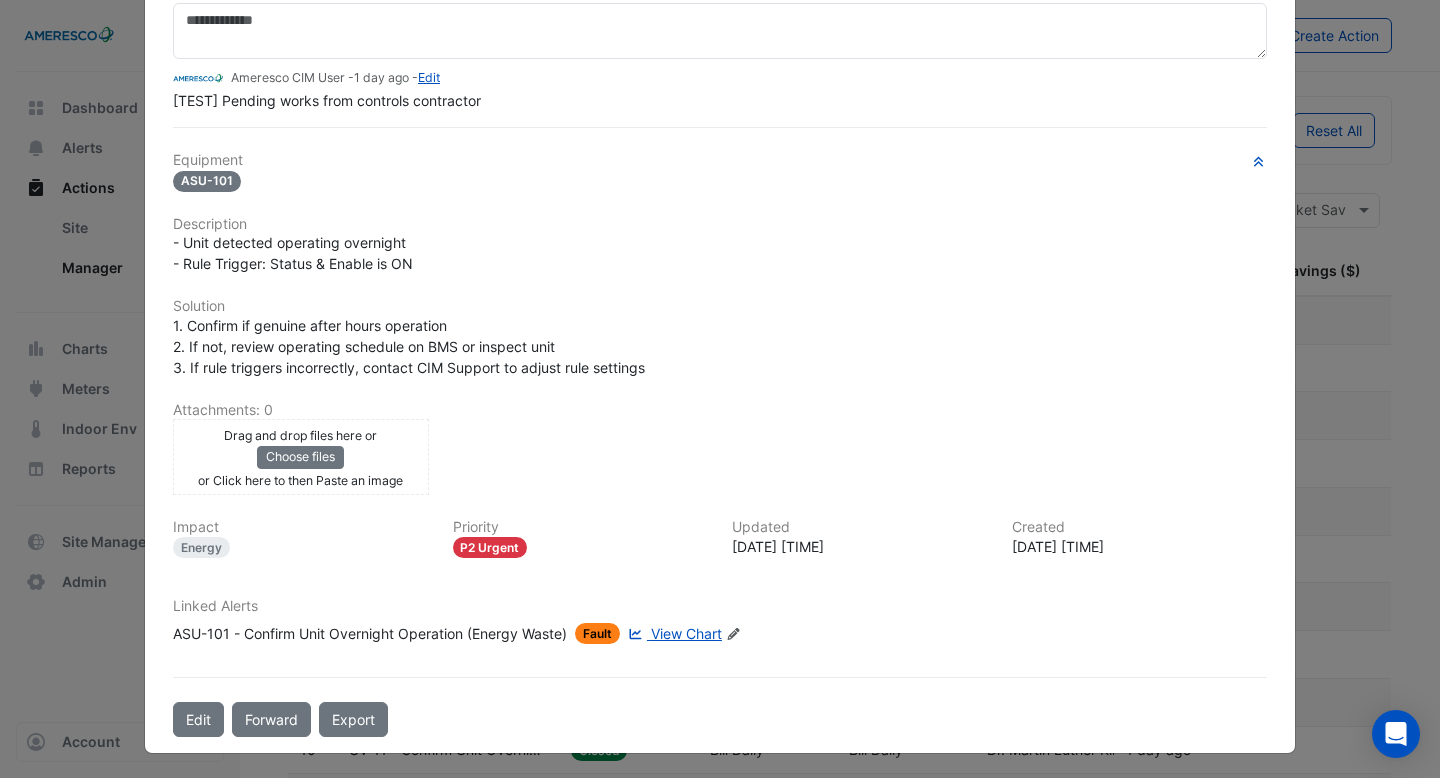 scroll, scrollTop: 0, scrollLeft: 0, axis: both 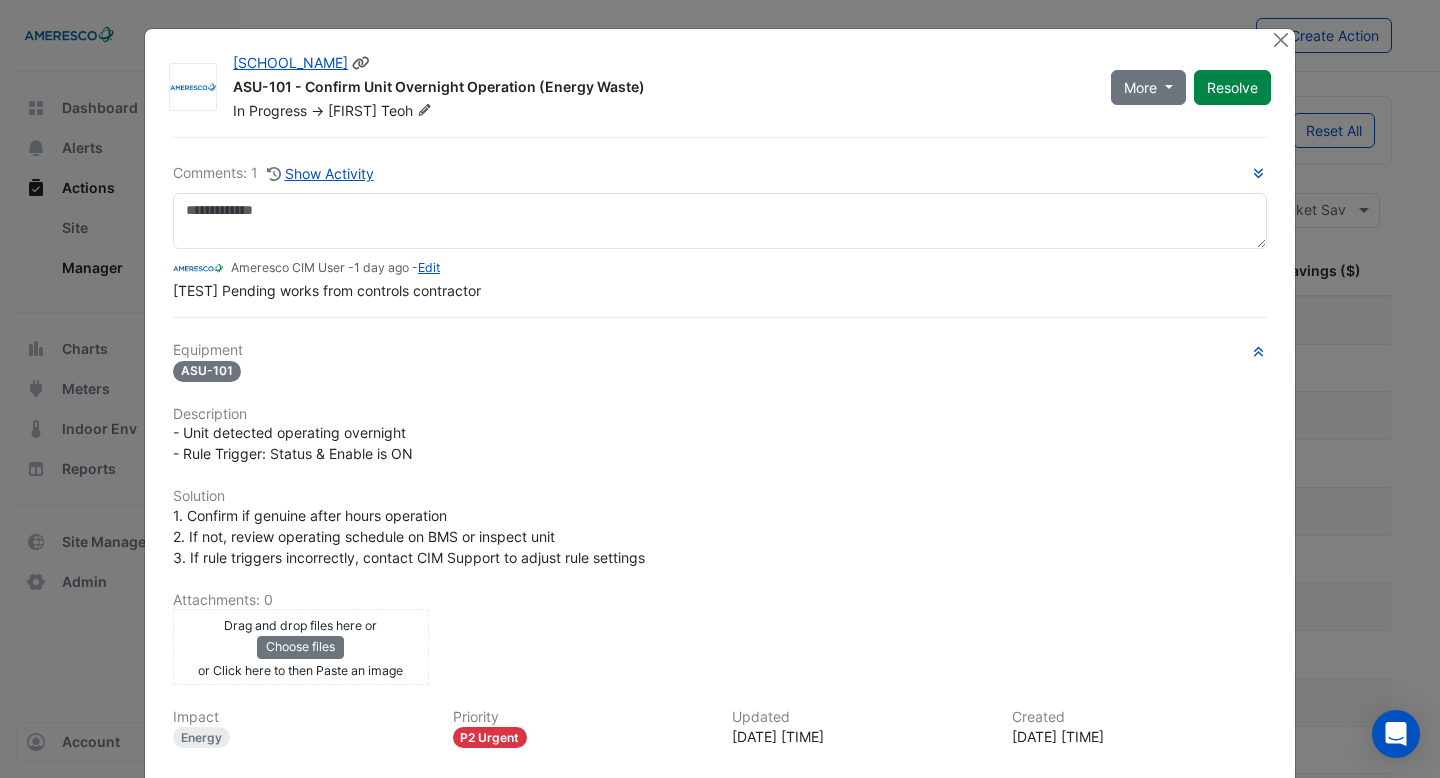 click on "ASU-101 - Confirm Unit Overnight Operation (Energy Waste)" 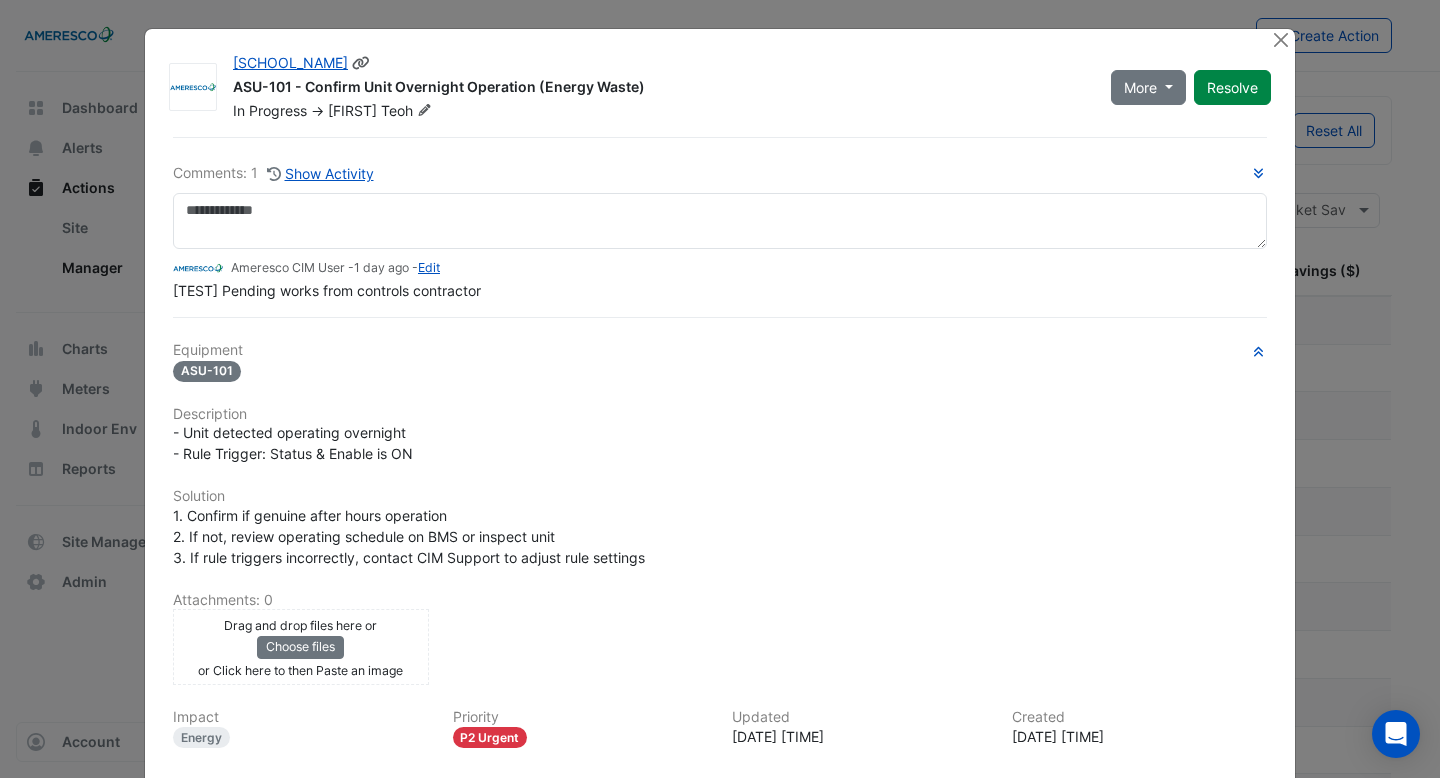 click 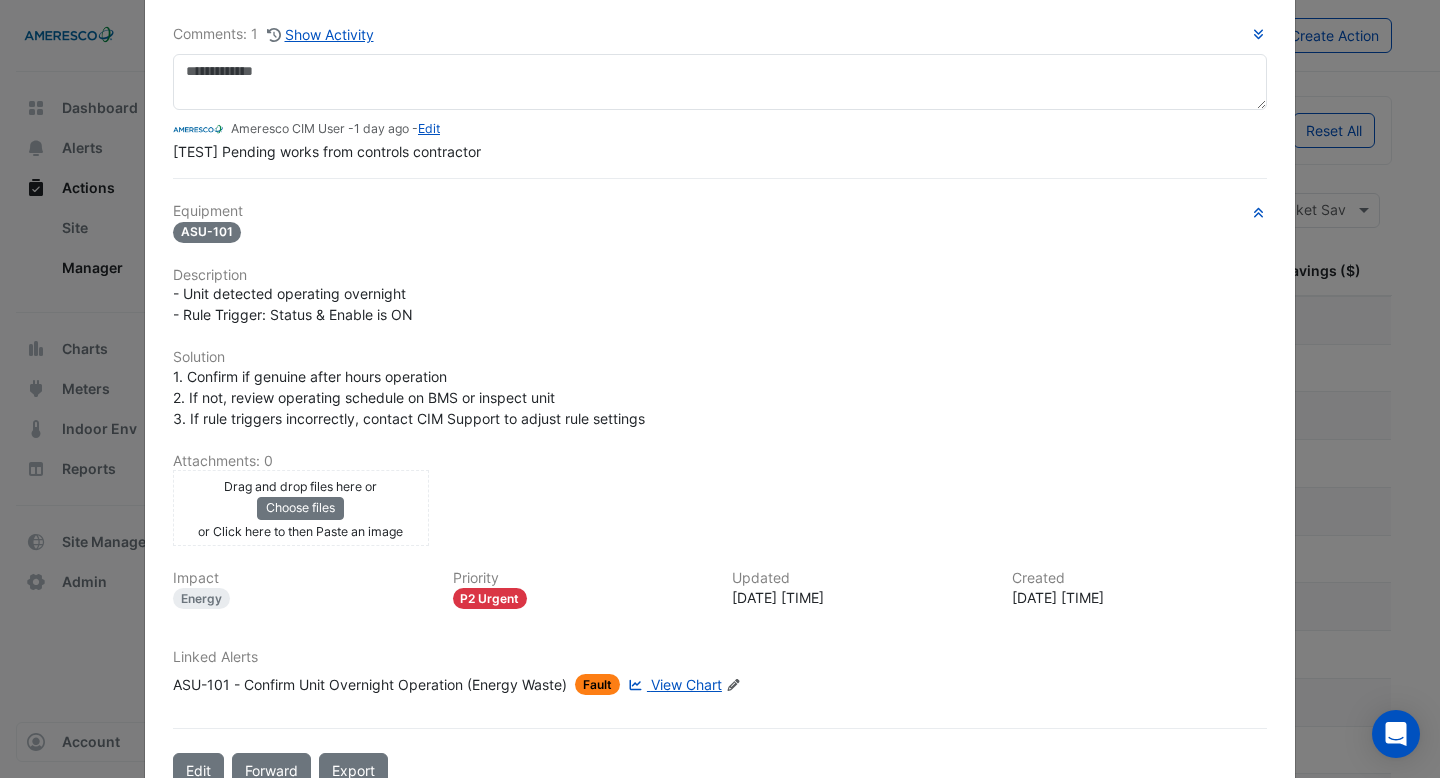 scroll, scrollTop: 153, scrollLeft: 0, axis: vertical 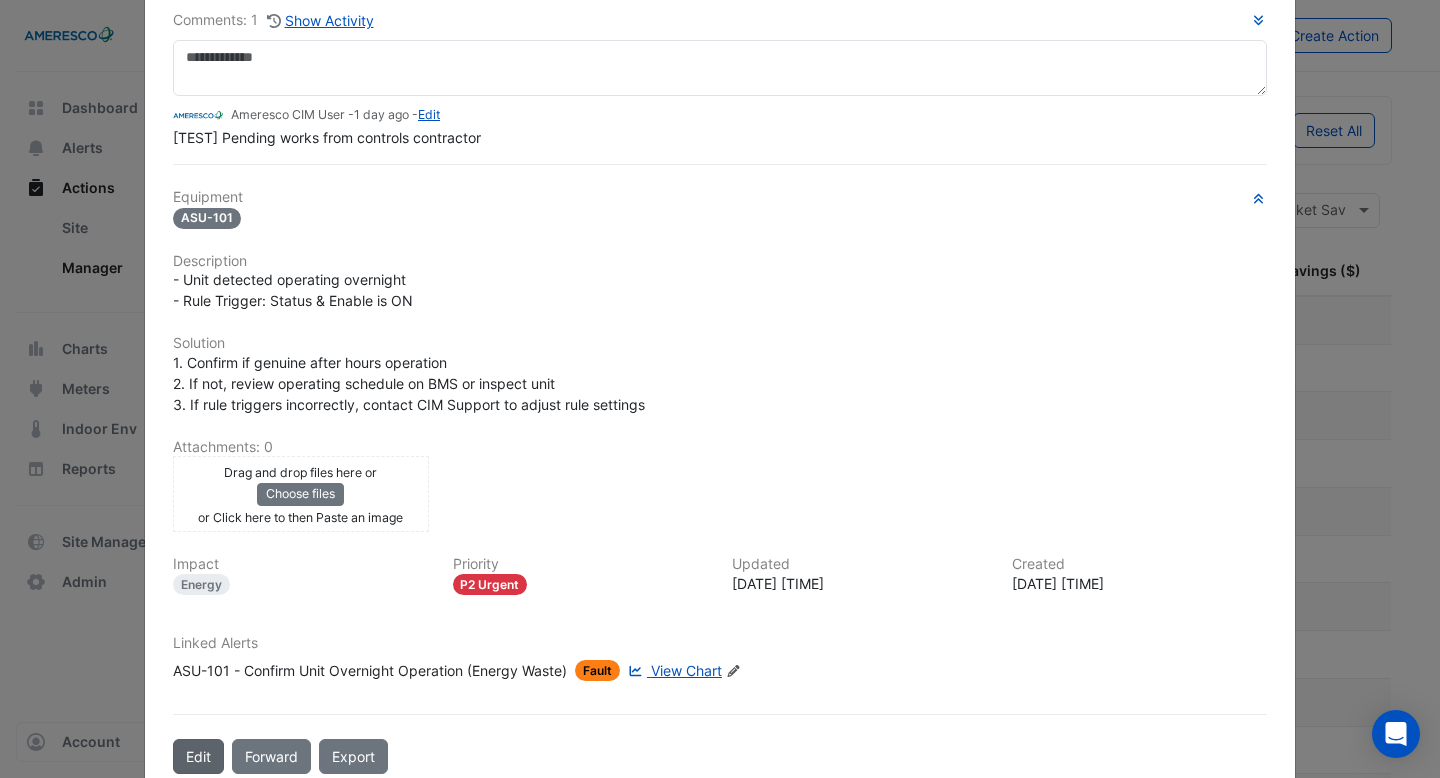 click on "Edit" 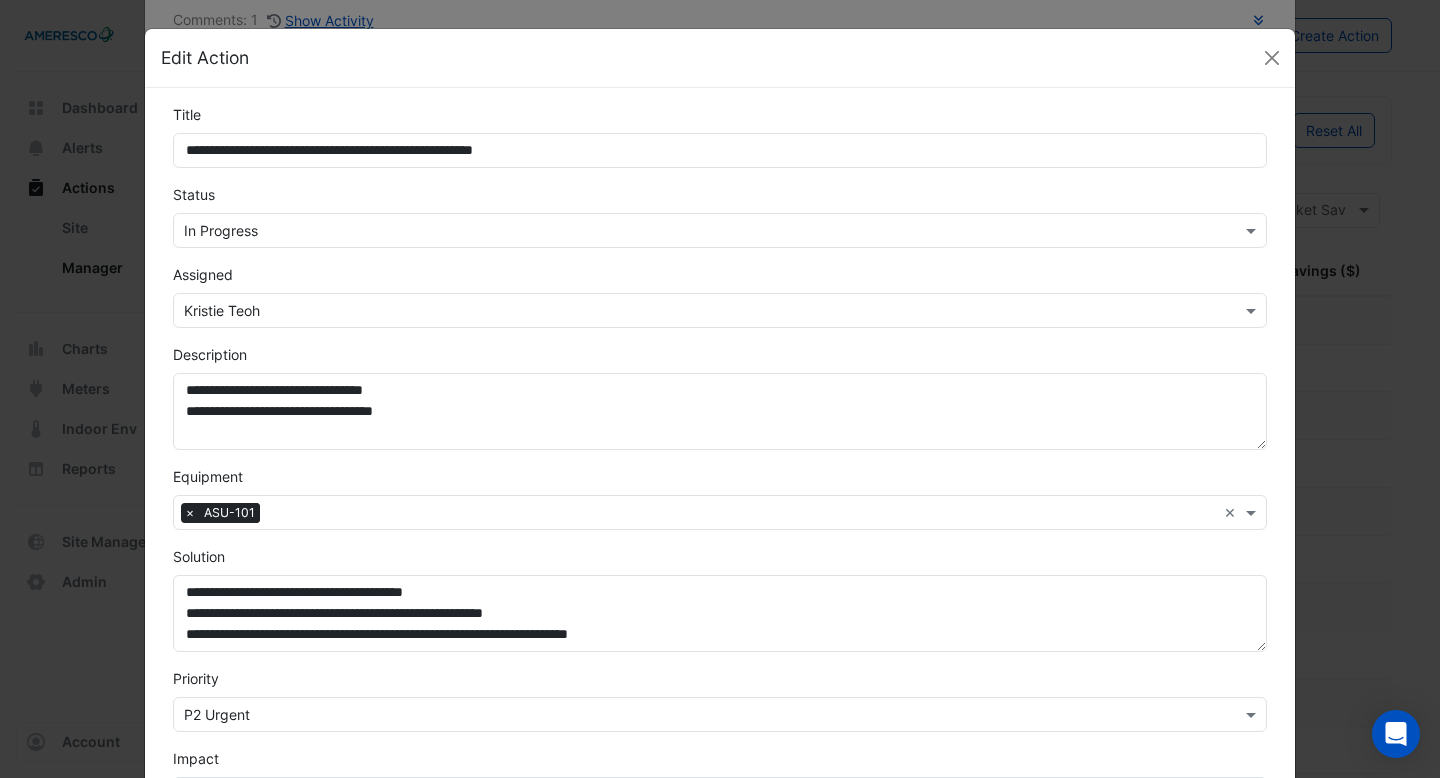 scroll, scrollTop: 154, scrollLeft: 0, axis: vertical 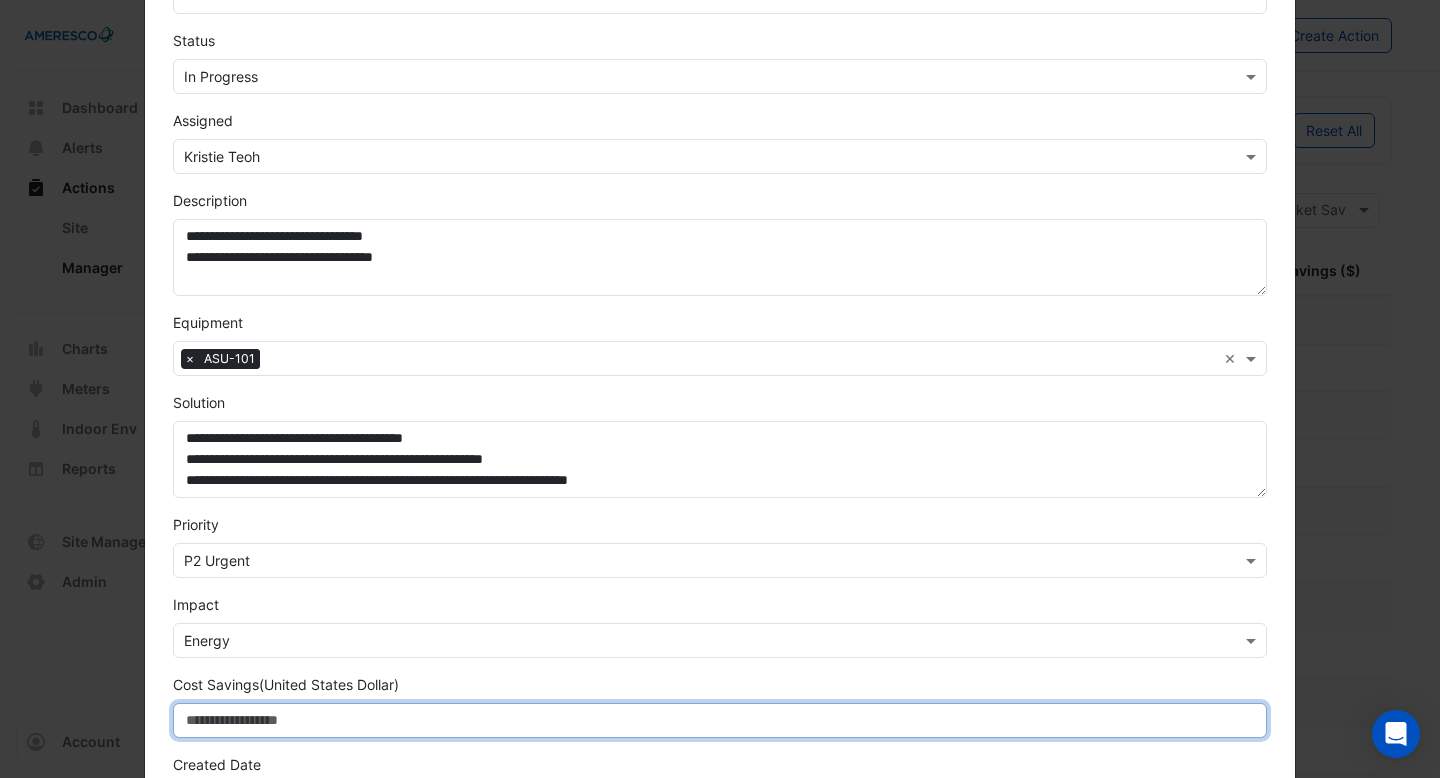 click on "Cost Savings
(United States Dollar)" at bounding box center (720, 720) 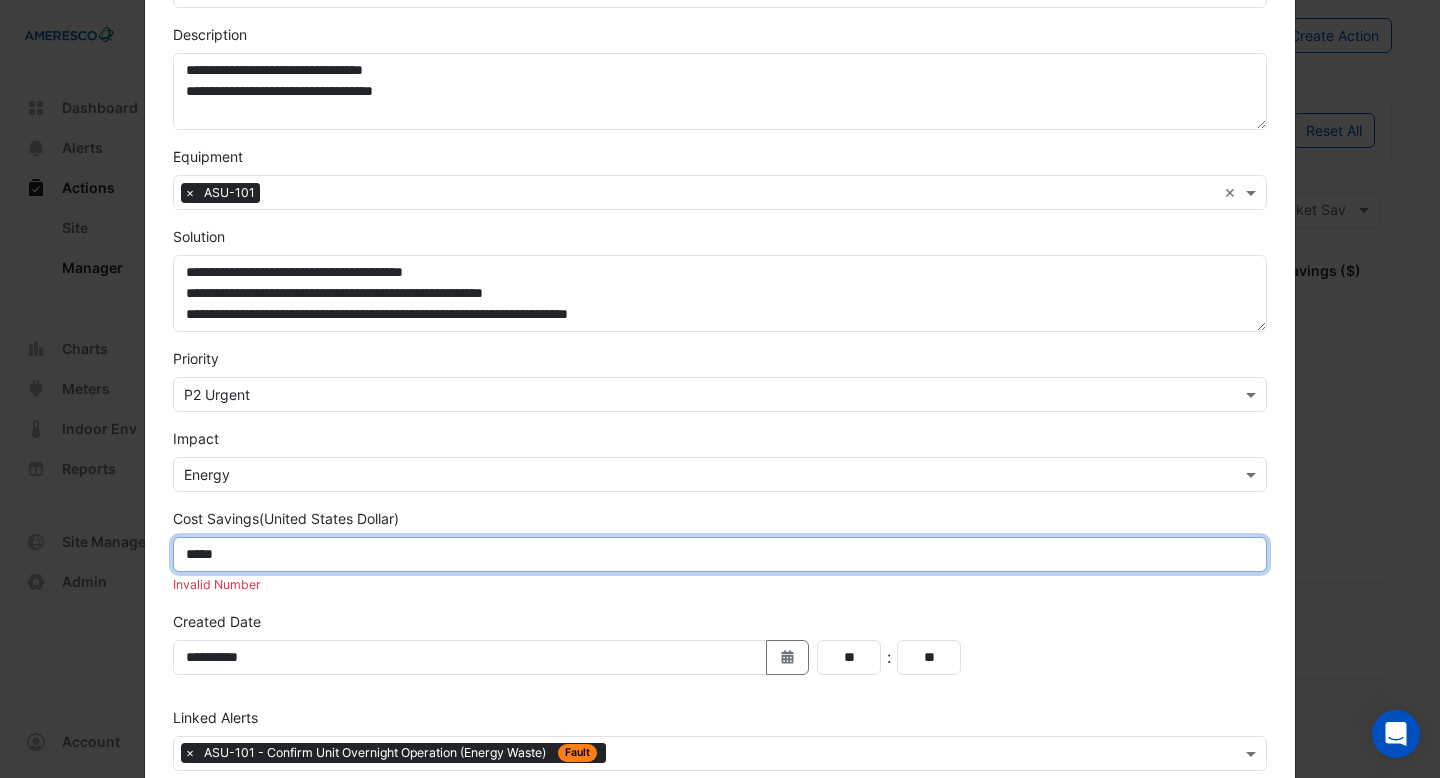 scroll, scrollTop: 379, scrollLeft: 0, axis: vertical 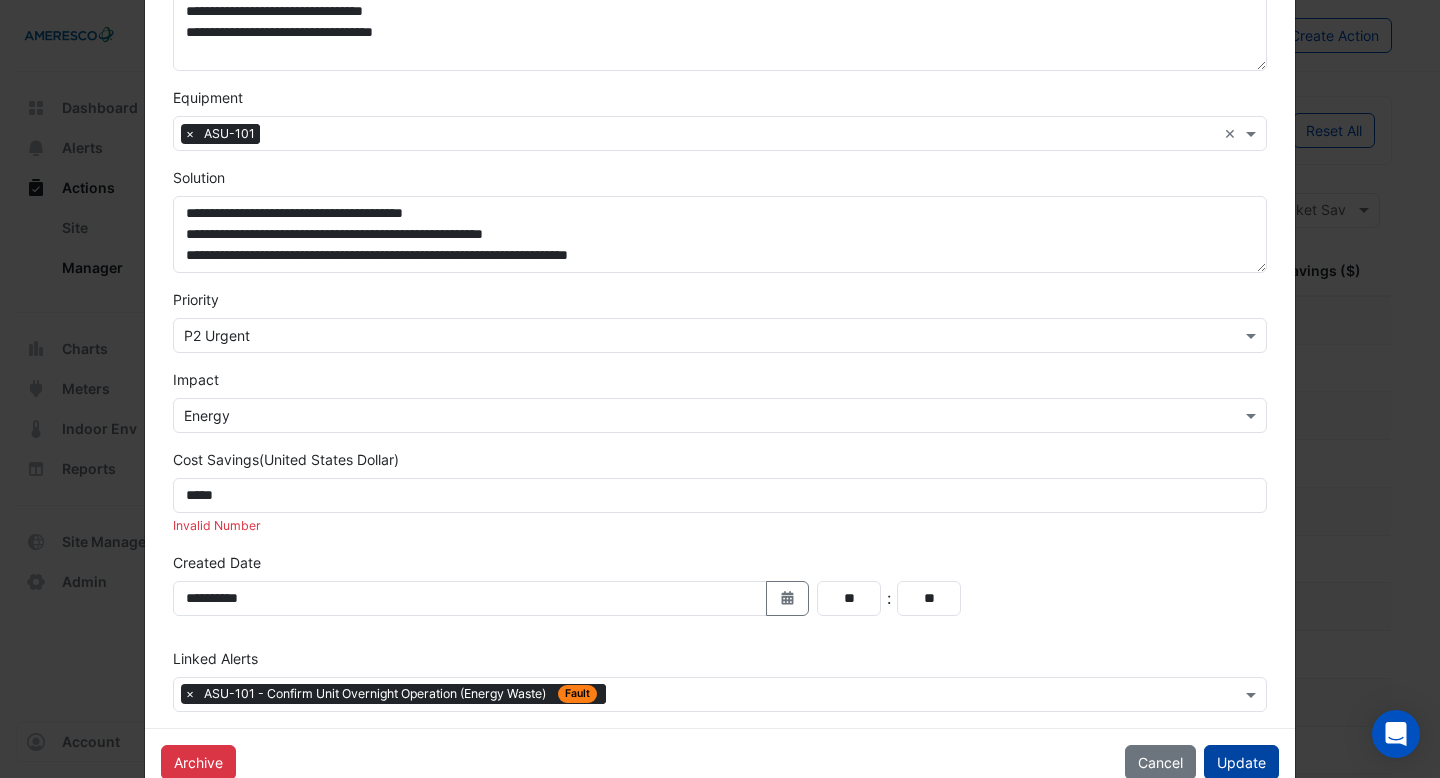 click on "Update" 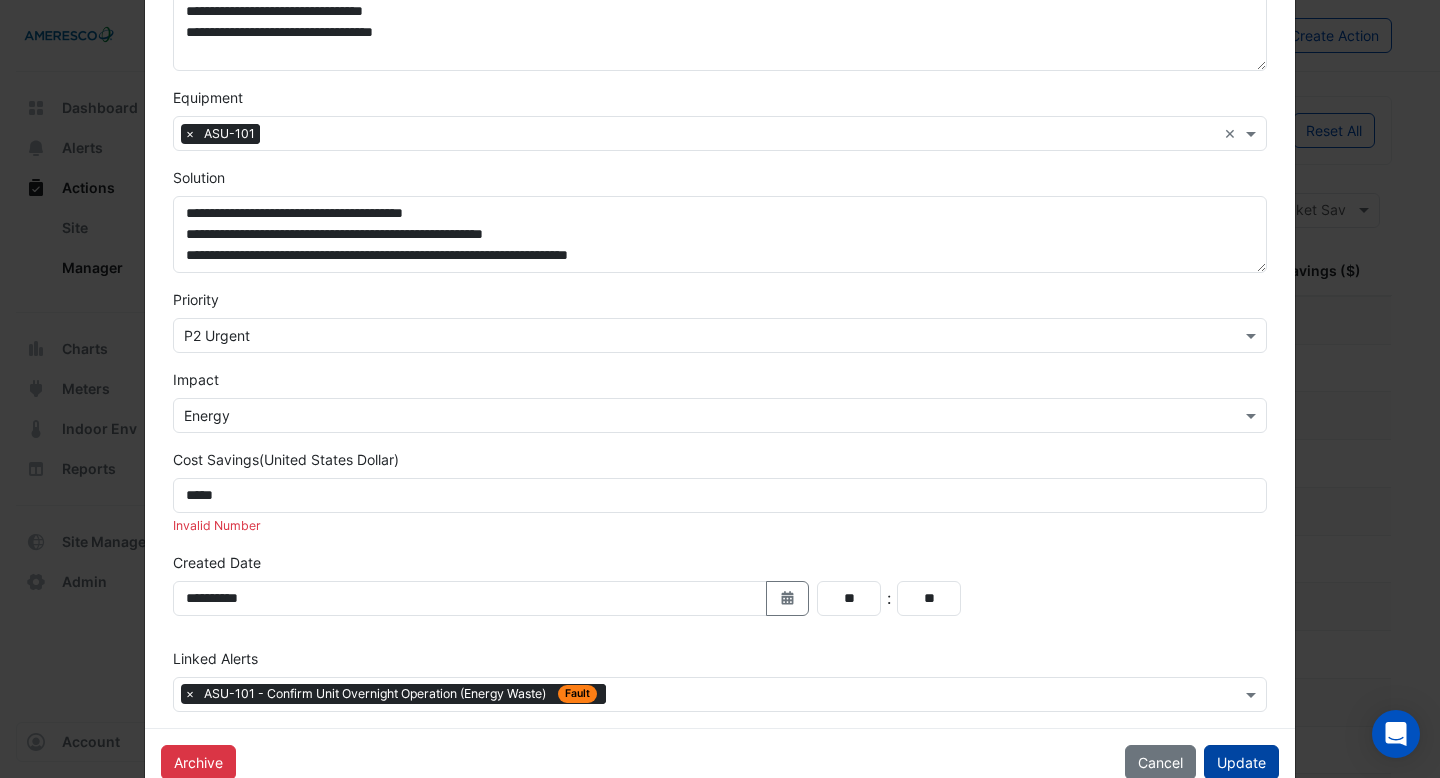 click on "Update" 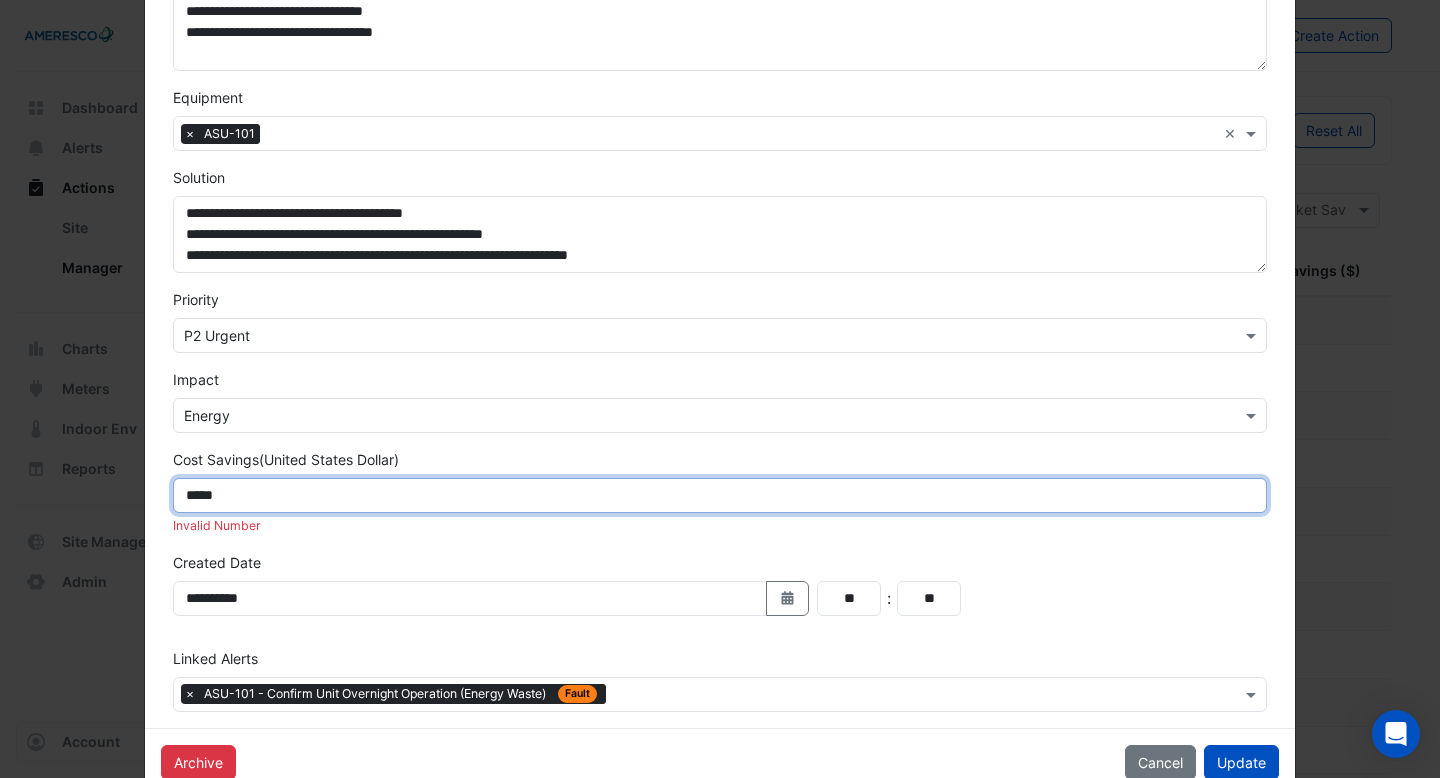 click on "*****" at bounding box center [720, 495] 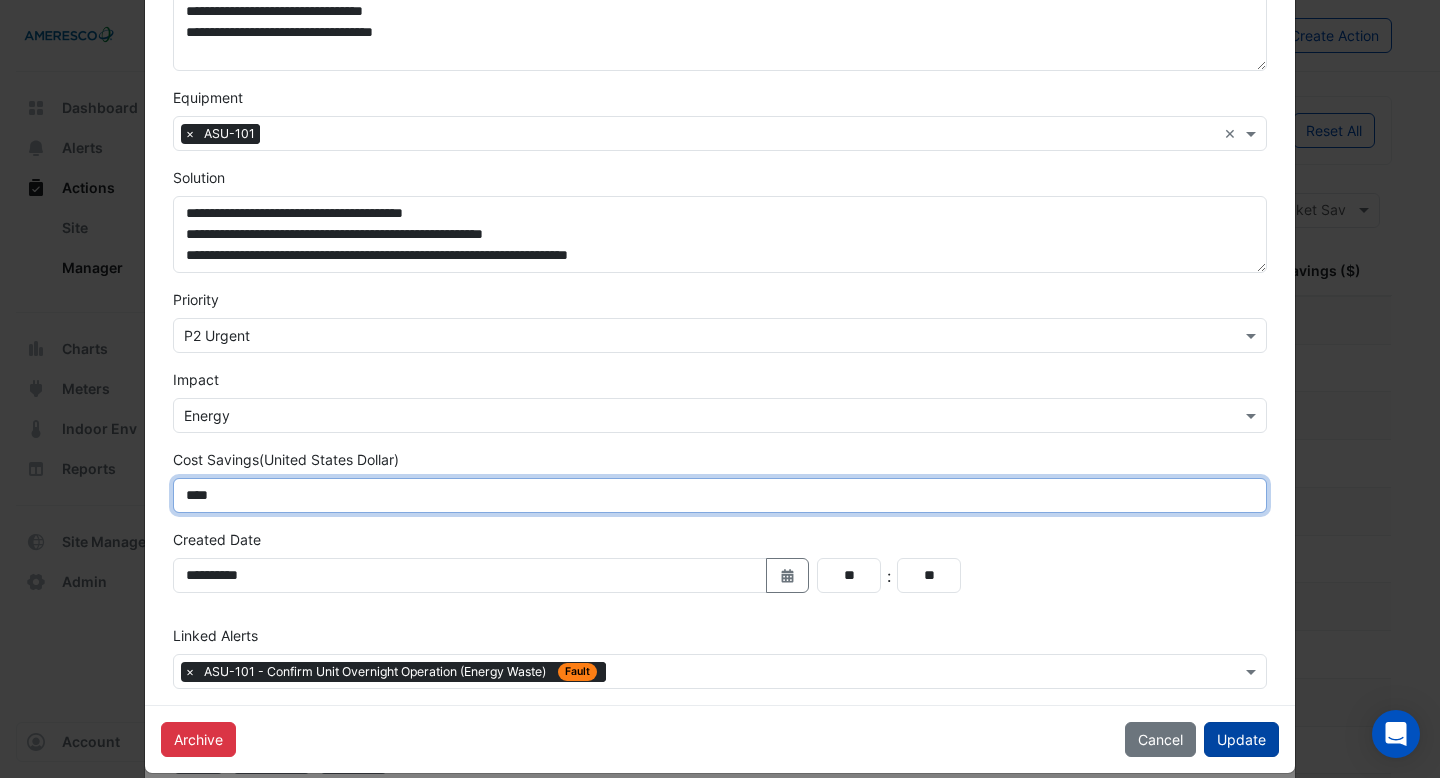 type on "****" 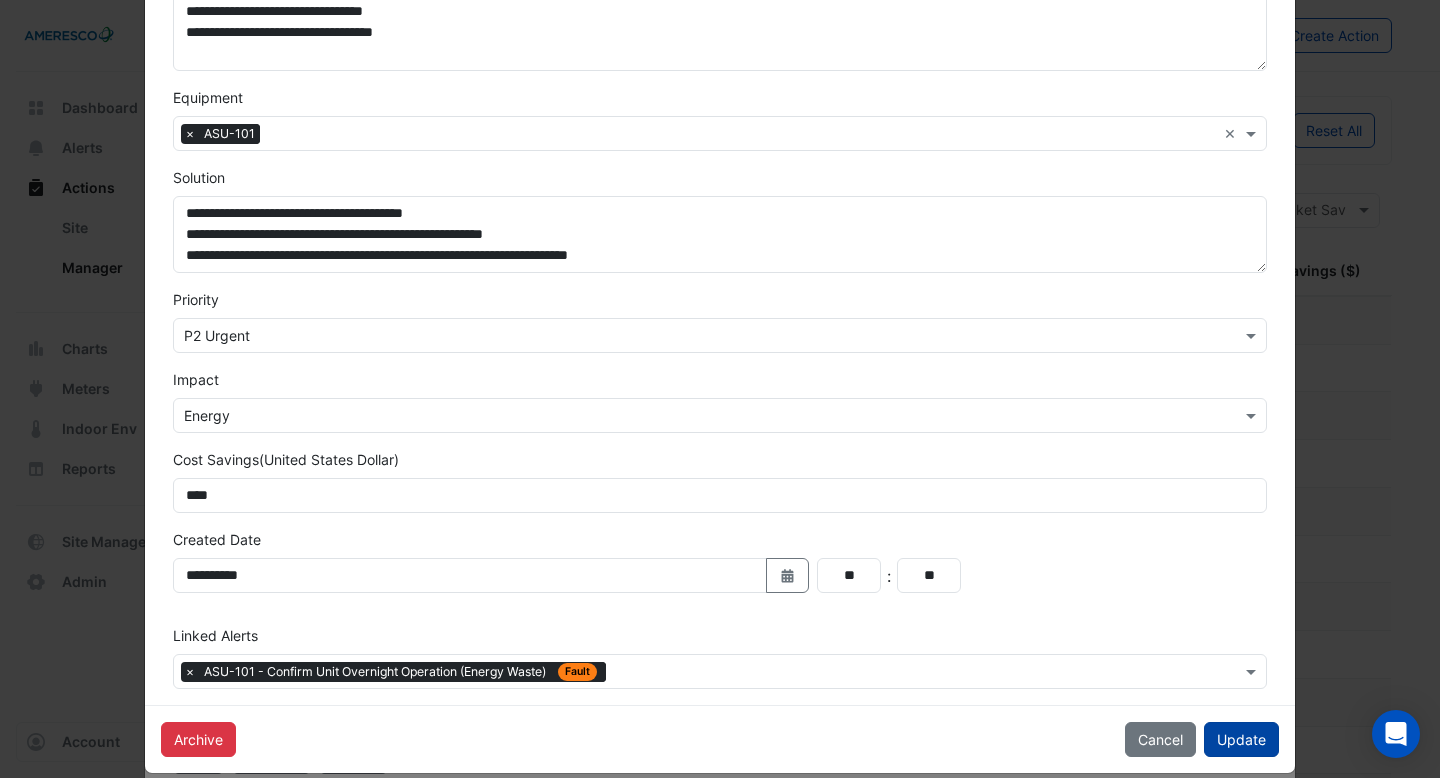 click on "Update" 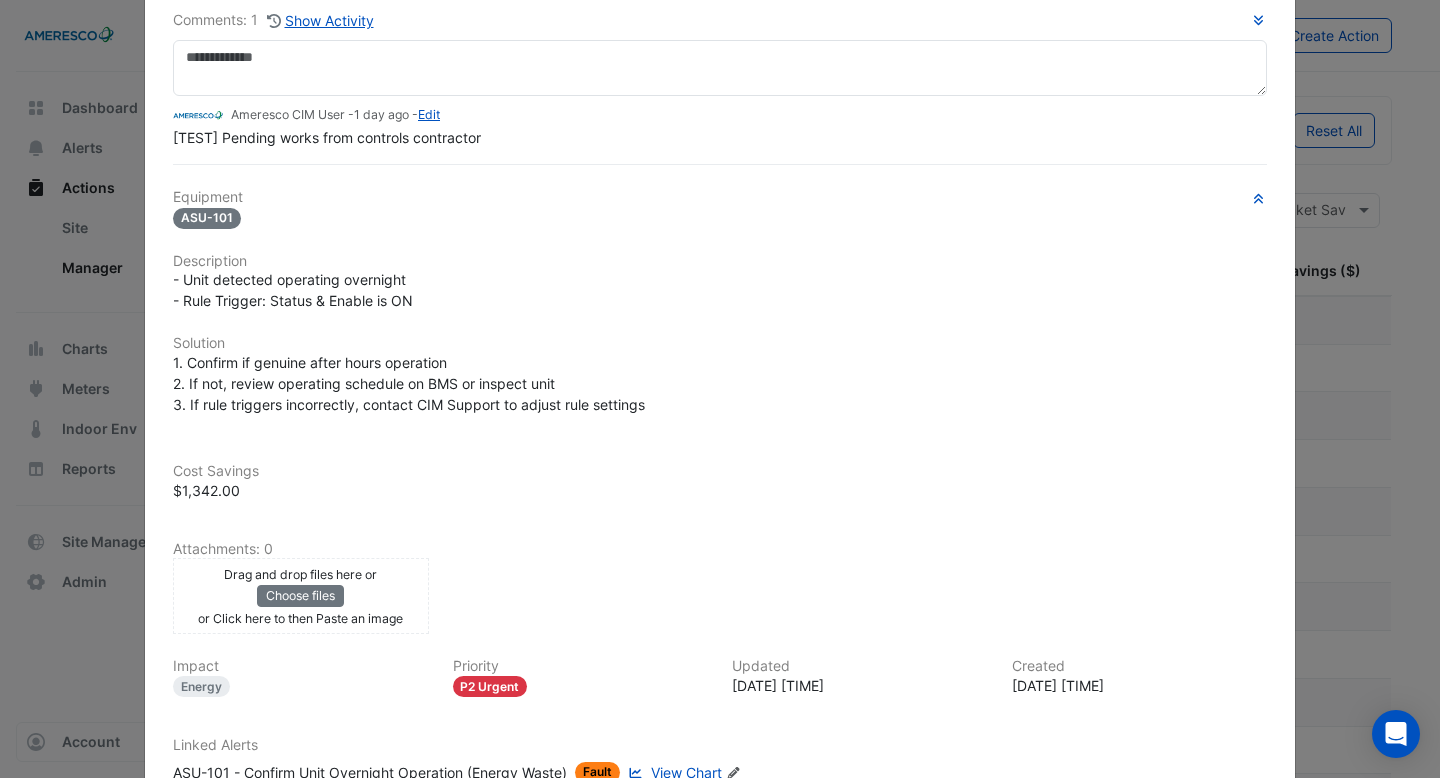 scroll, scrollTop: 292, scrollLeft: 0, axis: vertical 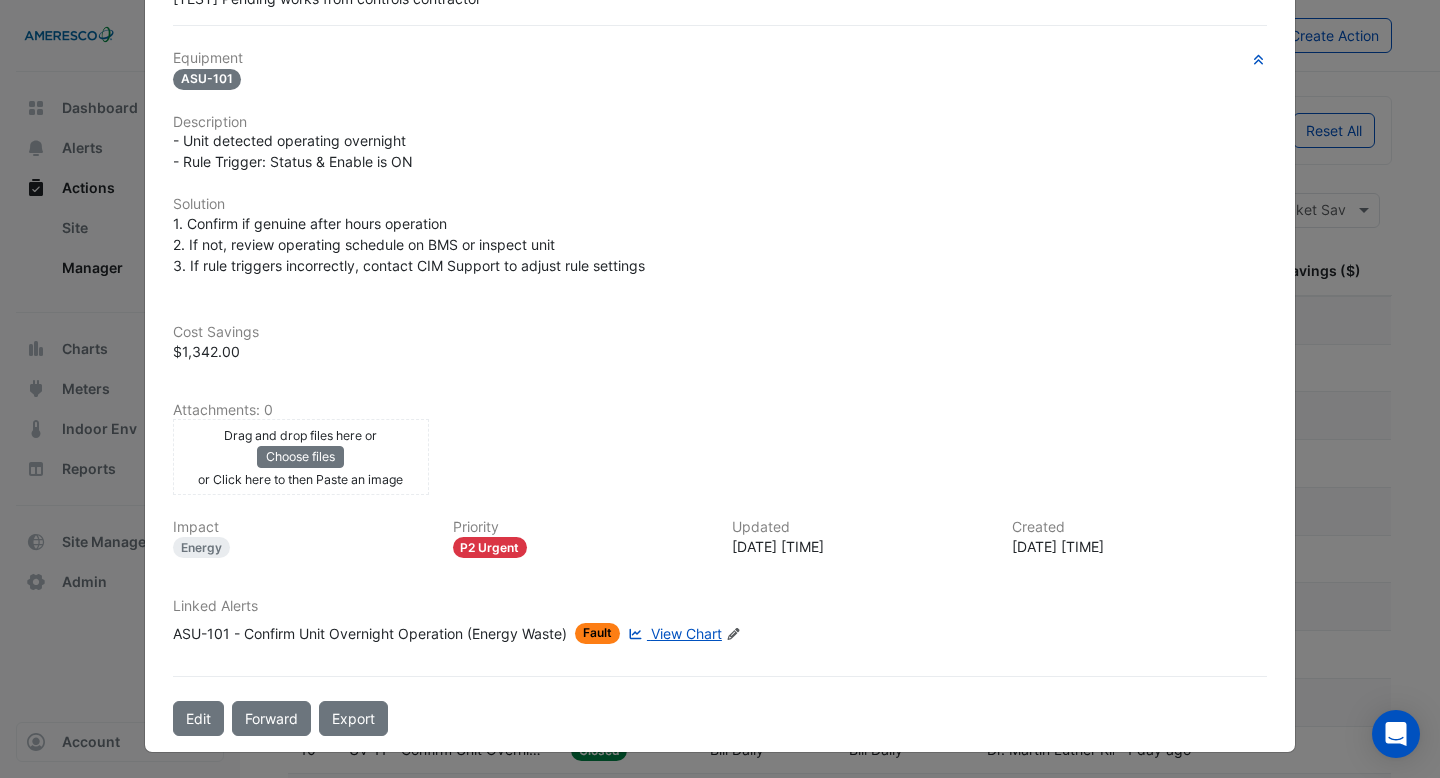 click on "$1,342.00" 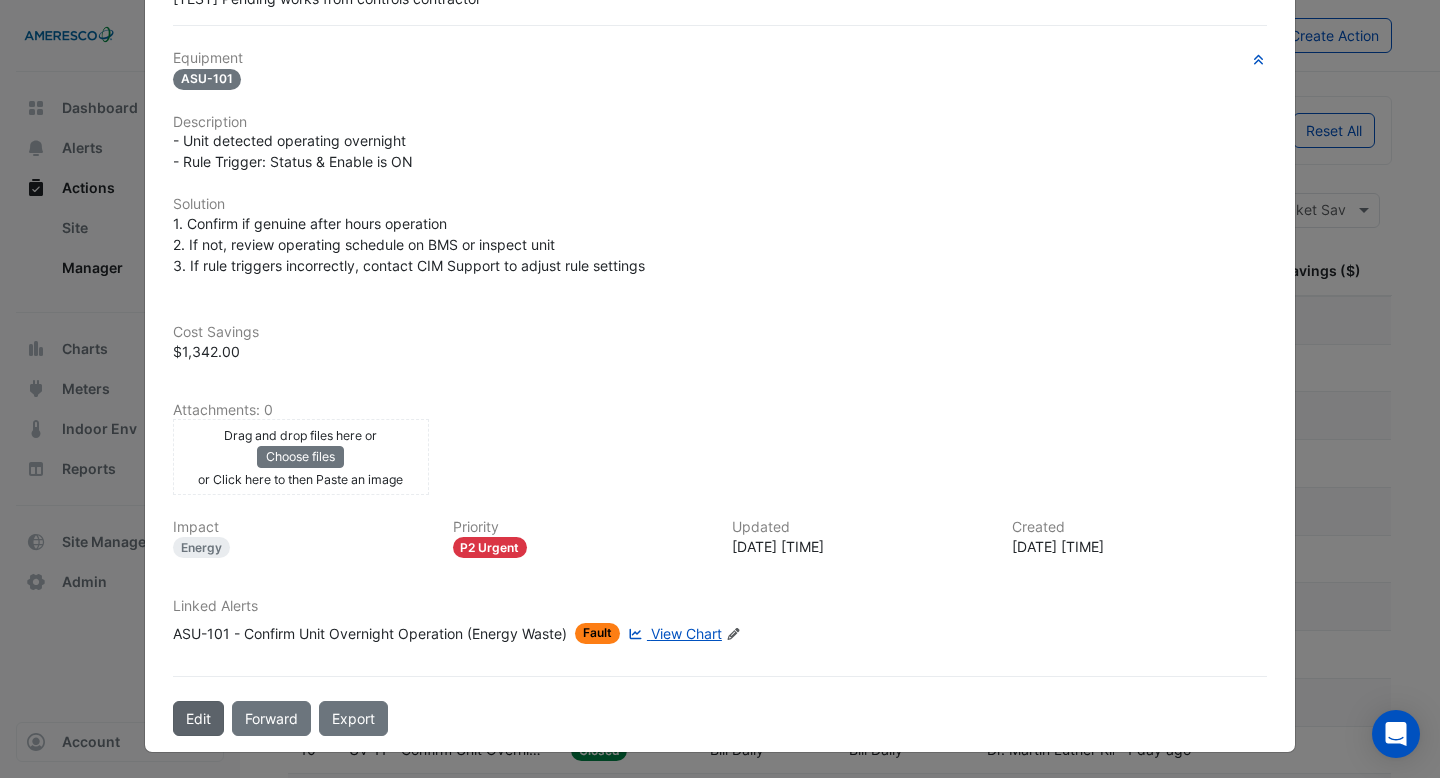 click on "Edit" 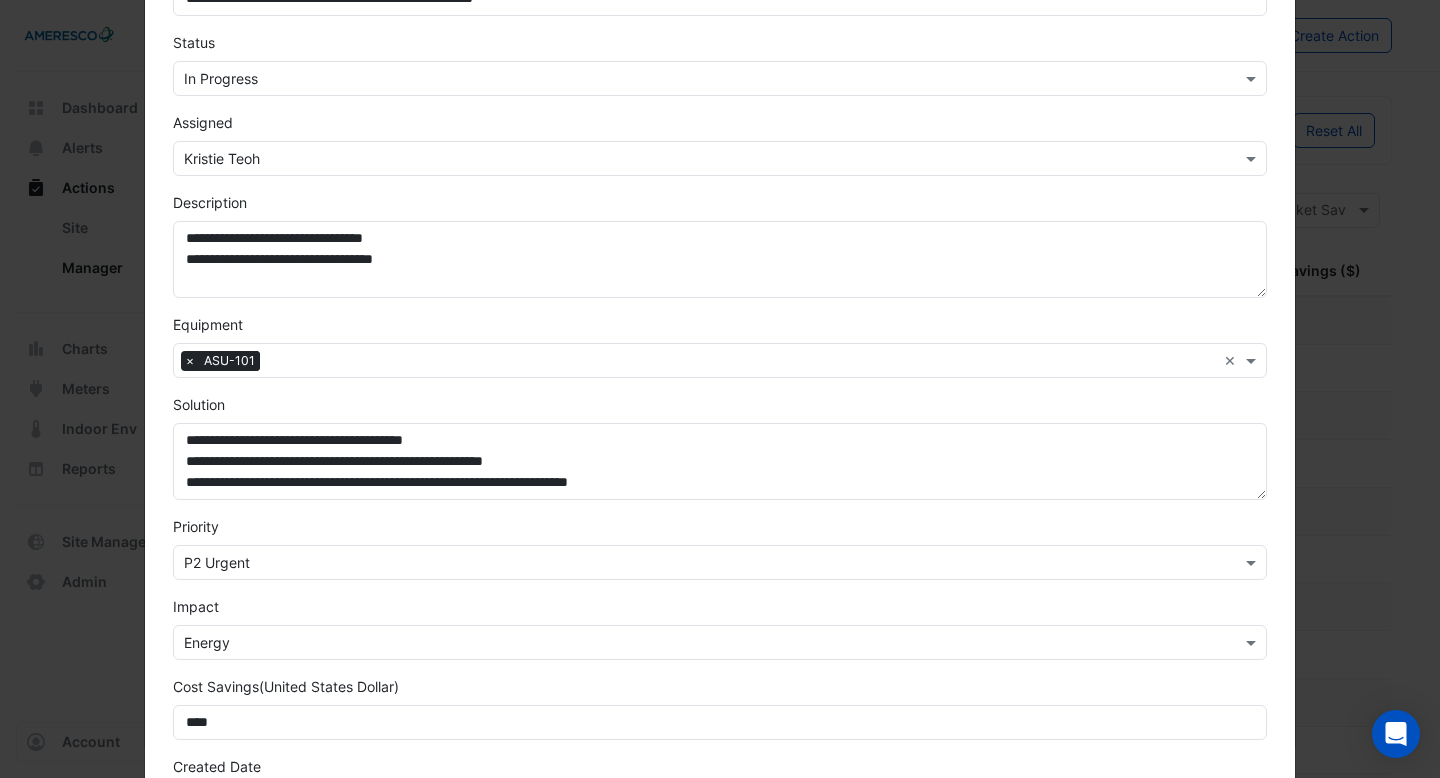 scroll, scrollTop: 280, scrollLeft: 0, axis: vertical 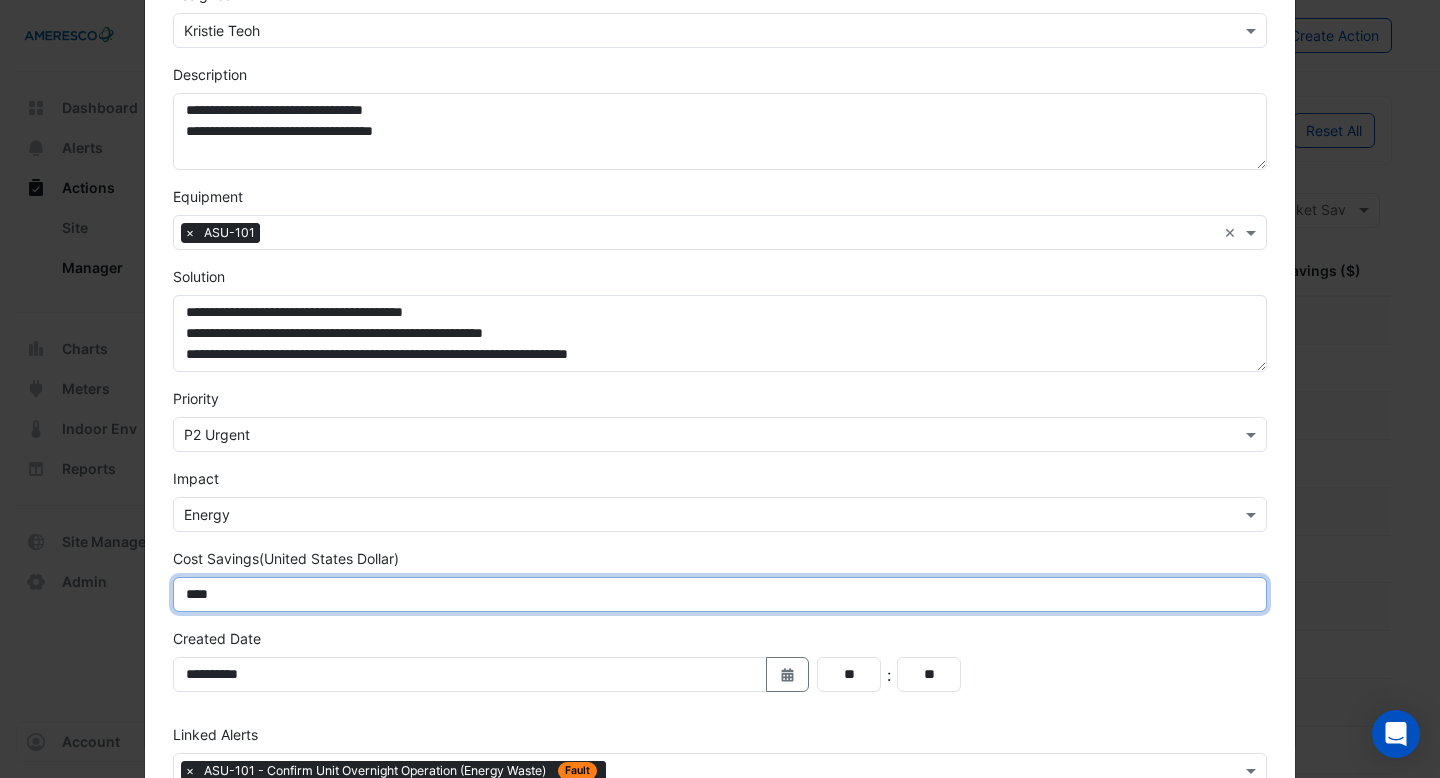 drag, startPoint x: 222, startPoint y: 601, endPoint x: 157, endPoint y: 601, distance: 65 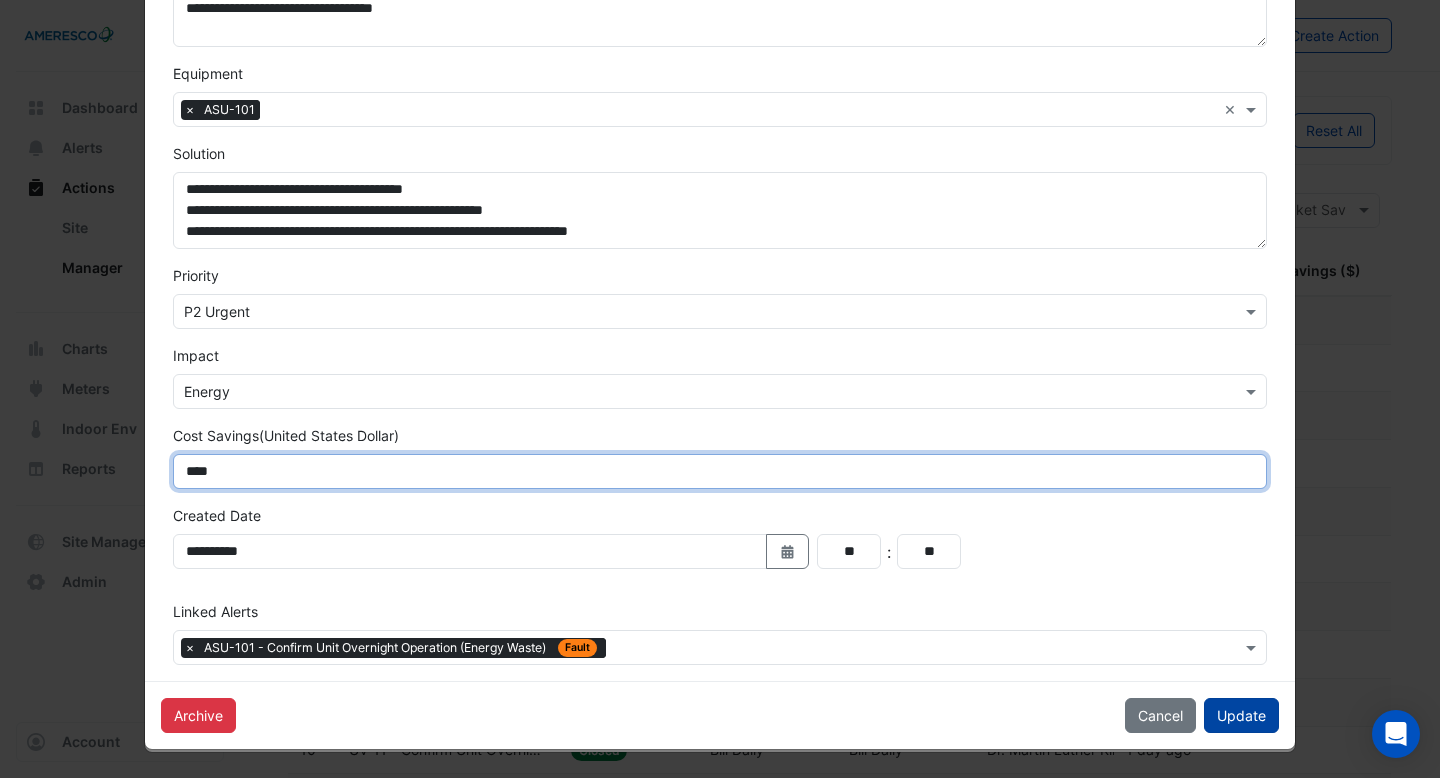 type on "****" 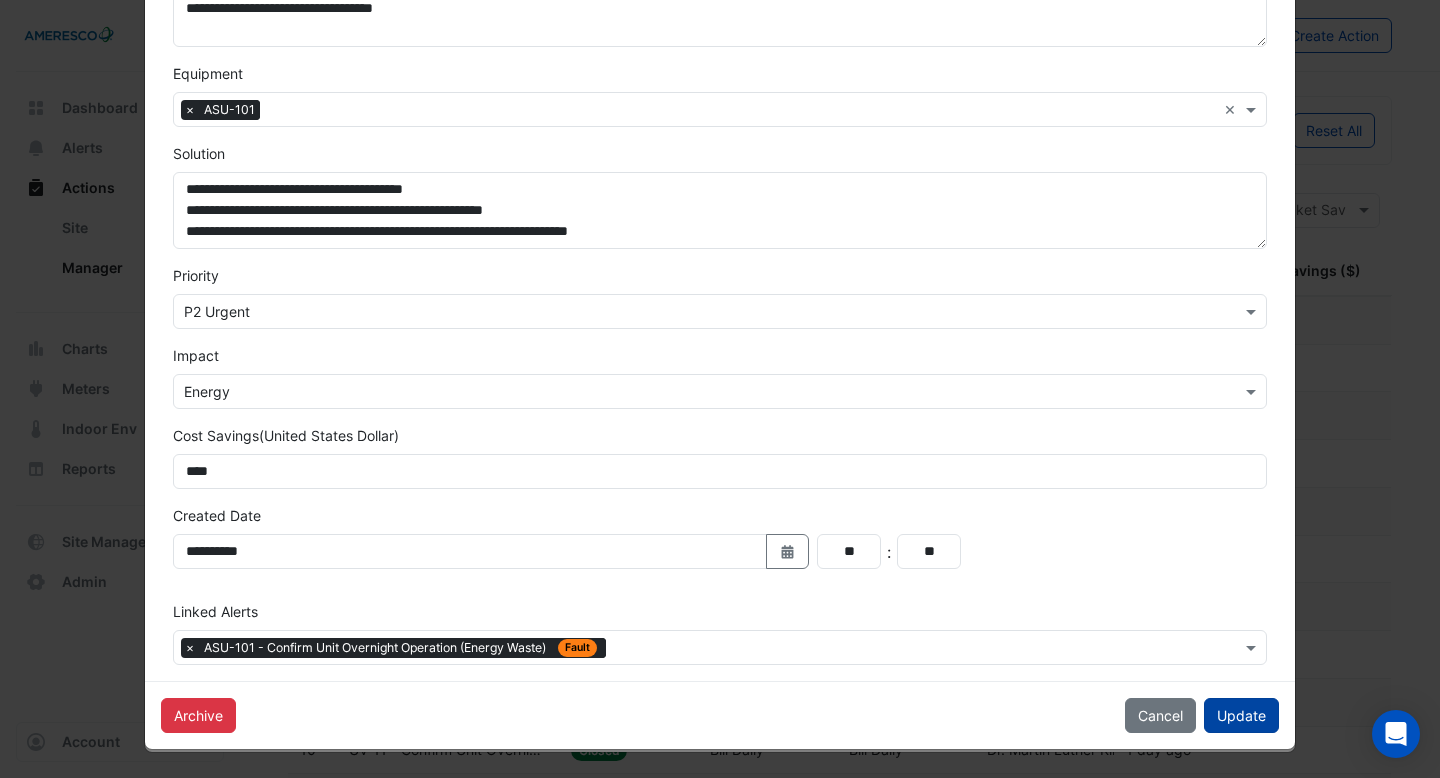 click on "Update" 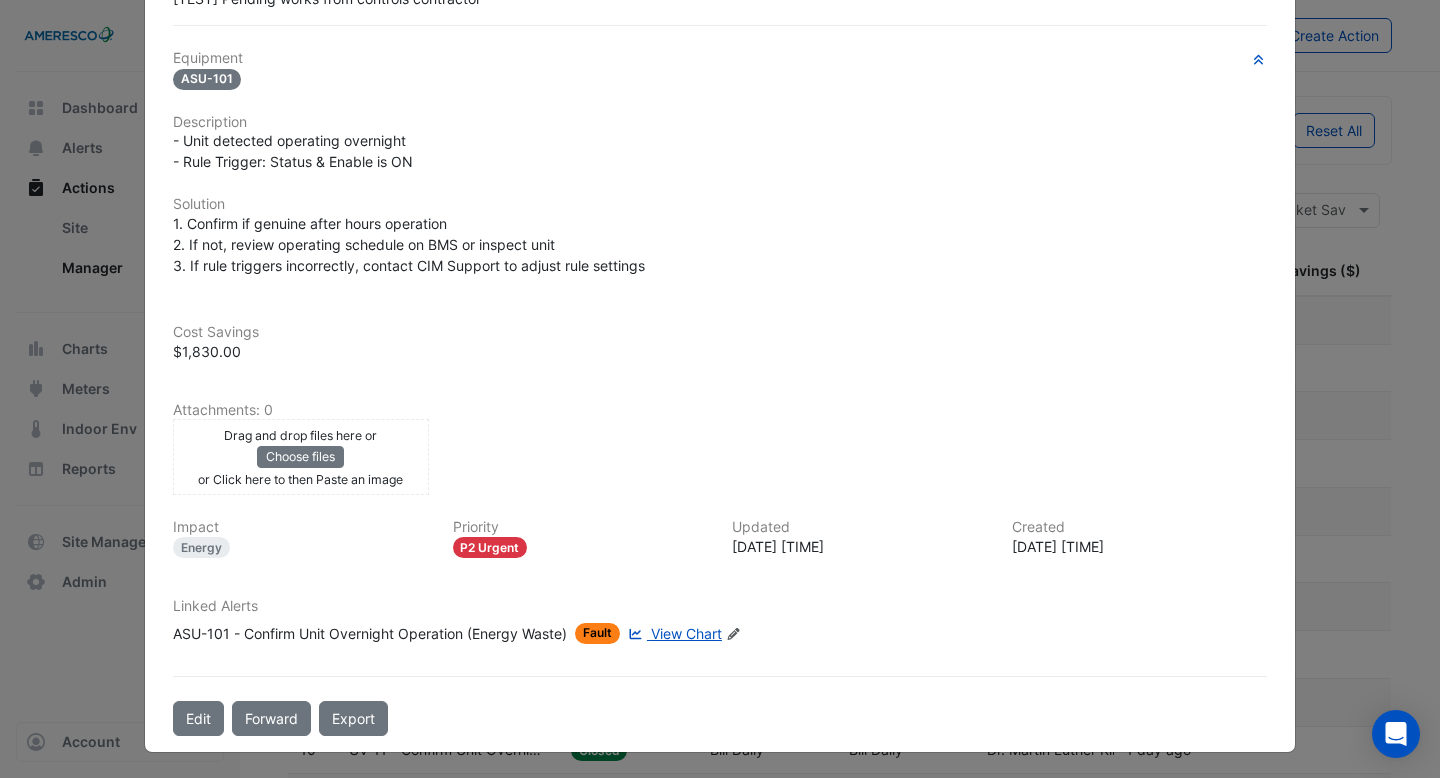 scroll, scrollTop: 0, scrollLeft: 0, axis: both 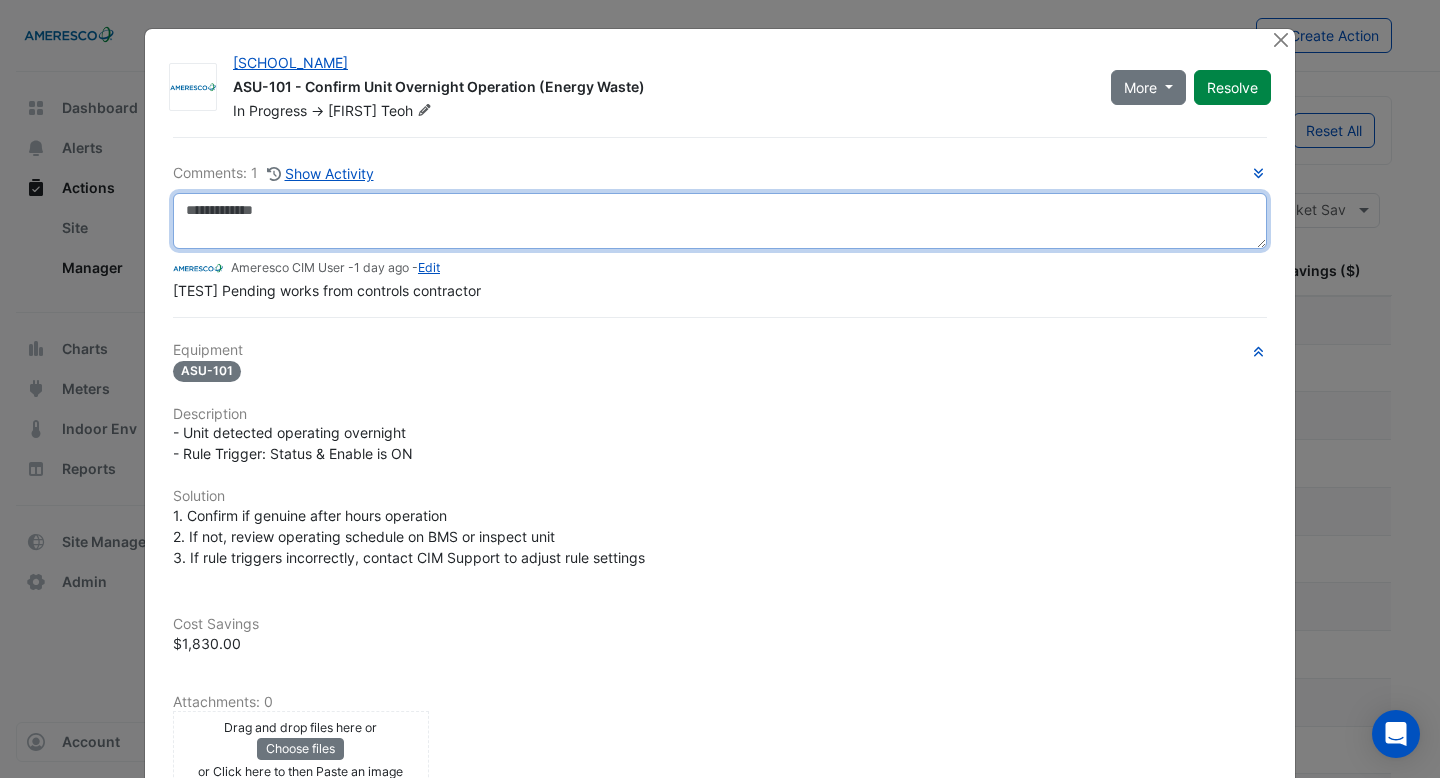 click at bounding box center [720, 221] 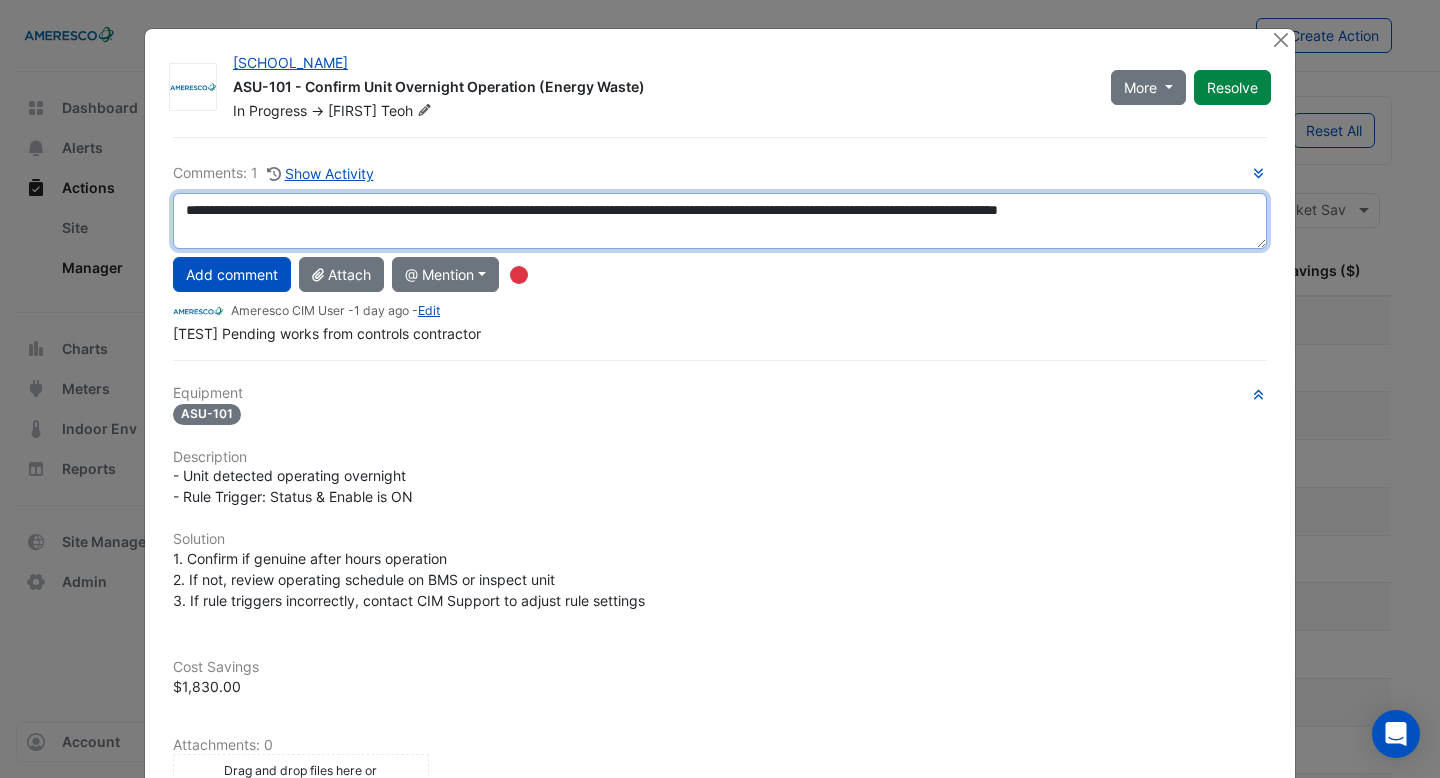 paste on "**********" 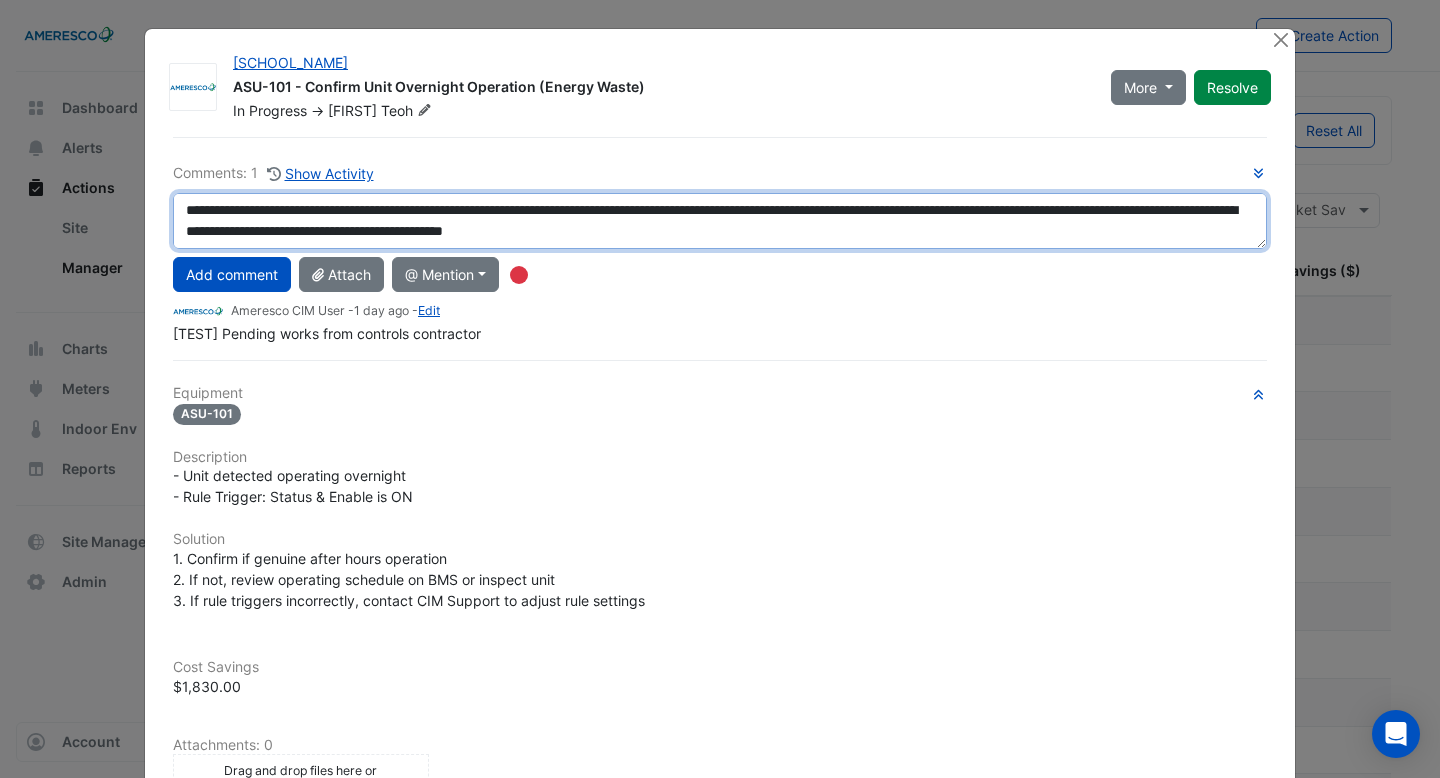scroll, scrollTop: 0, scrollLeft: 0, axis: both 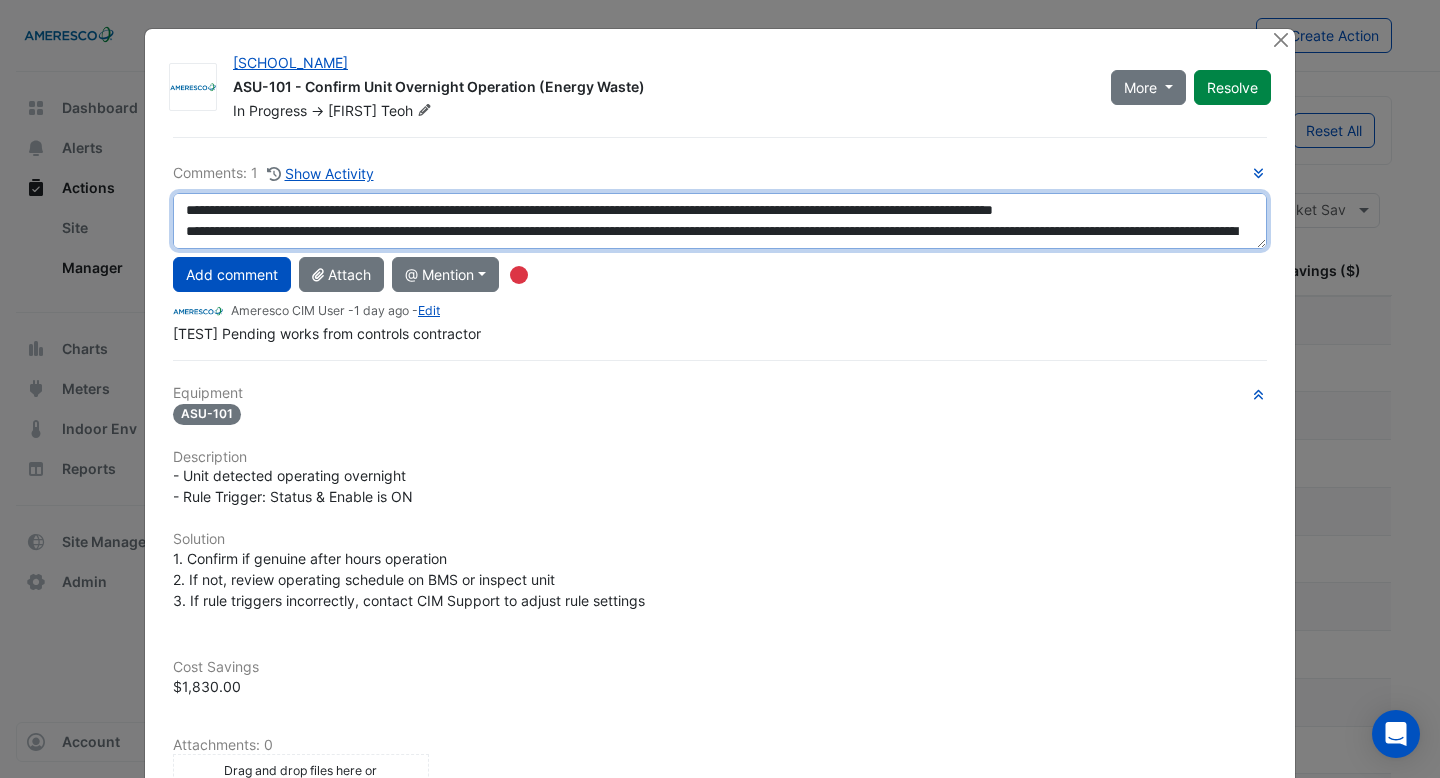 click on "**********" at bounding box center [720, 221] 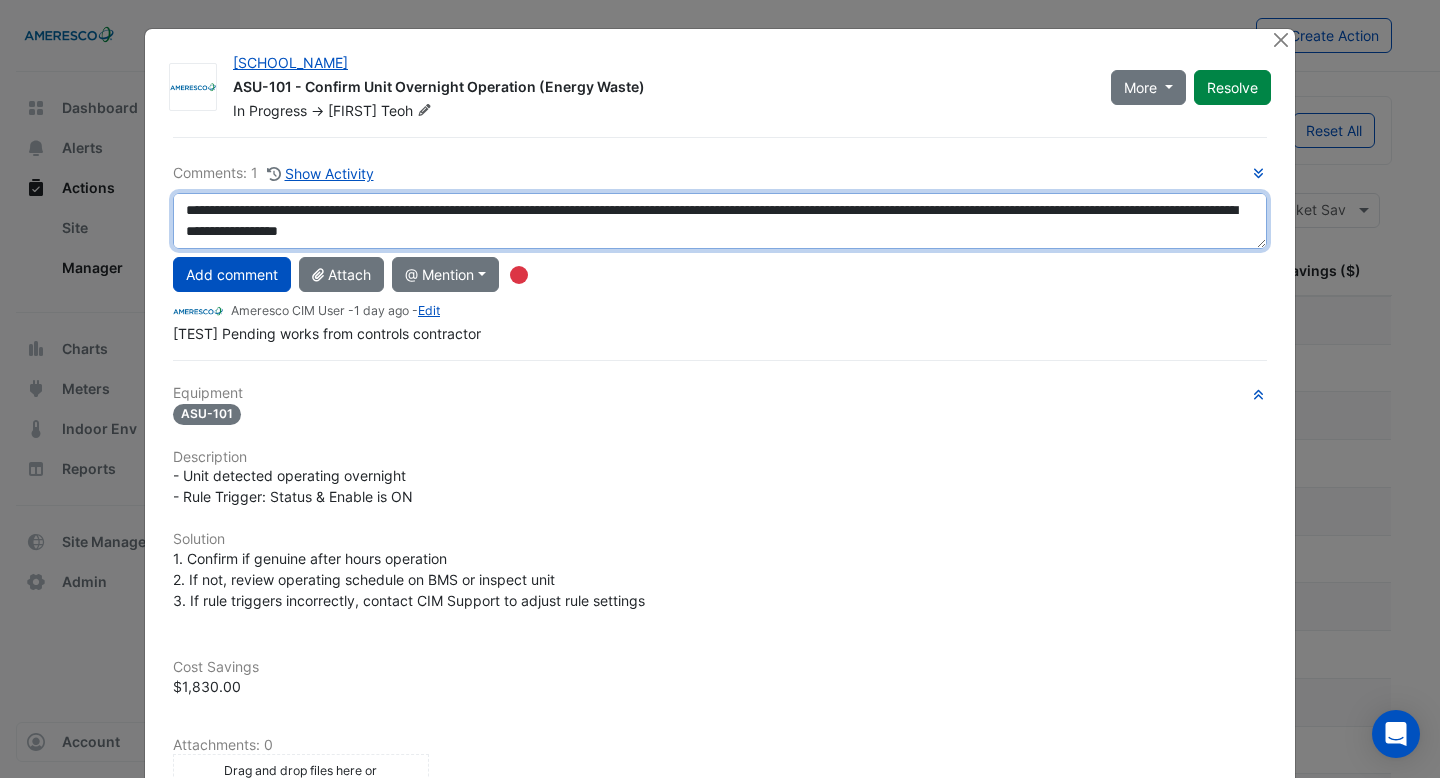 click on "**********" at bounding box center [720, 221] 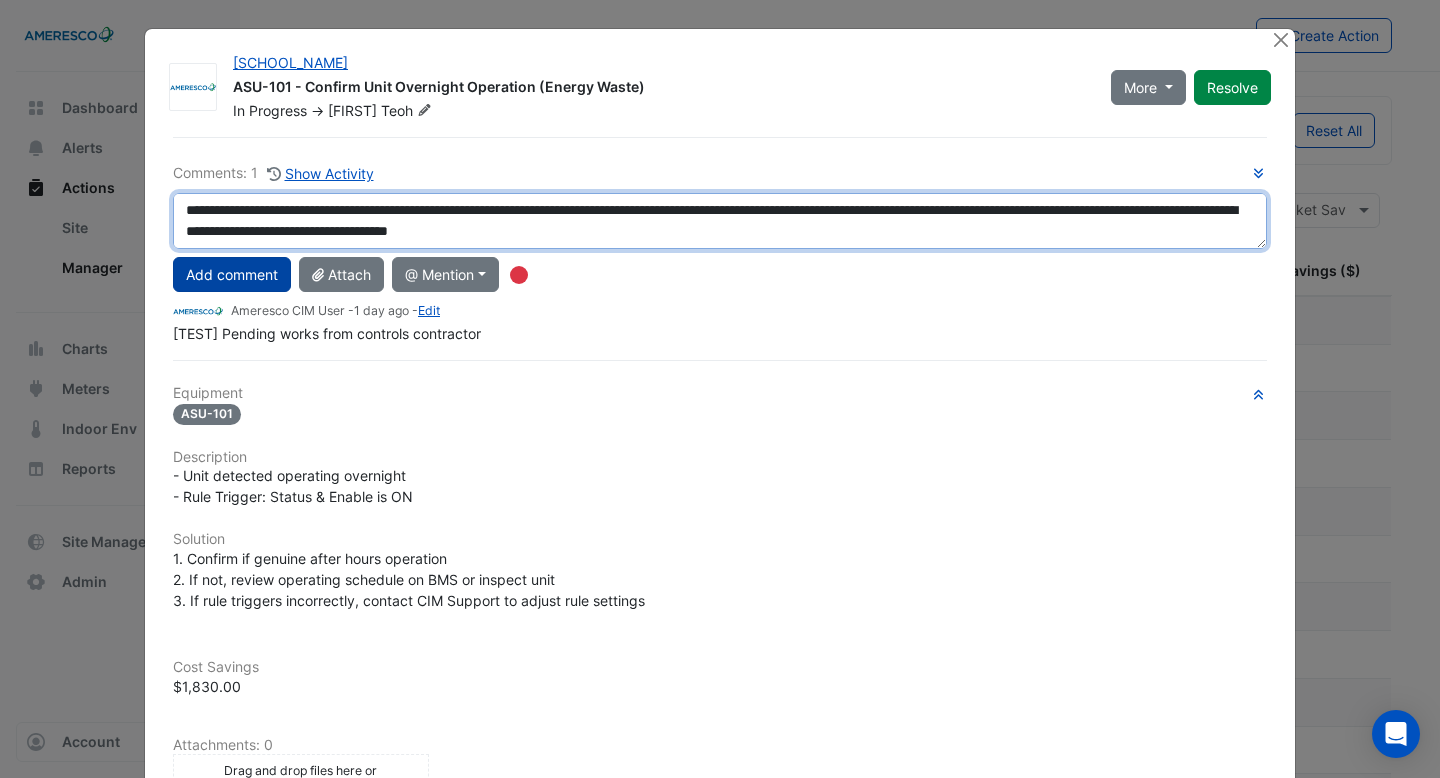 type on "**********" 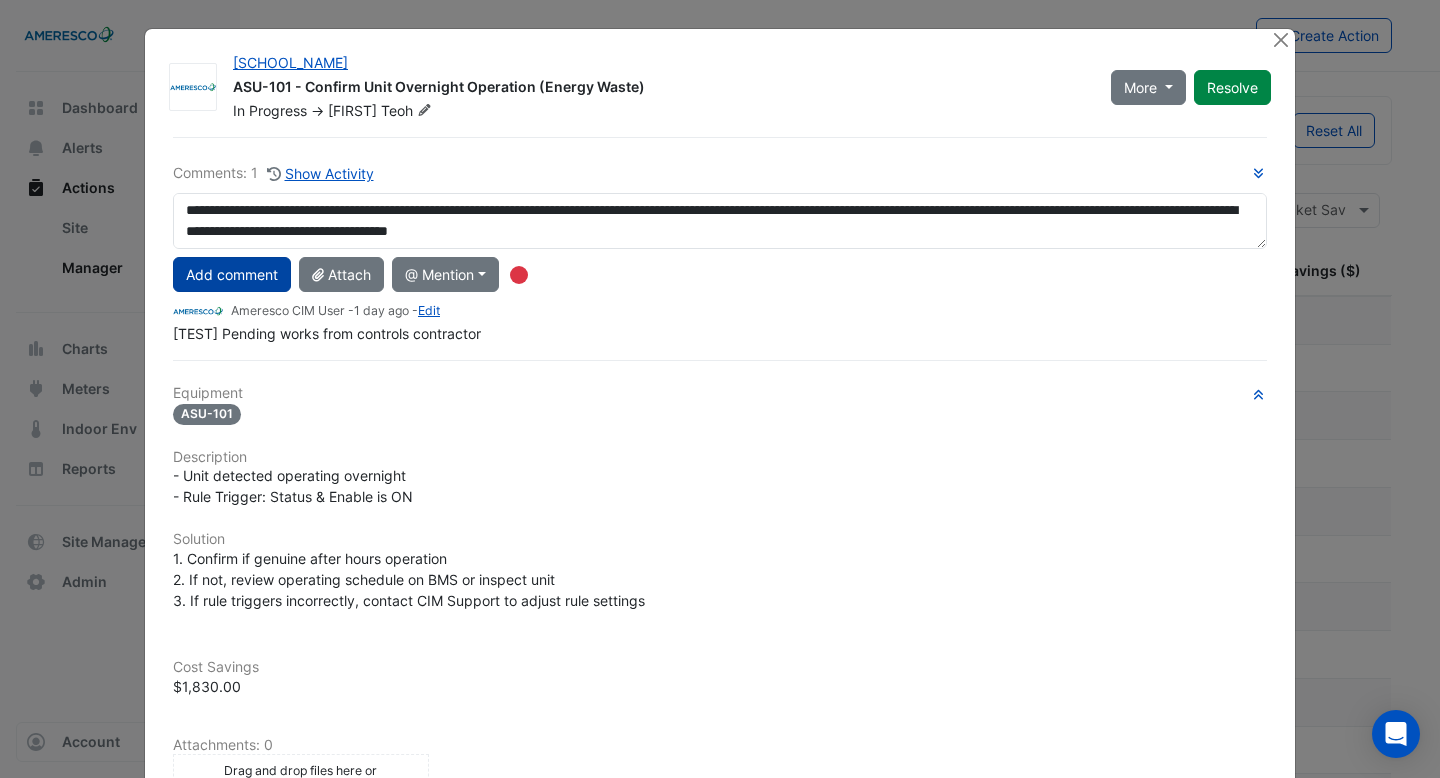 click on "Add comment" 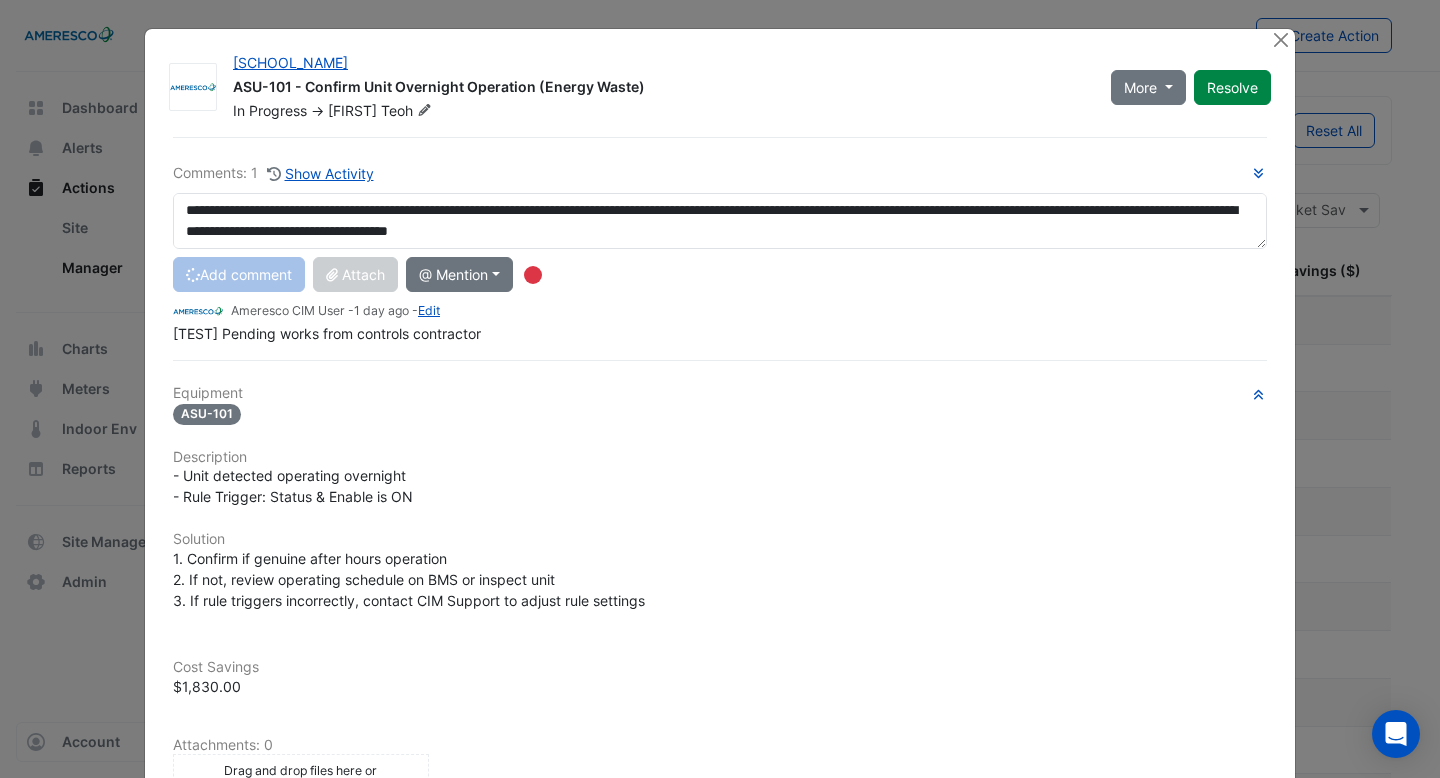 type 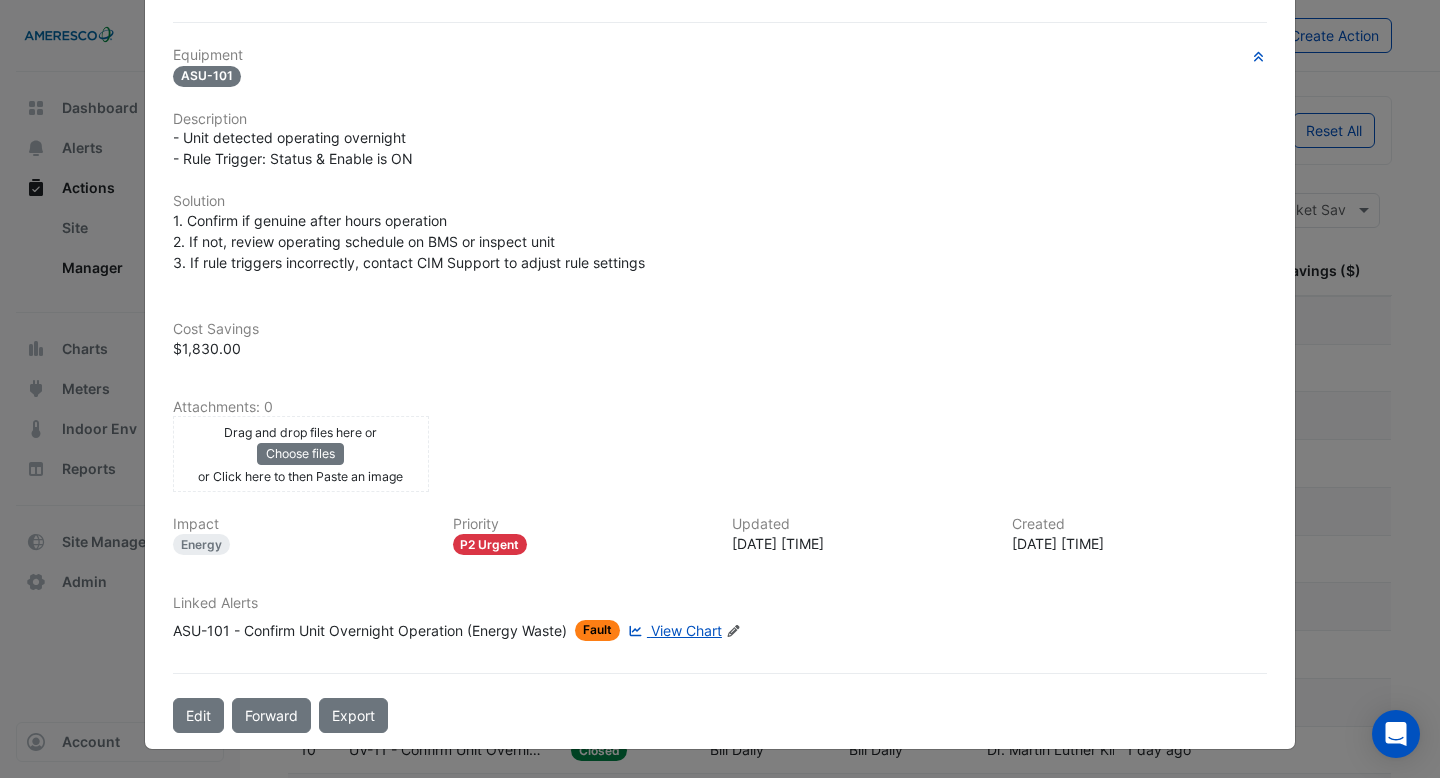 scroll, scrollTop: 0, scrollLeft: 0, axis: both 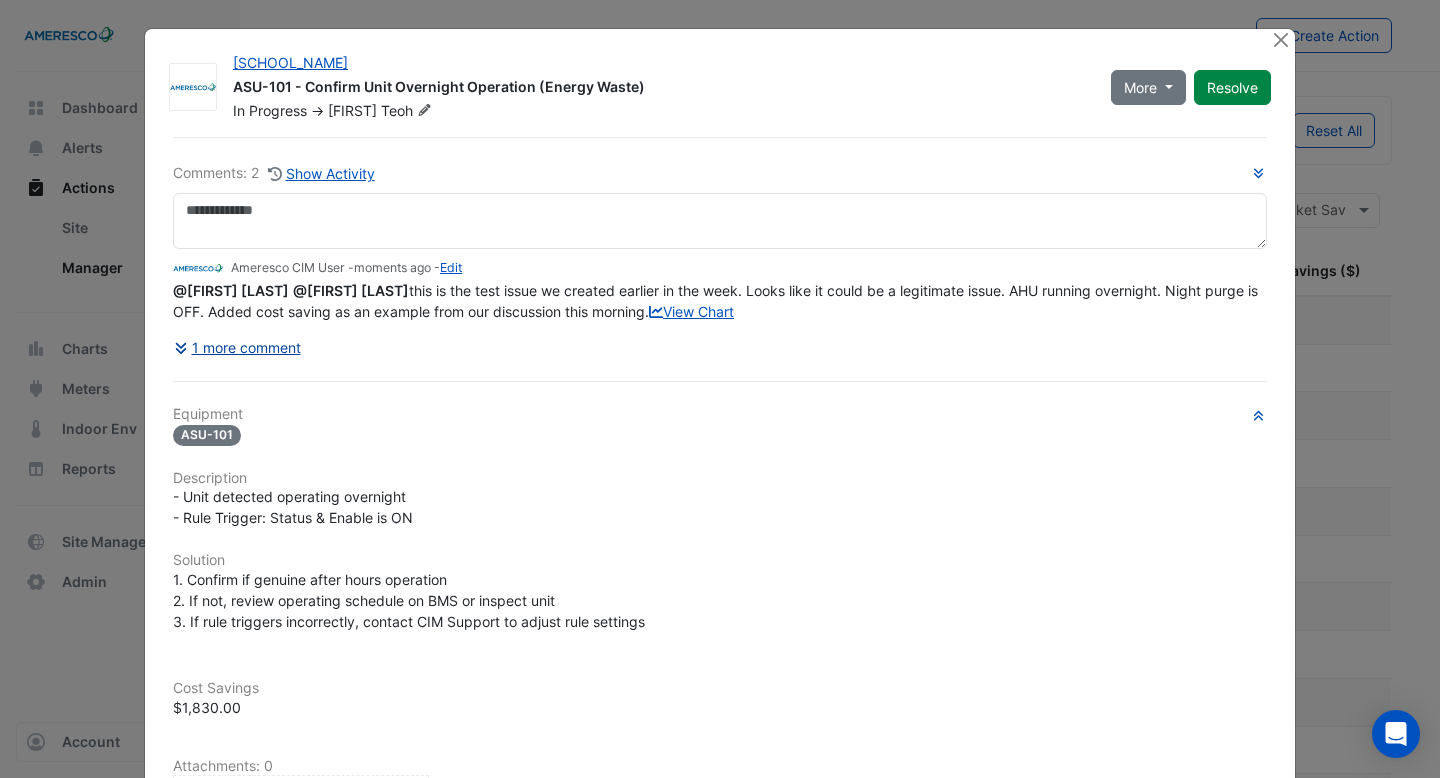 click on "1 more comment" 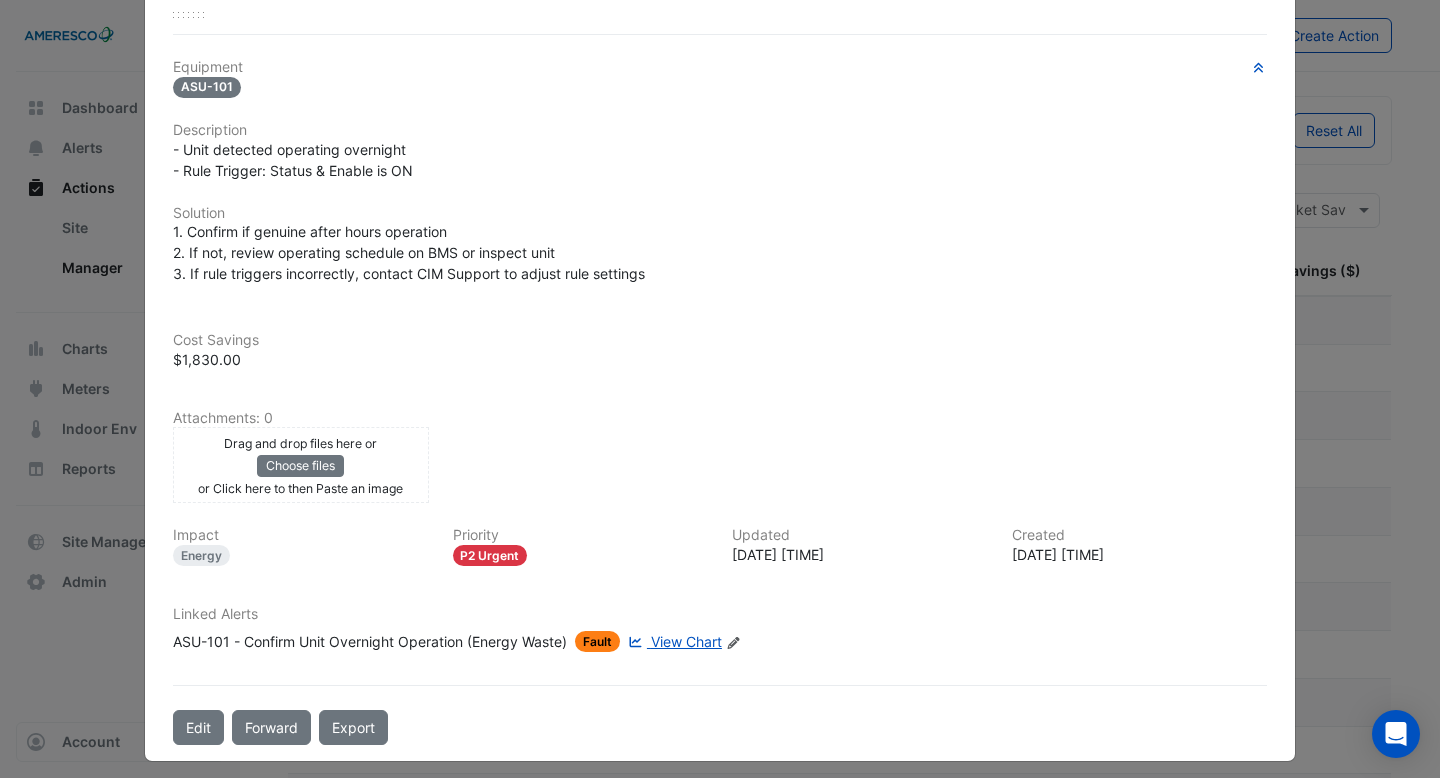 scroll, scrollTop: 0, scrollLeft: 0, axis: both 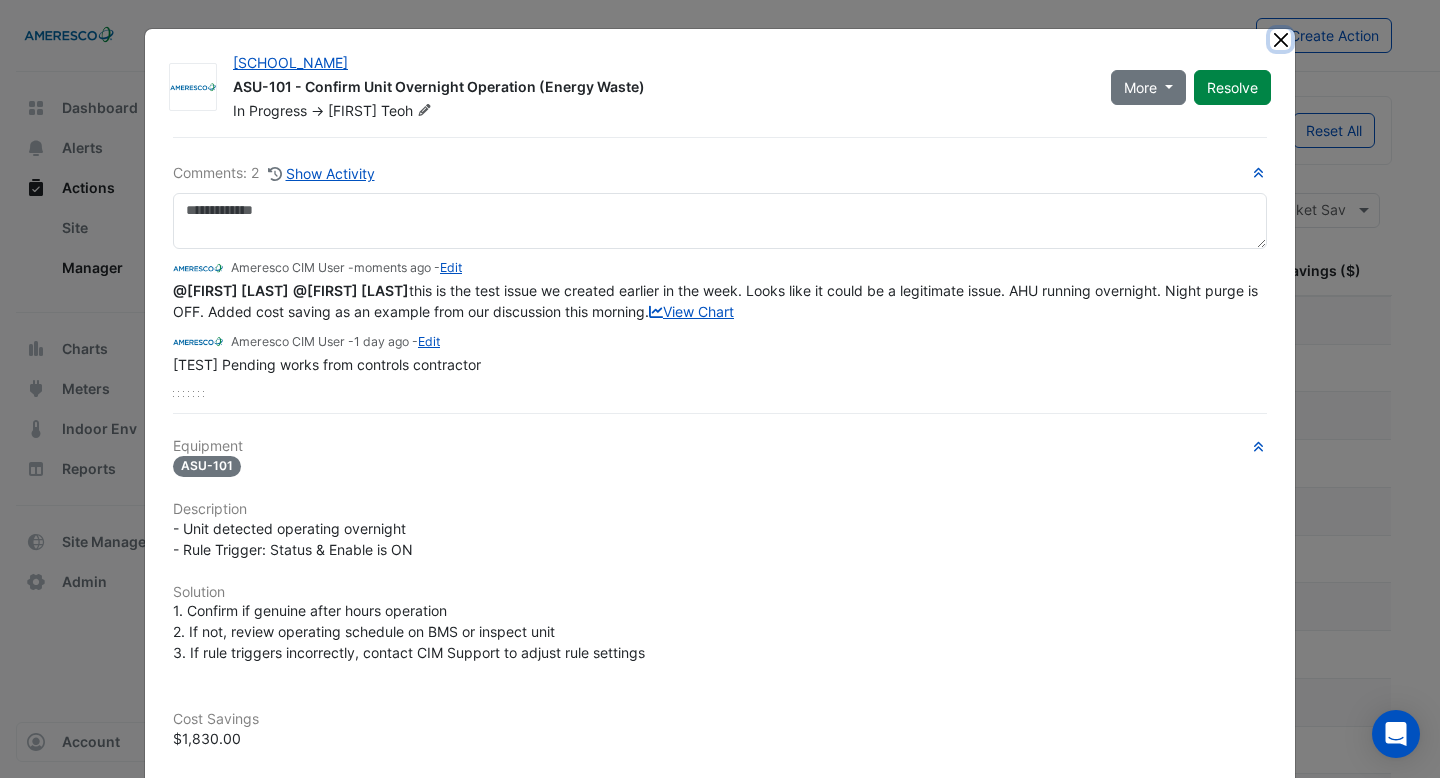 click 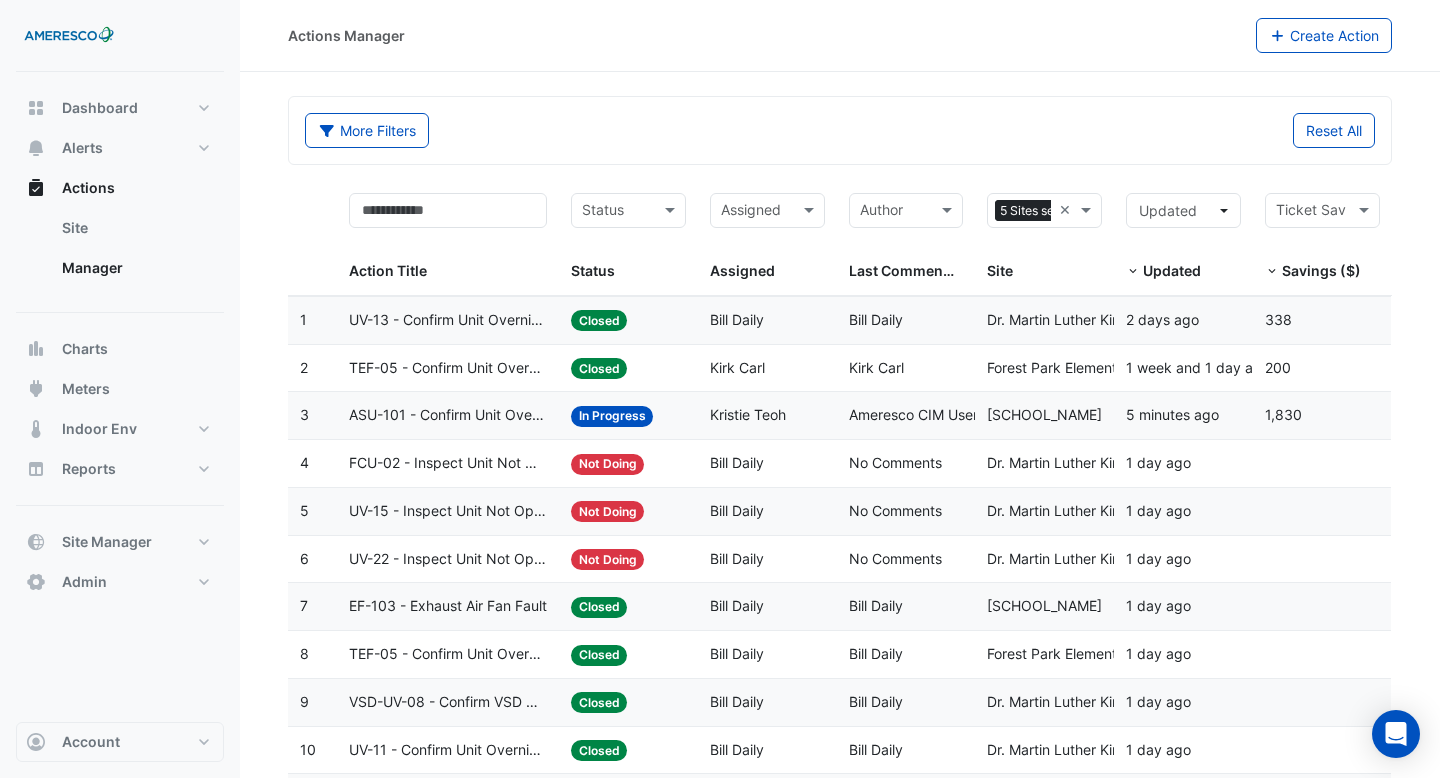 click on "EF-103 - Exhaust Air Fan Fault" 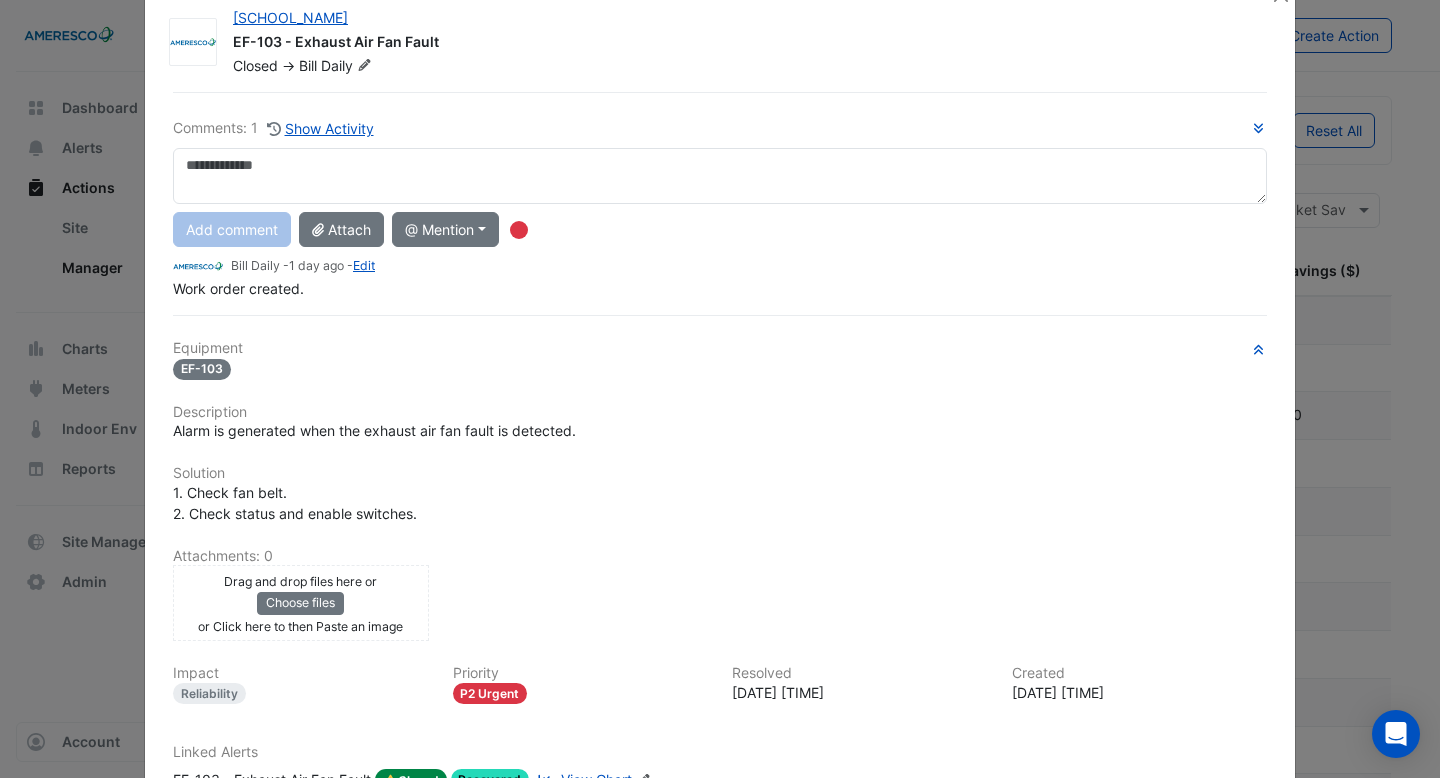 scroll, scrollTop: 0, scrollLeft: 0, axis: both 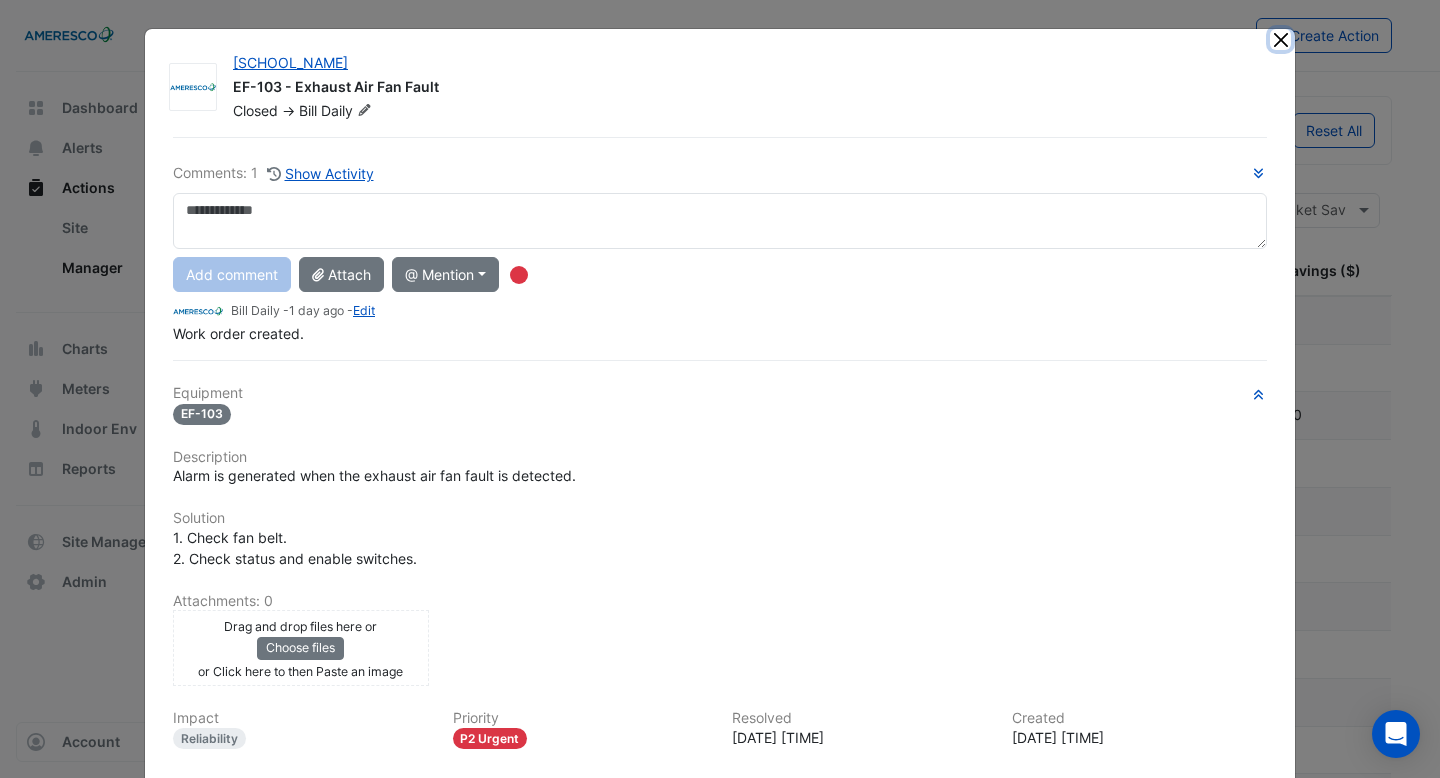 click 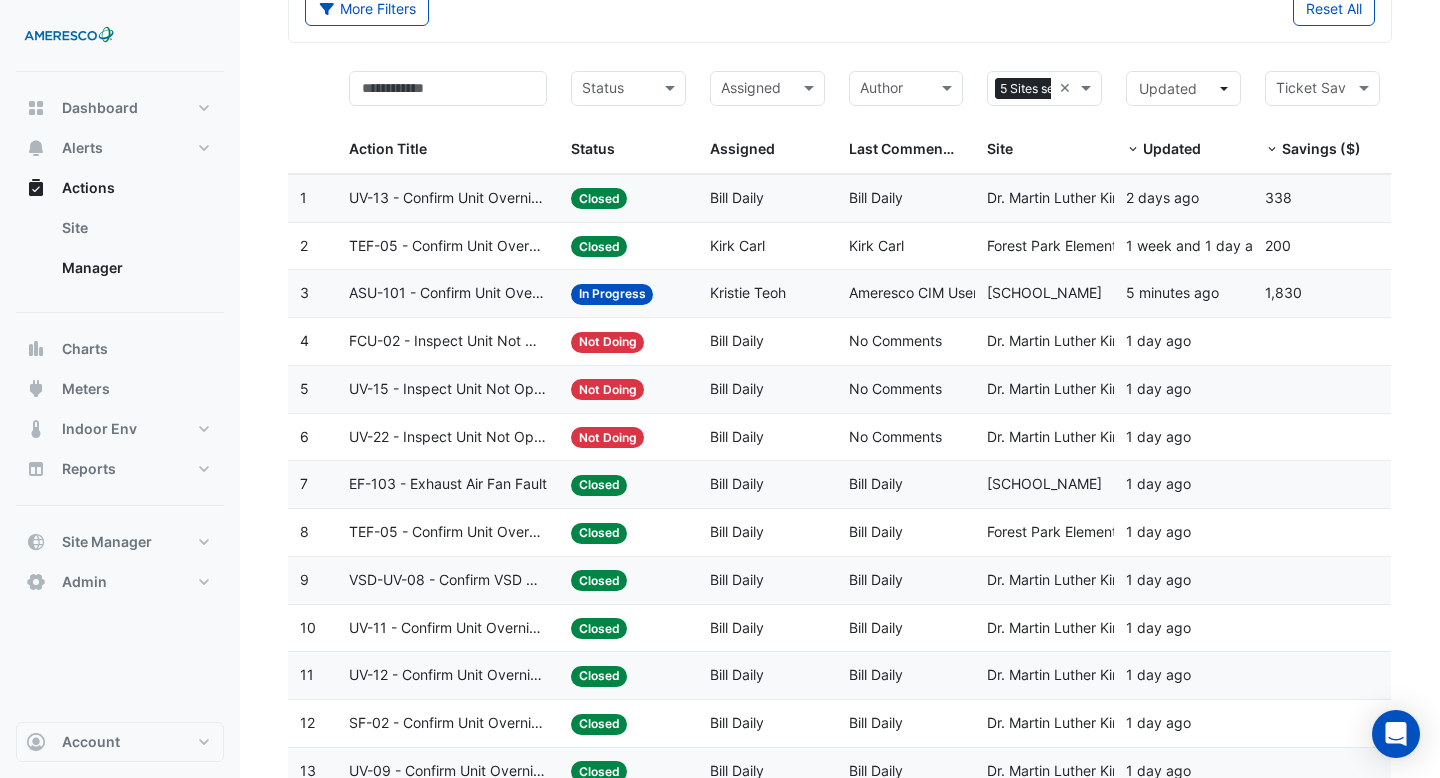 scroll, scrollTop: 160, scrollLeft: 0, axis: vertical 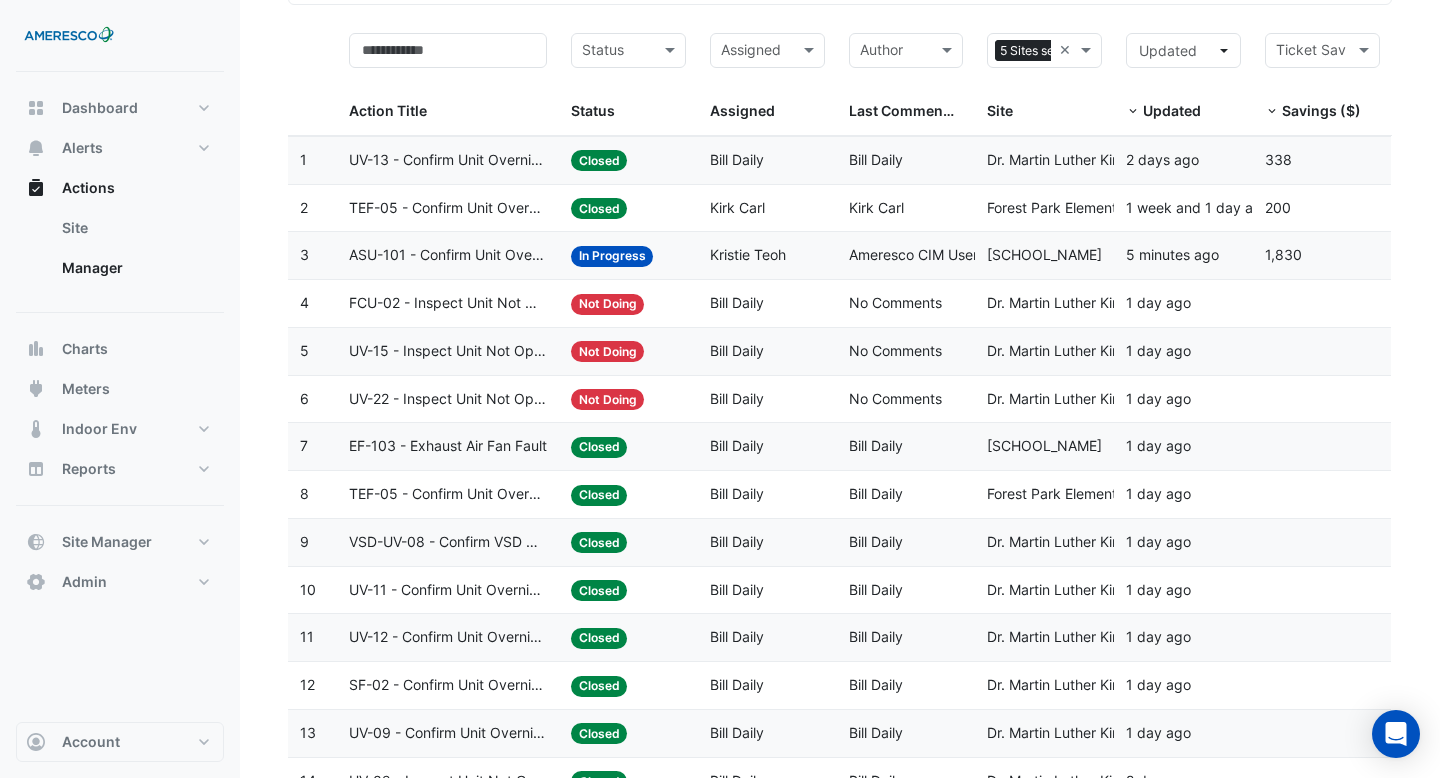 click on "Action Title:
EF-103 - Exhaust Air Fan Fault" 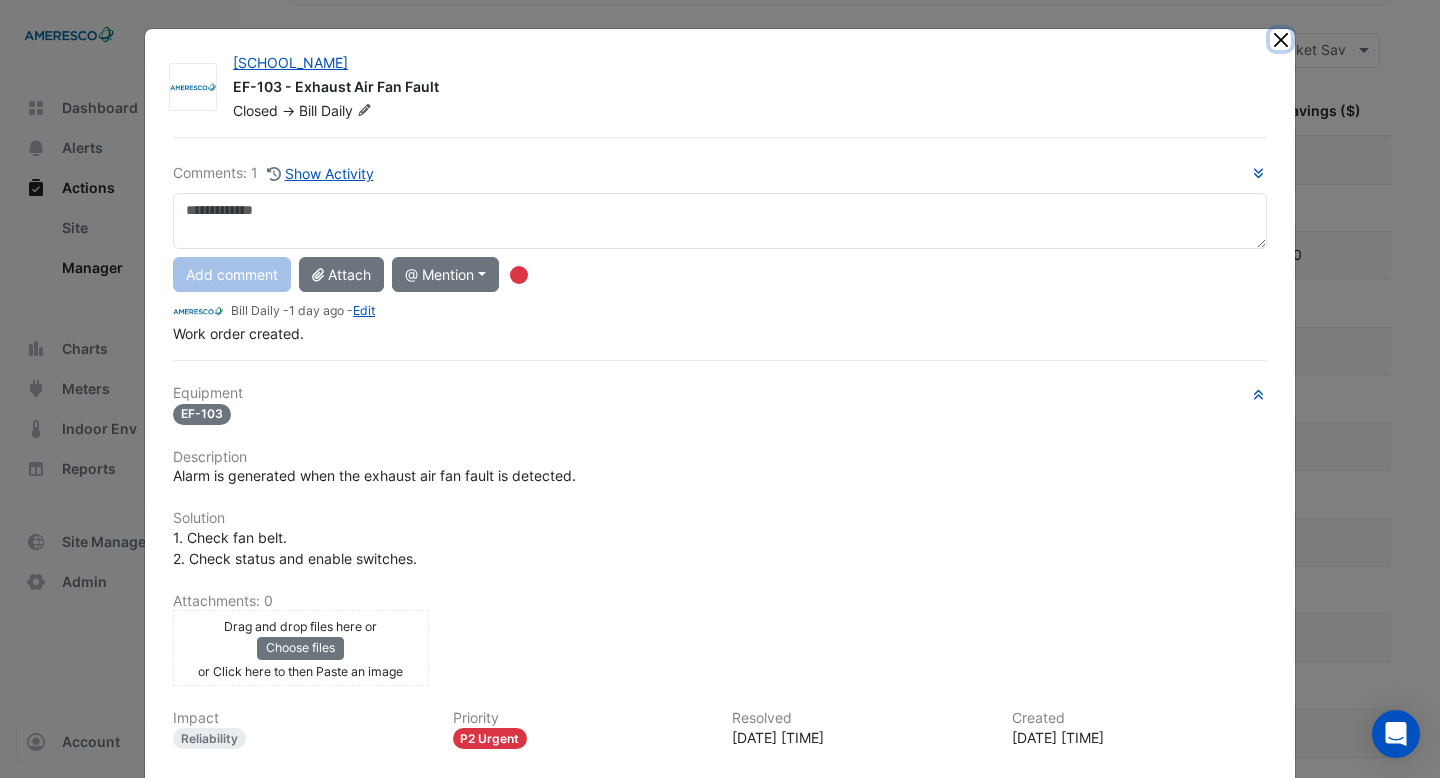 click 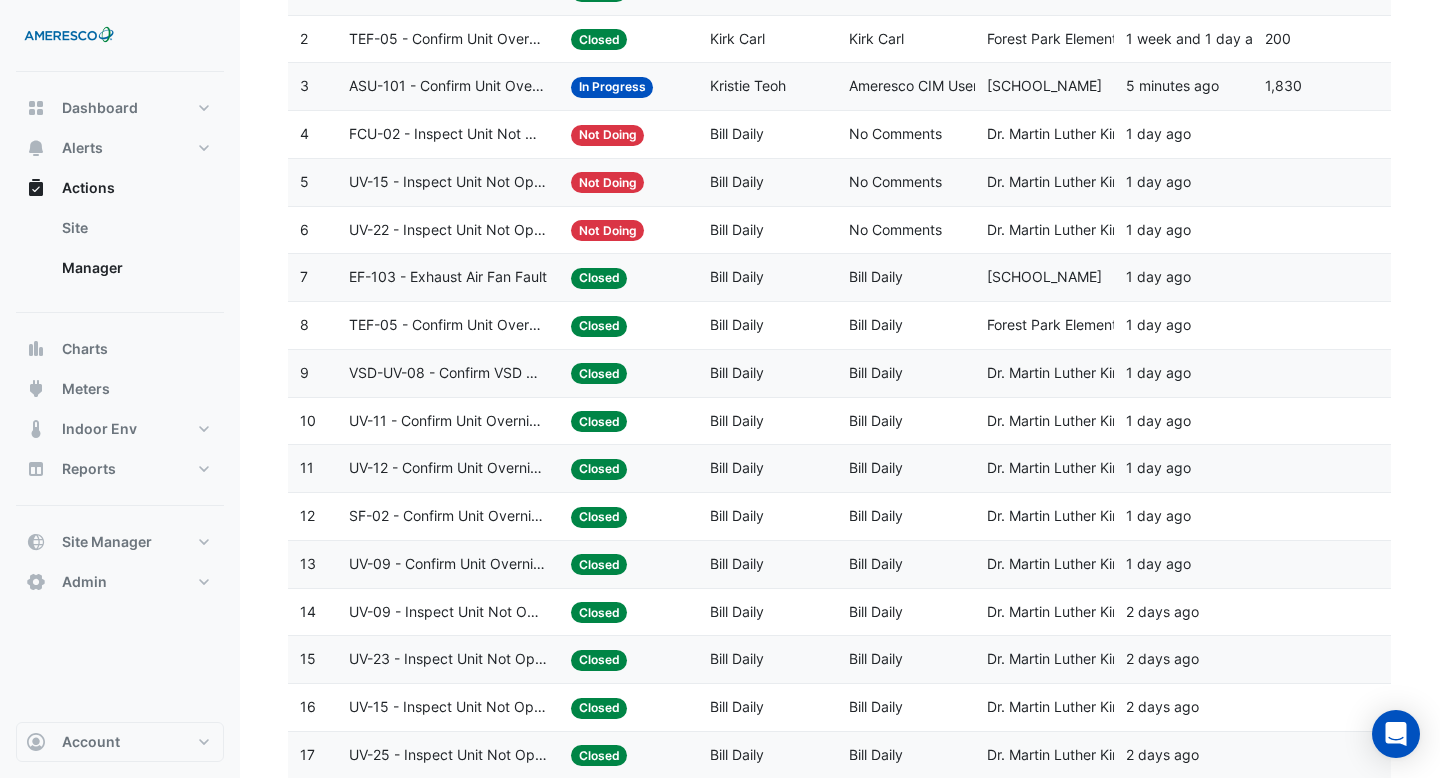 scroll, scrollTop: 345, scrollLeft: 0, axis: vertical 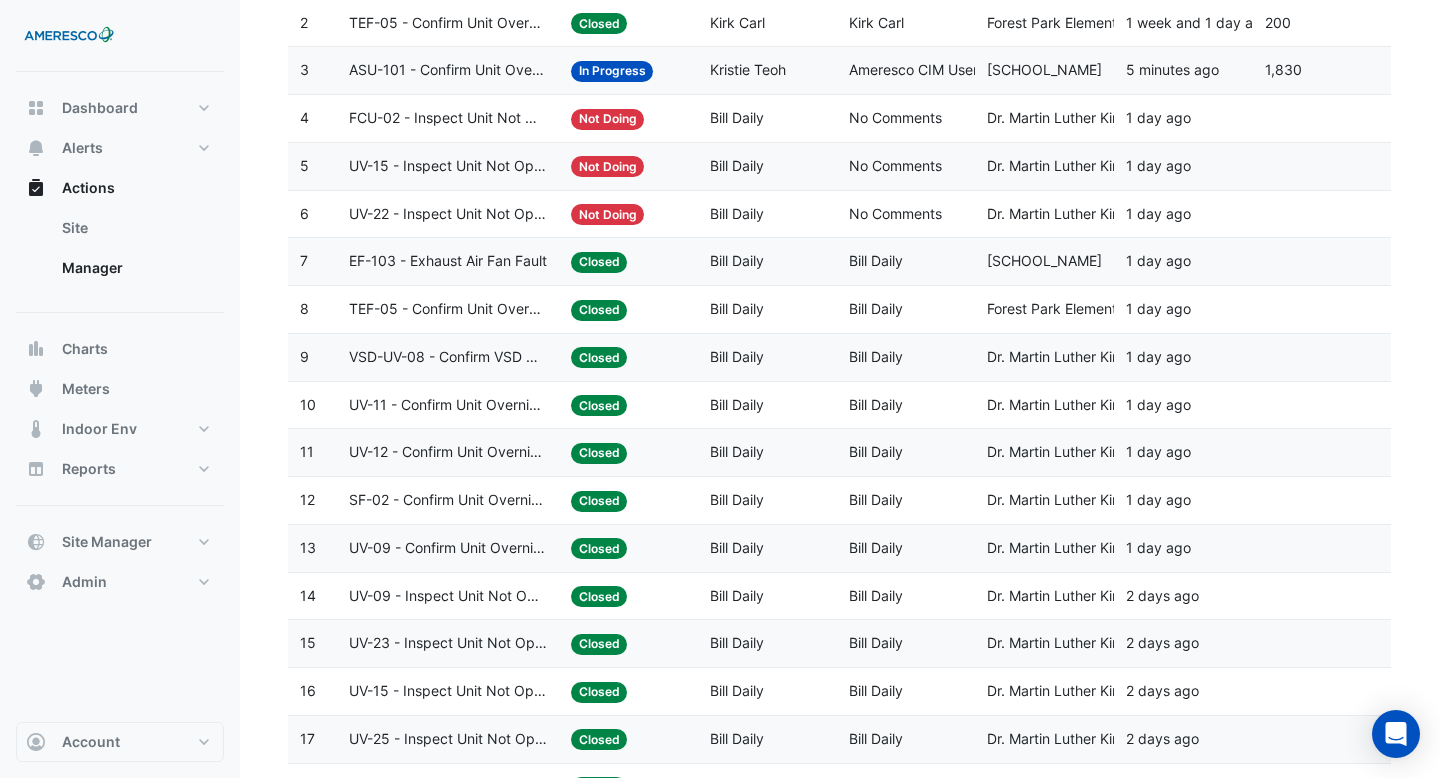 click on "UV-11 - Confirm Unit Overnight Operation (Energy Waste)" 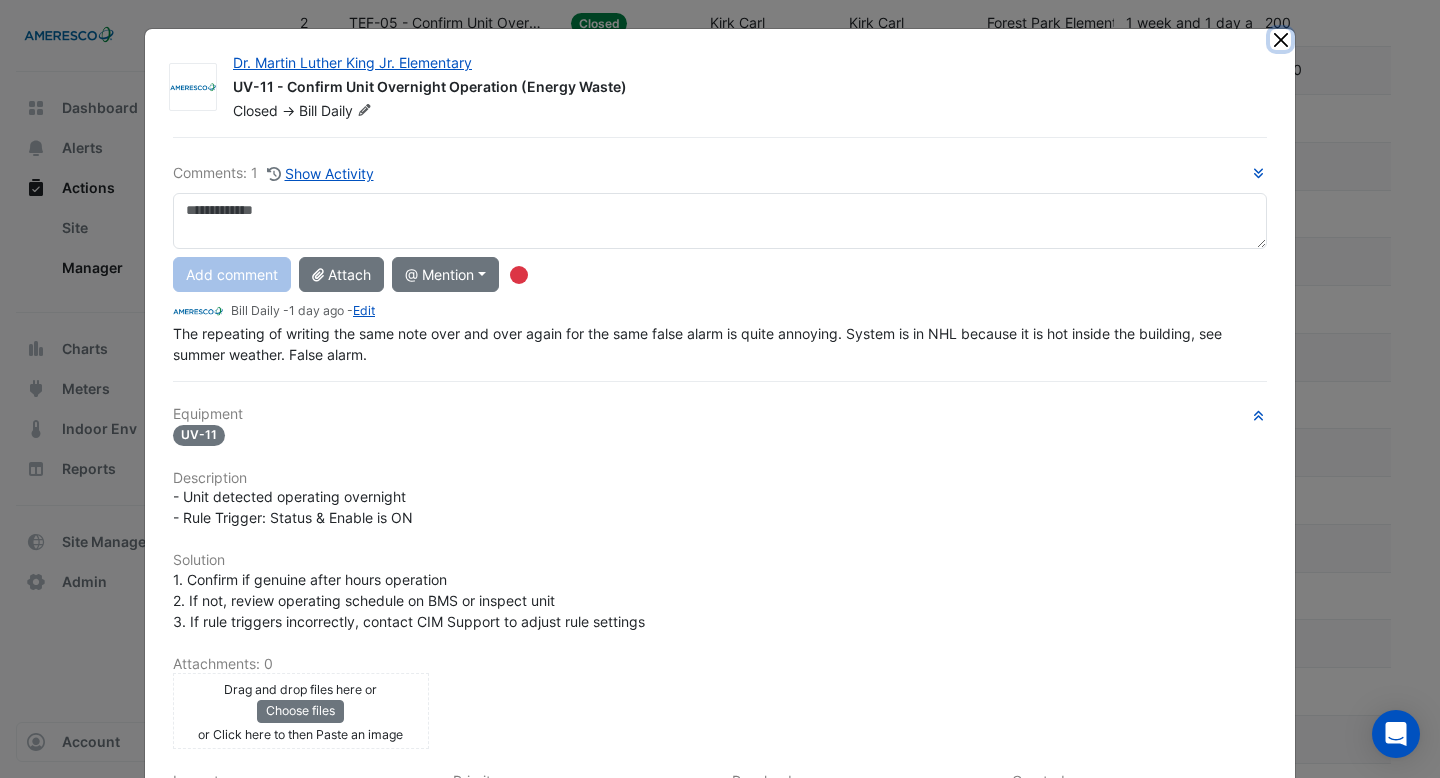 click 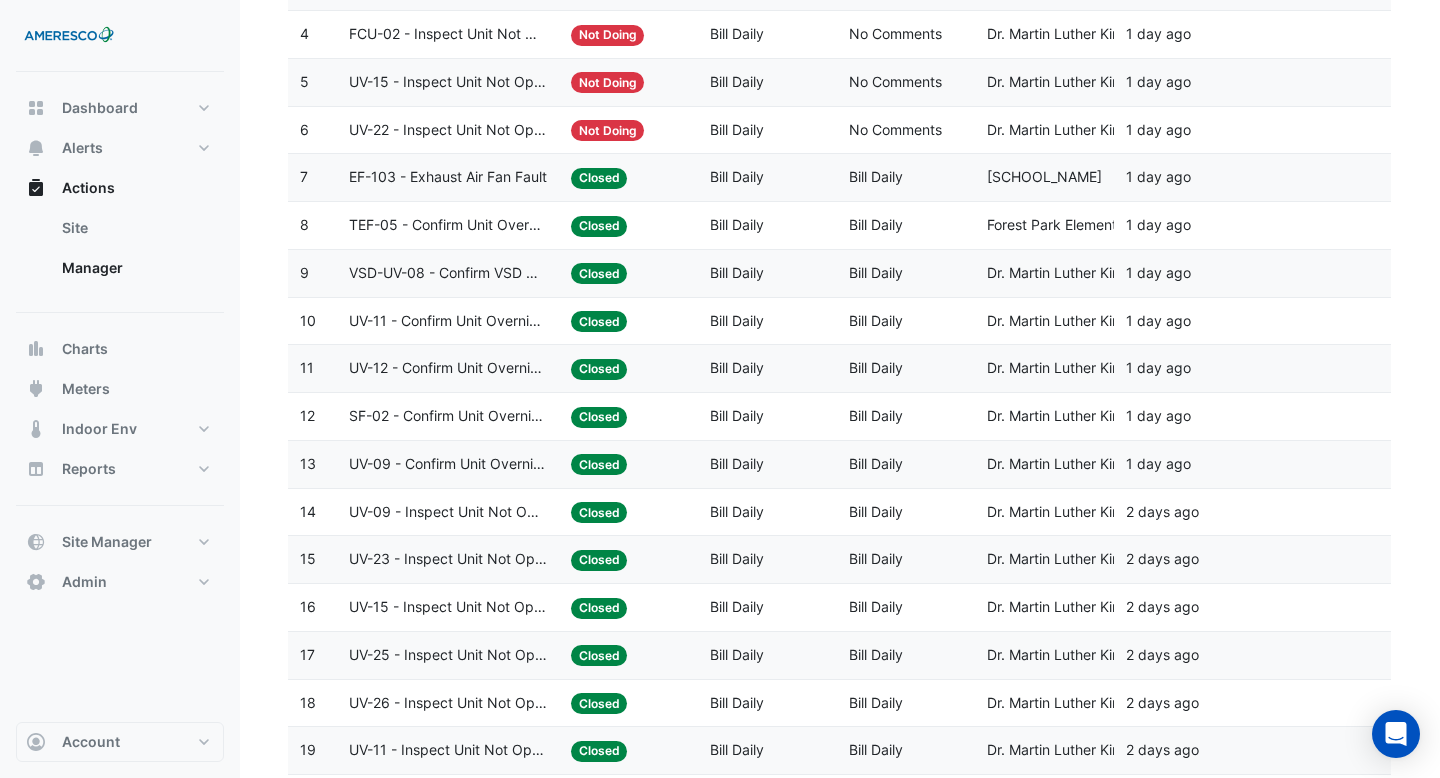 scroll, scrollTop: 439, scrollLeft: 0, axis: vertical 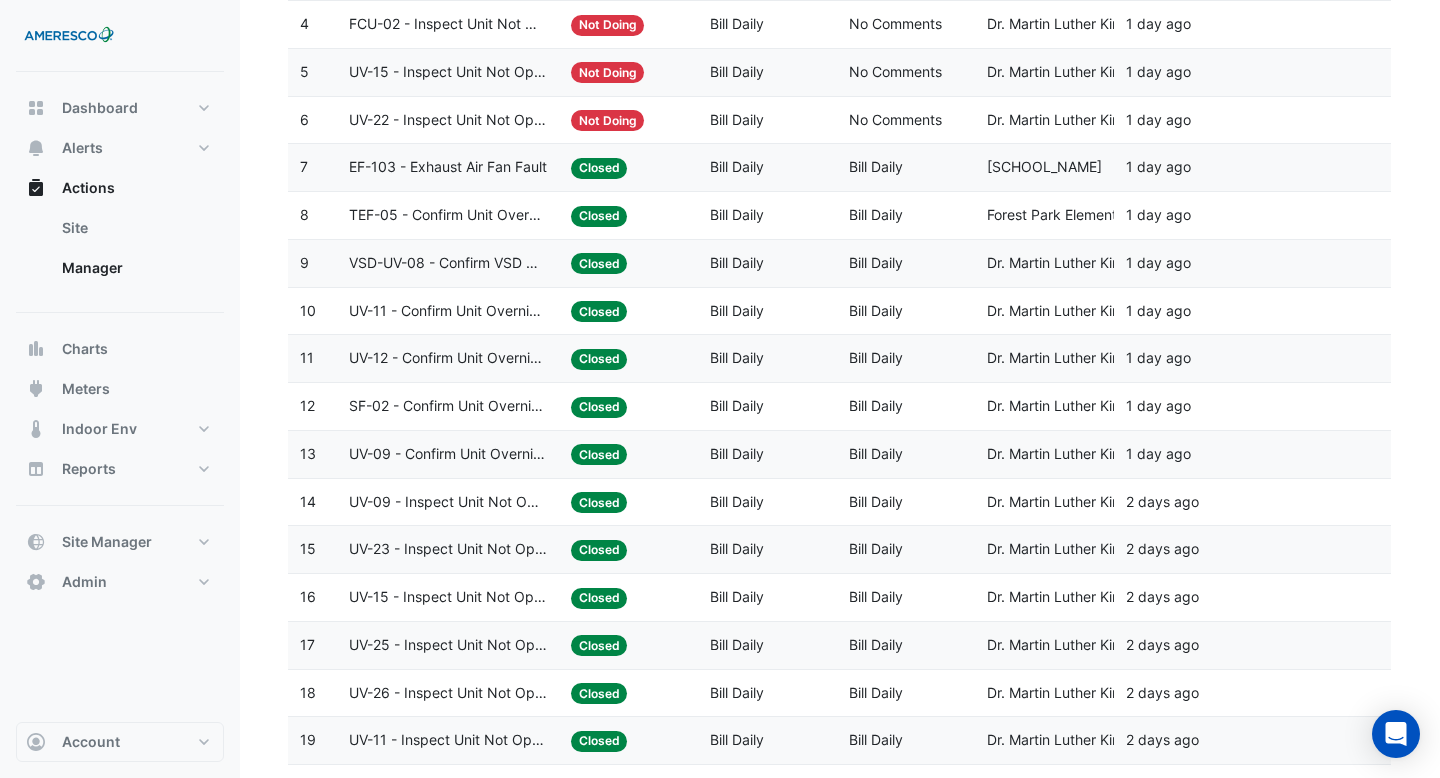 click on "SF-02 - Confirm Unit Overnight Operation (Energy Waste)" 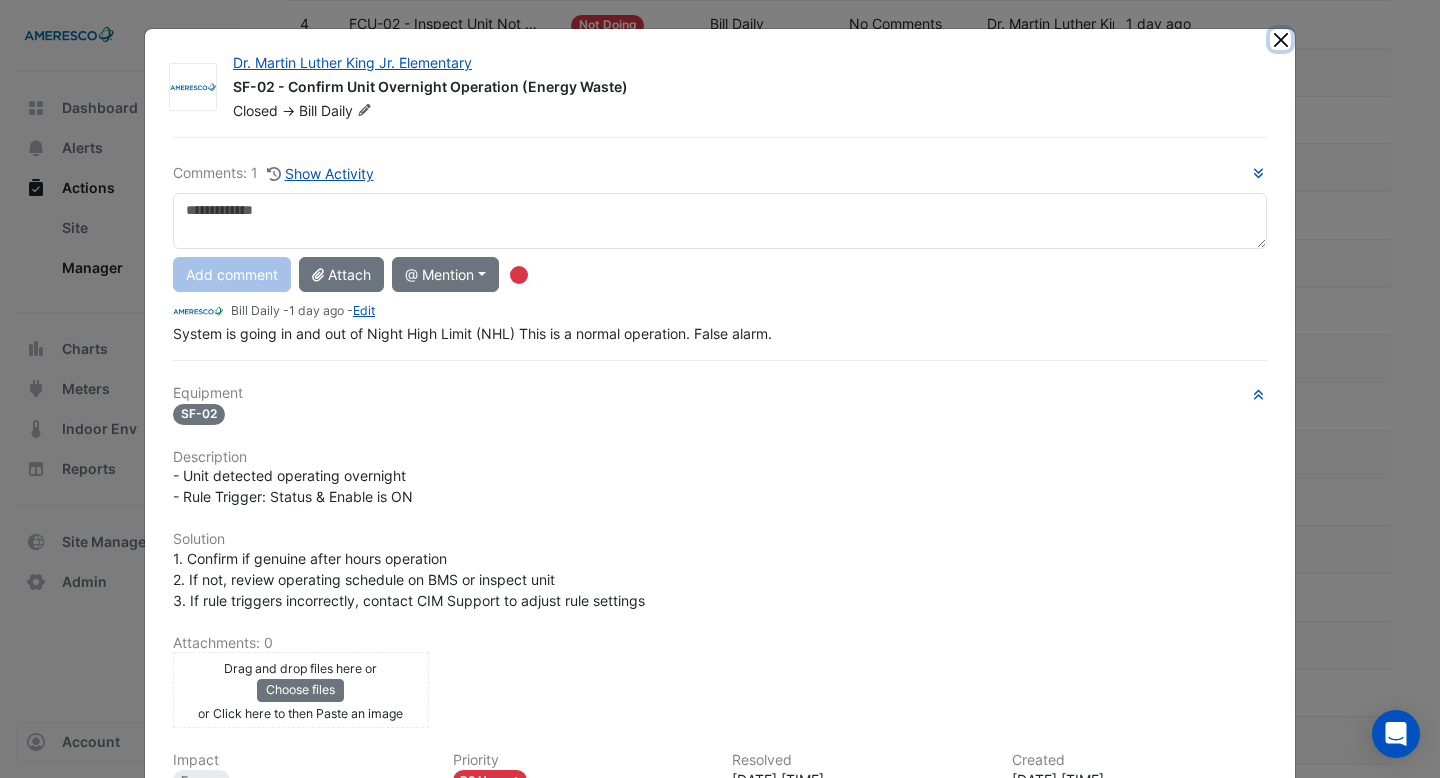 click 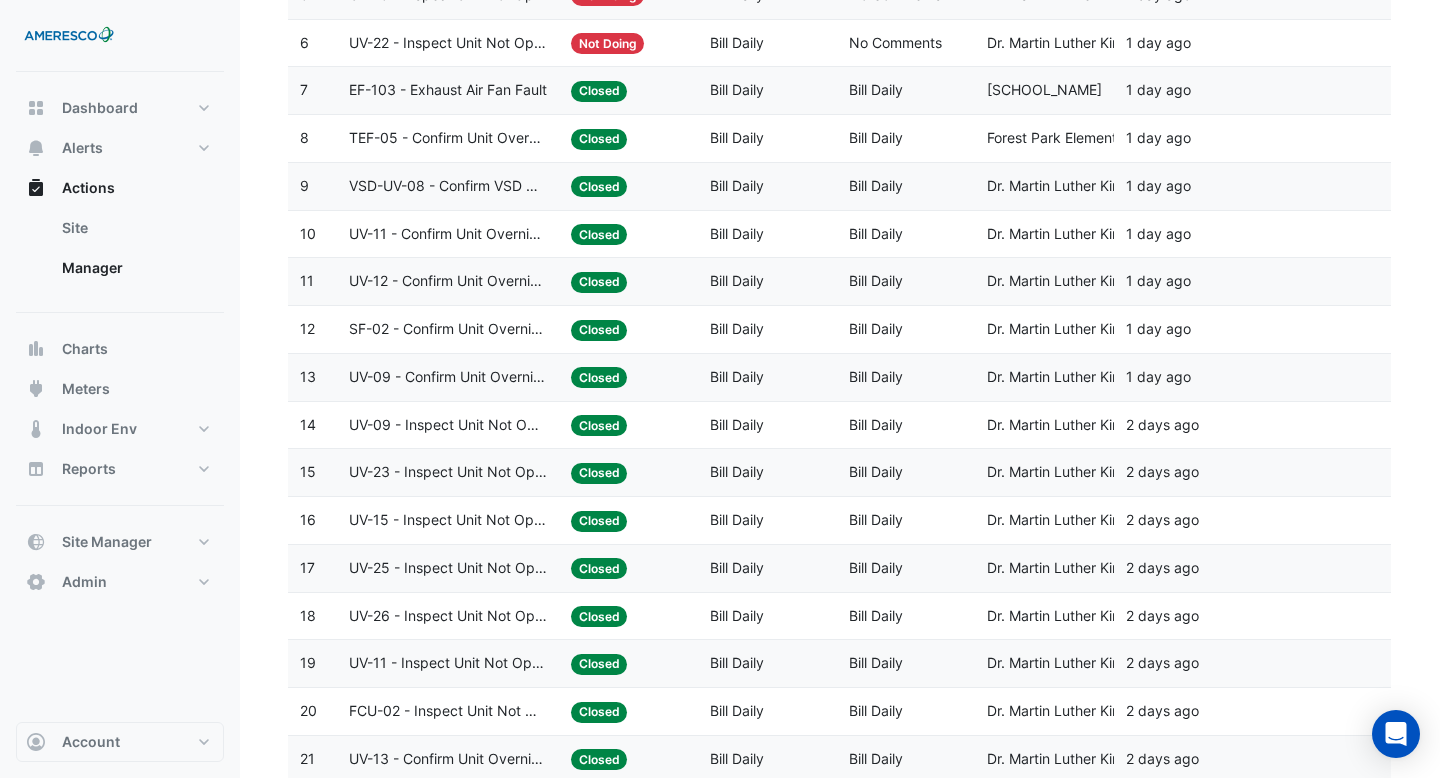 scroll, scrollTop: 517, scrollLeft: 0, axis: vertical 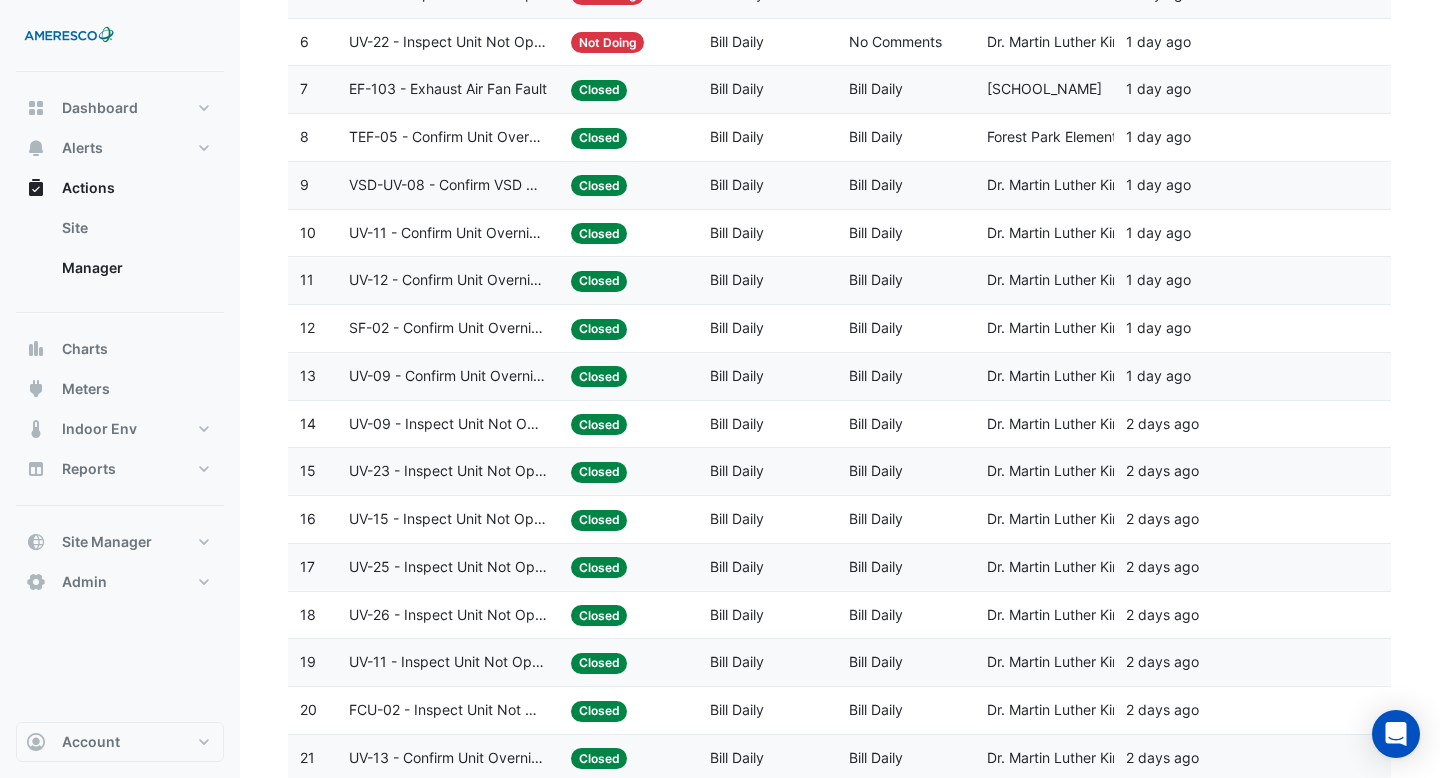 click on "UV-15 - Inspect Unit Not Operating" 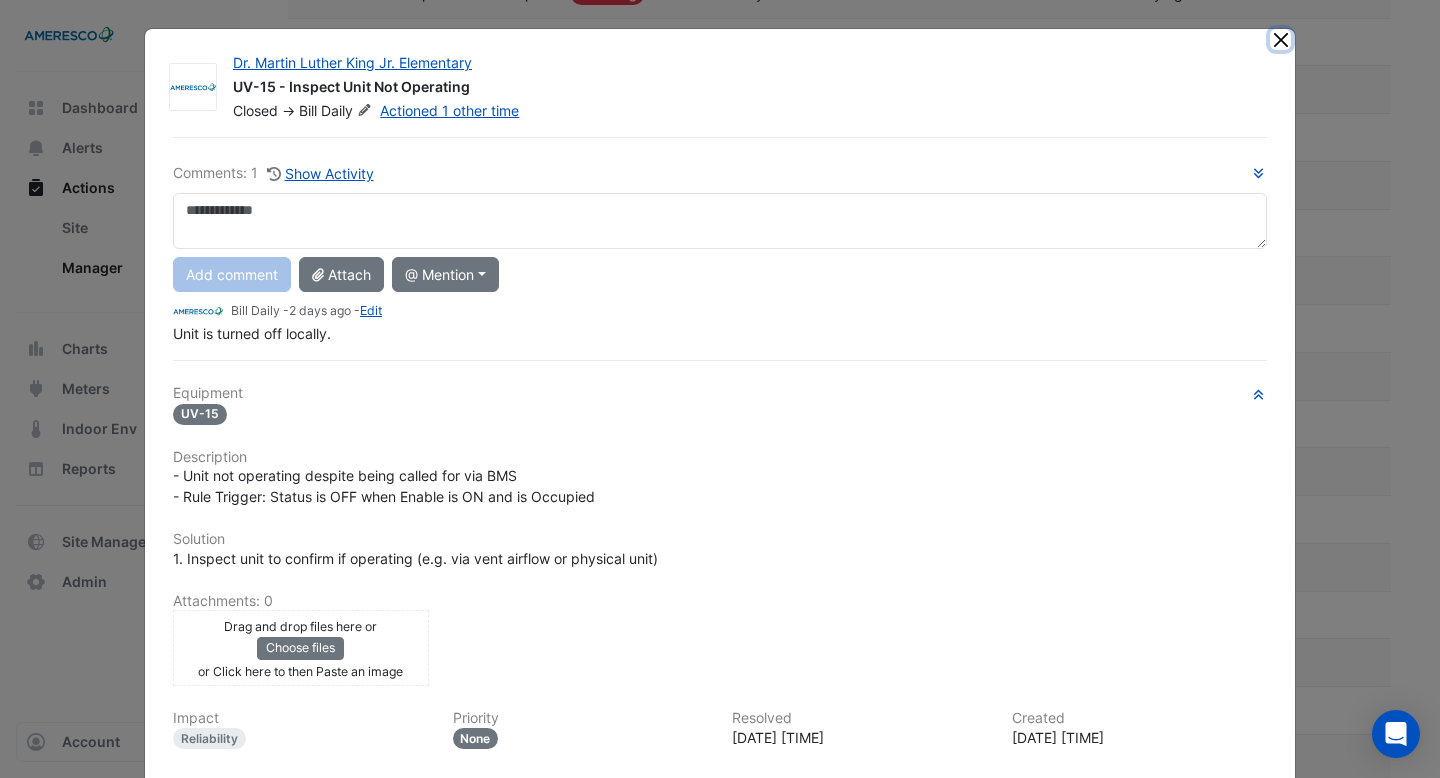 click 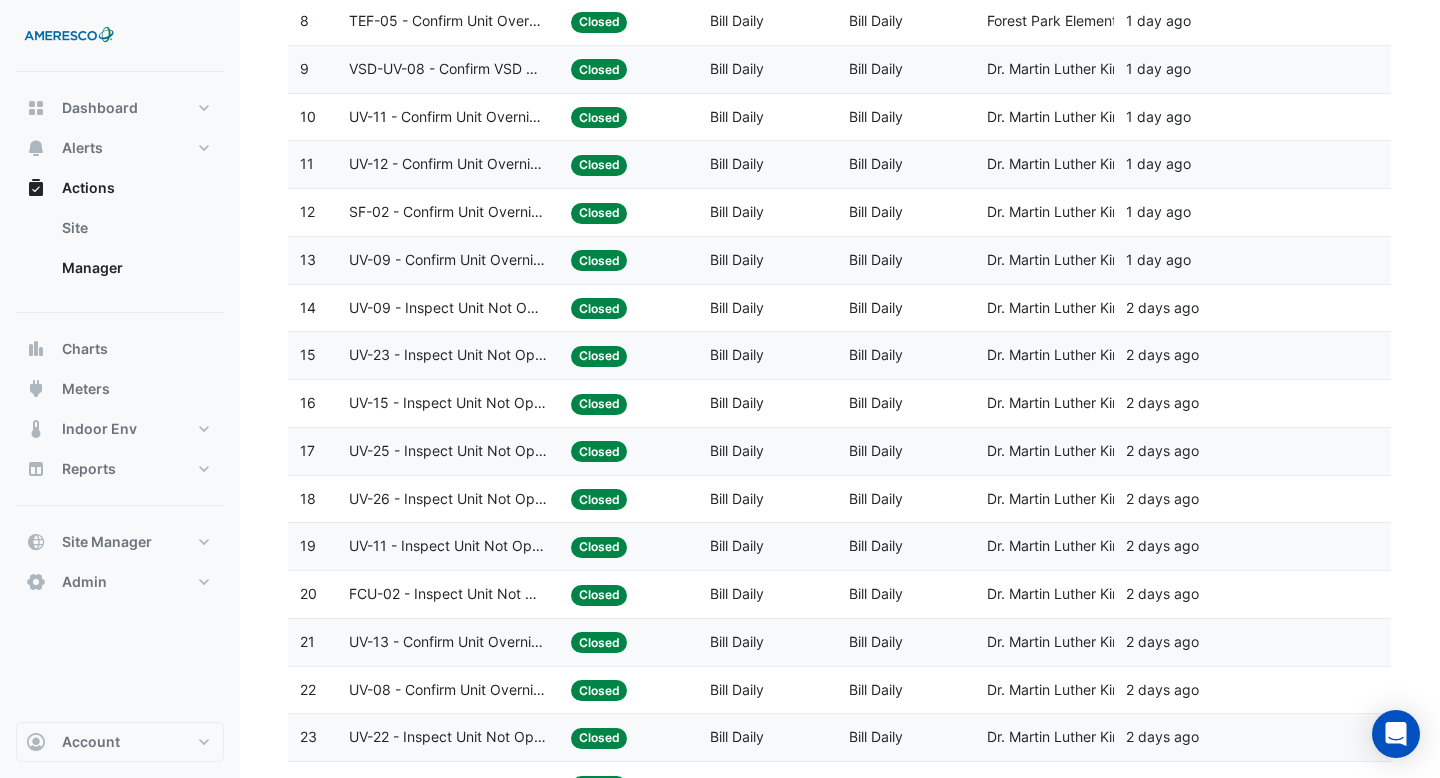 scroll, scrollTop: 639, scrollLeft: 0, axis: vertical 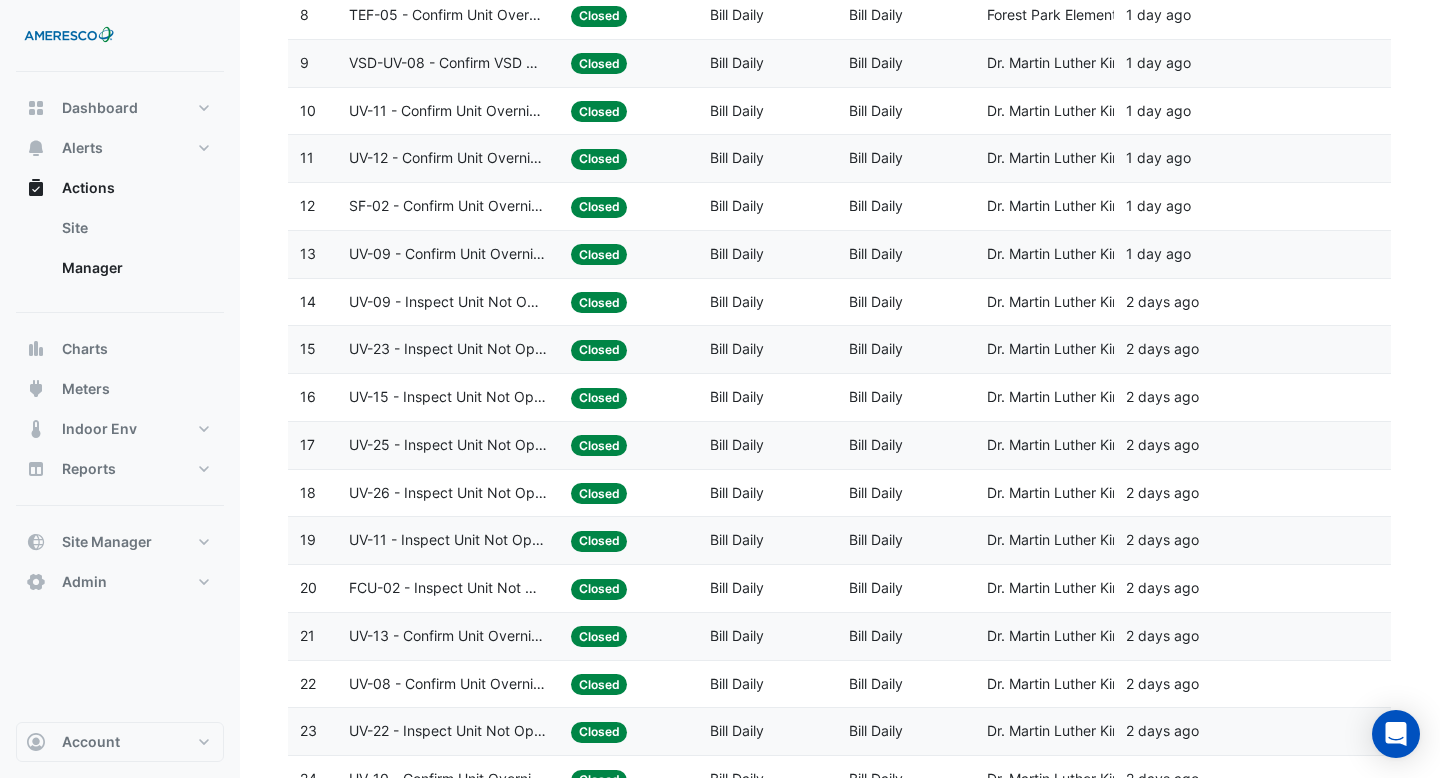 click on "UV-26 - Inspect Unit Not Operating" 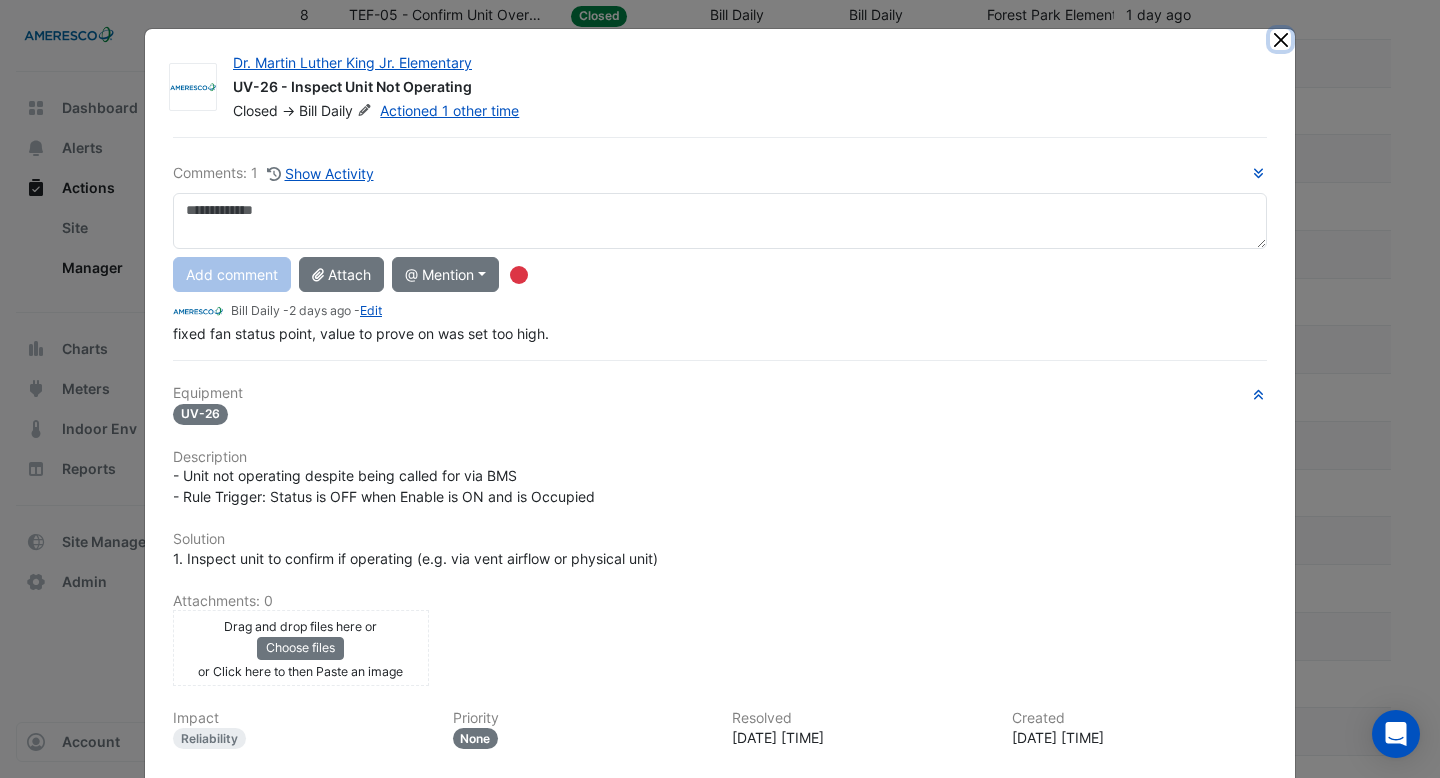 click 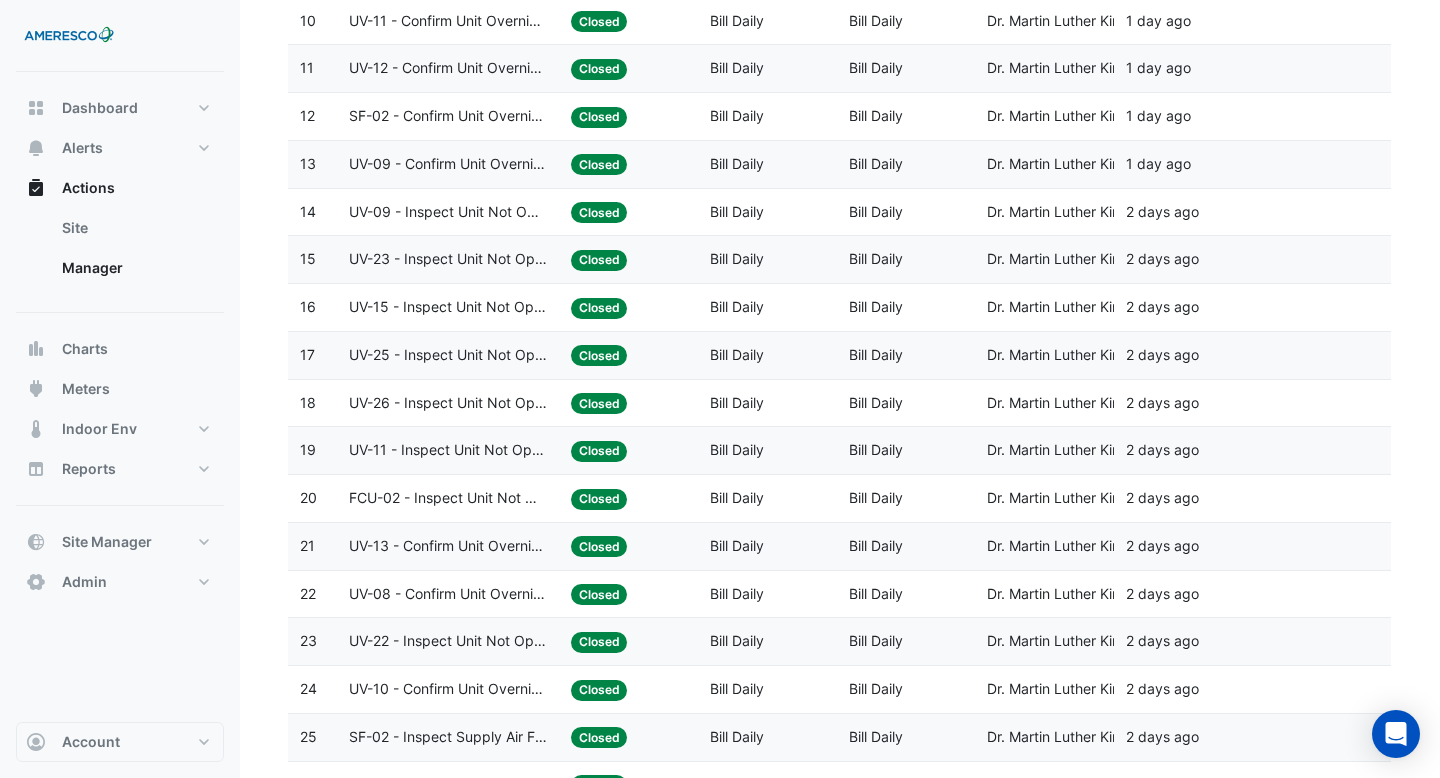 scroll, scrollTop: 766, scrollLeft: 0, axis: vertical 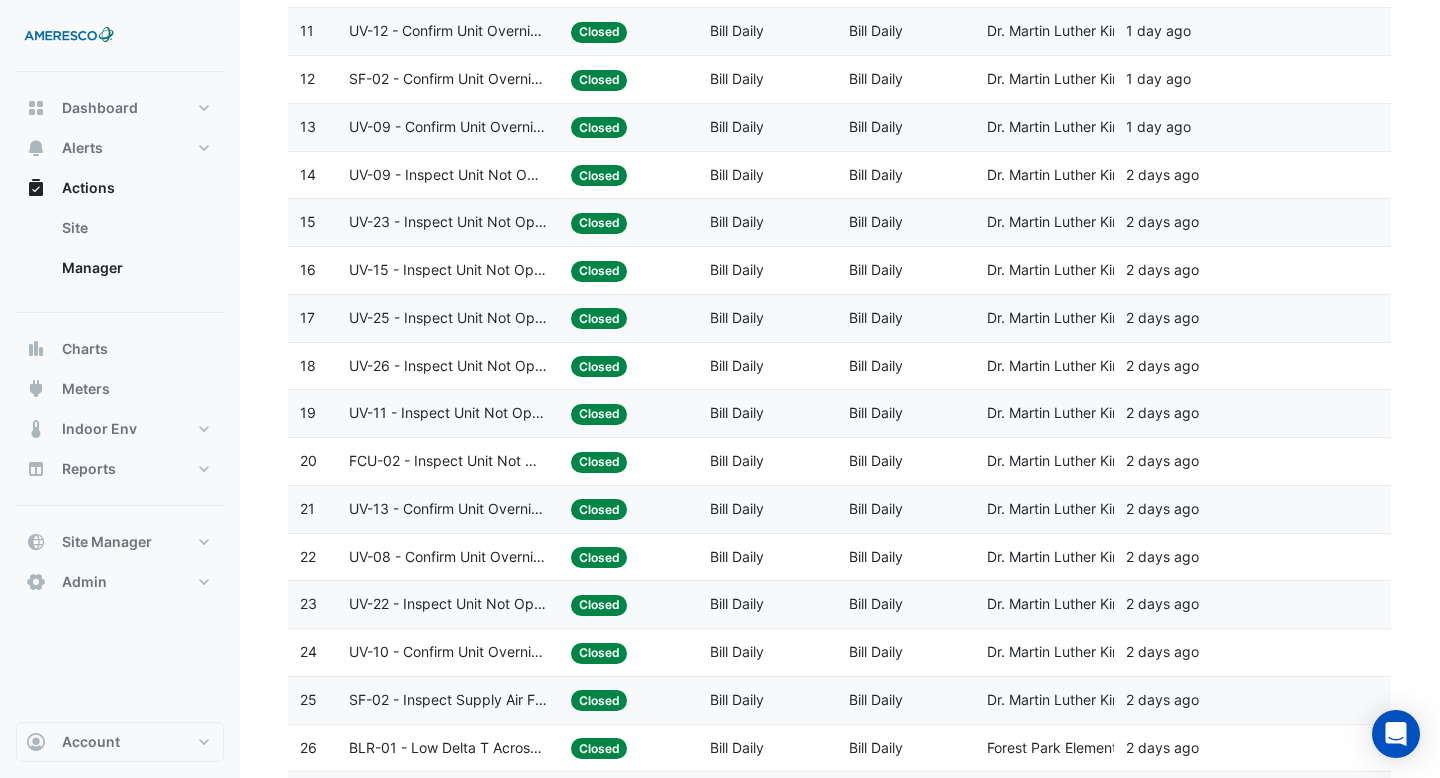 click on "UV-13 - Confirm Unit Overnight Operation (Energy Waste)" 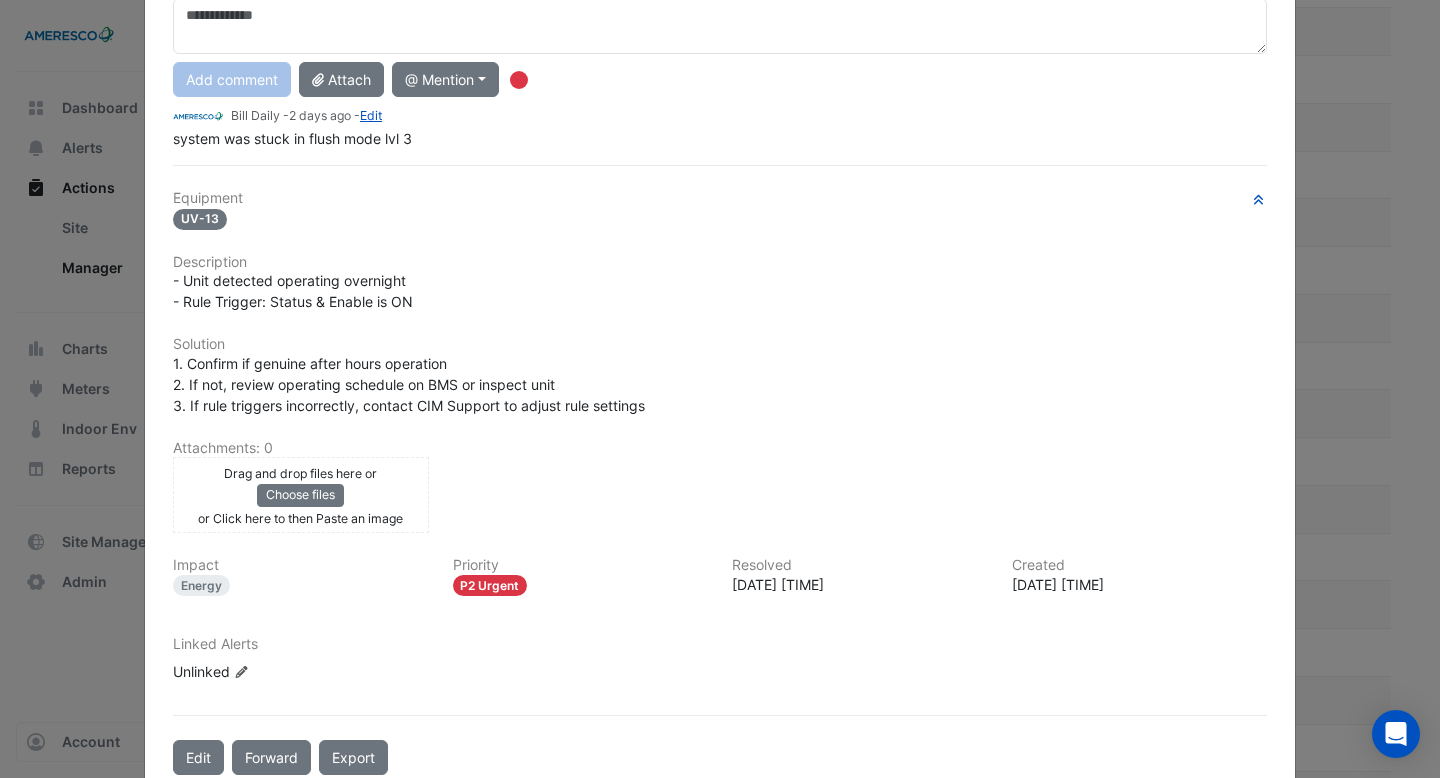scroll, scrollTop: 0, scrollLeft: 0, axis: both 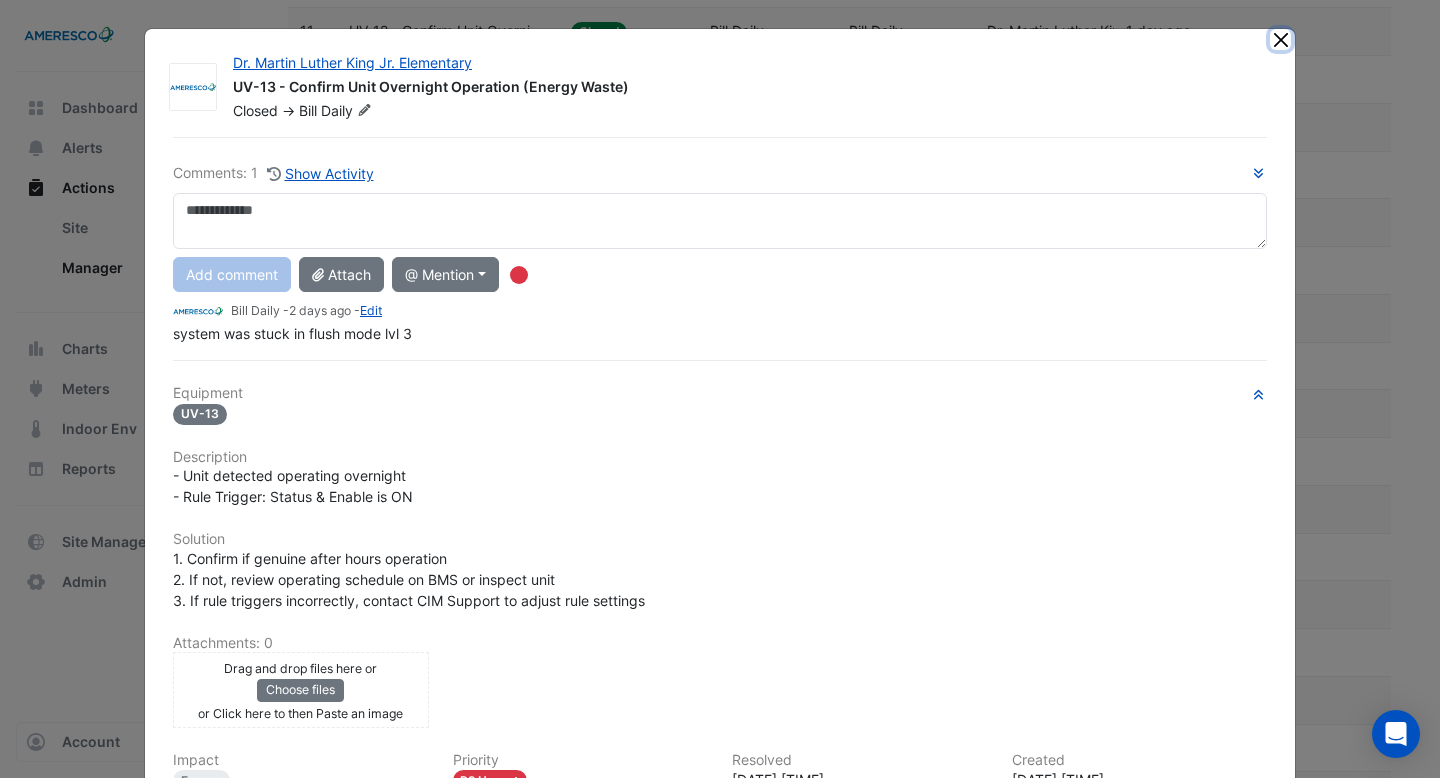 click 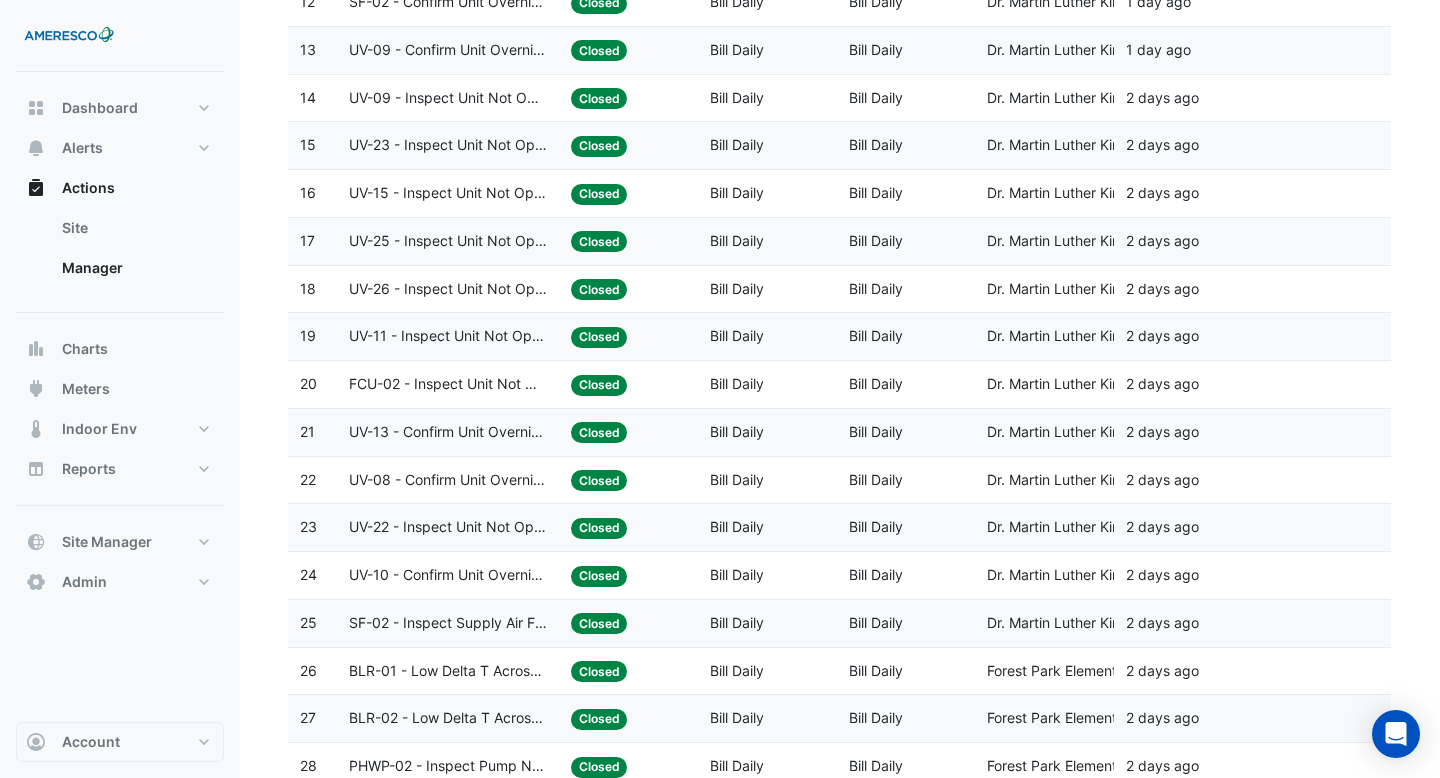 scroll, scrollTop: 866, scrollLeft: 0, axis: vertical 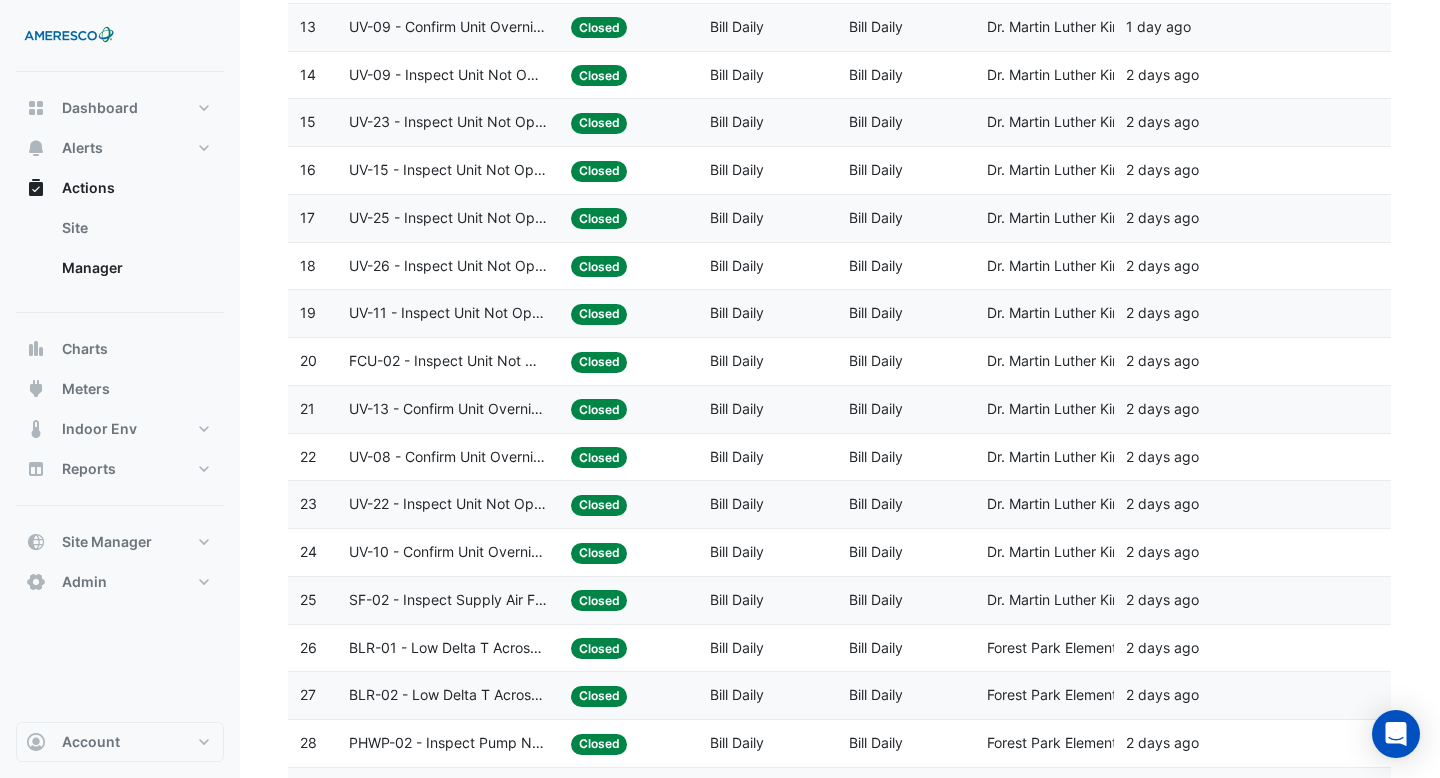 click on "UV-22 - Inspect Unit Not Operating" 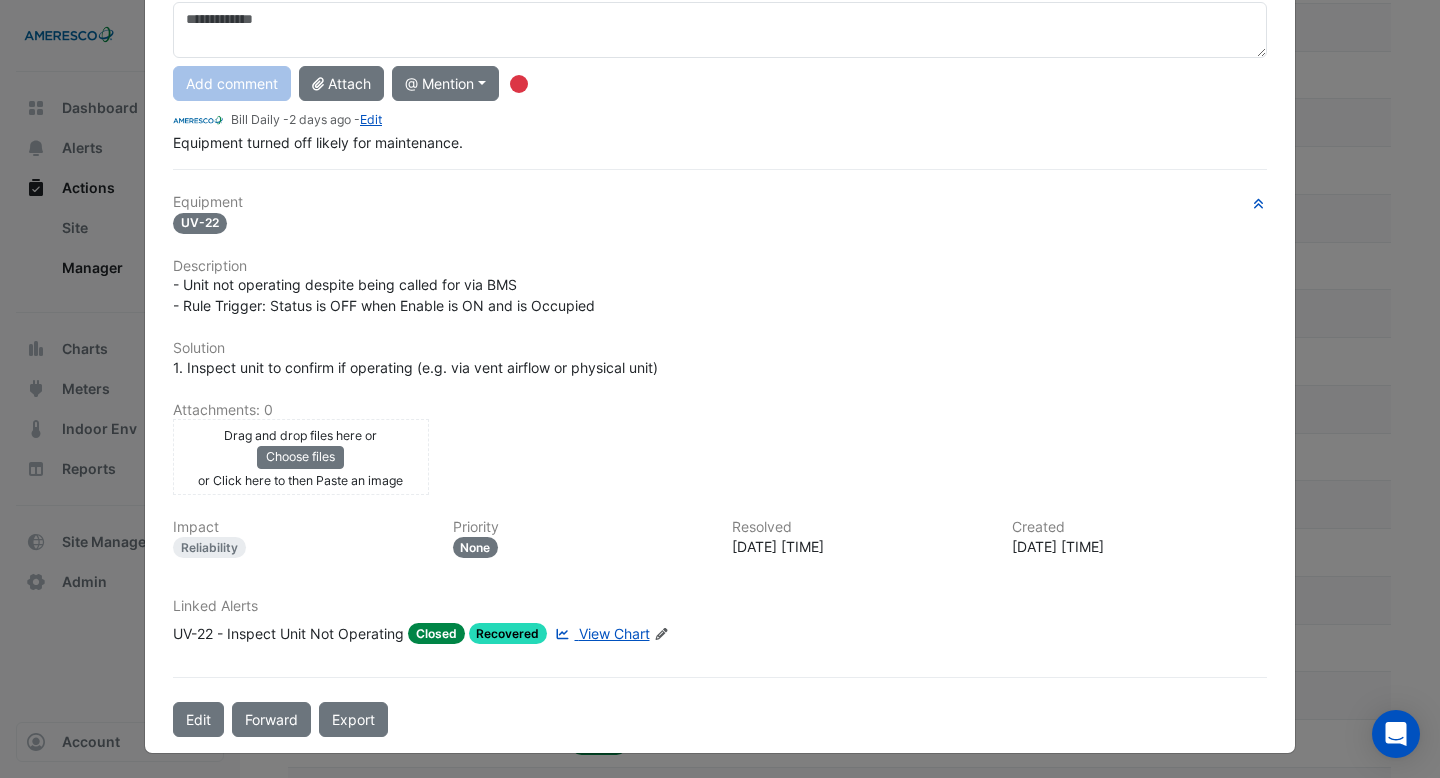 scroll, scrollTop: 0, scrollLeft: 0, axis: both 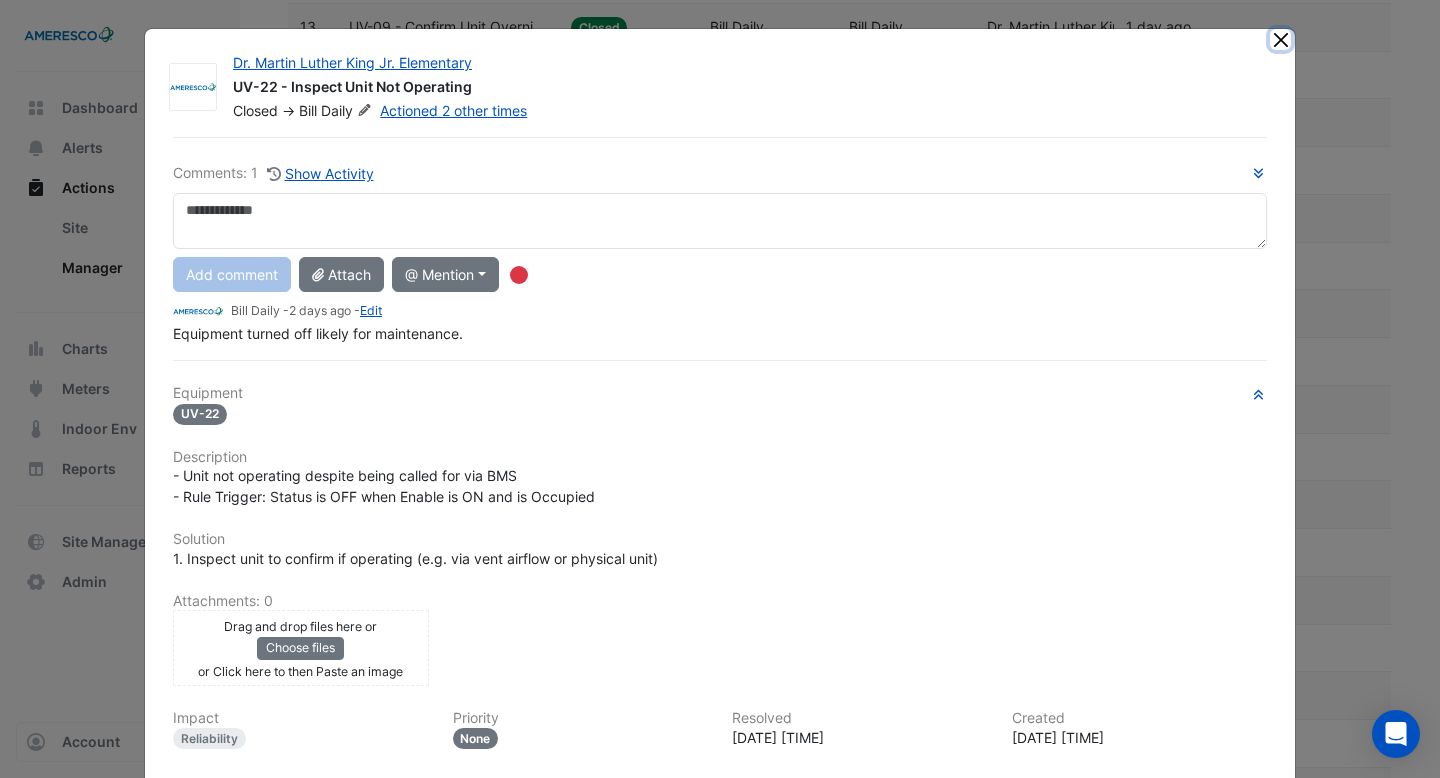 click 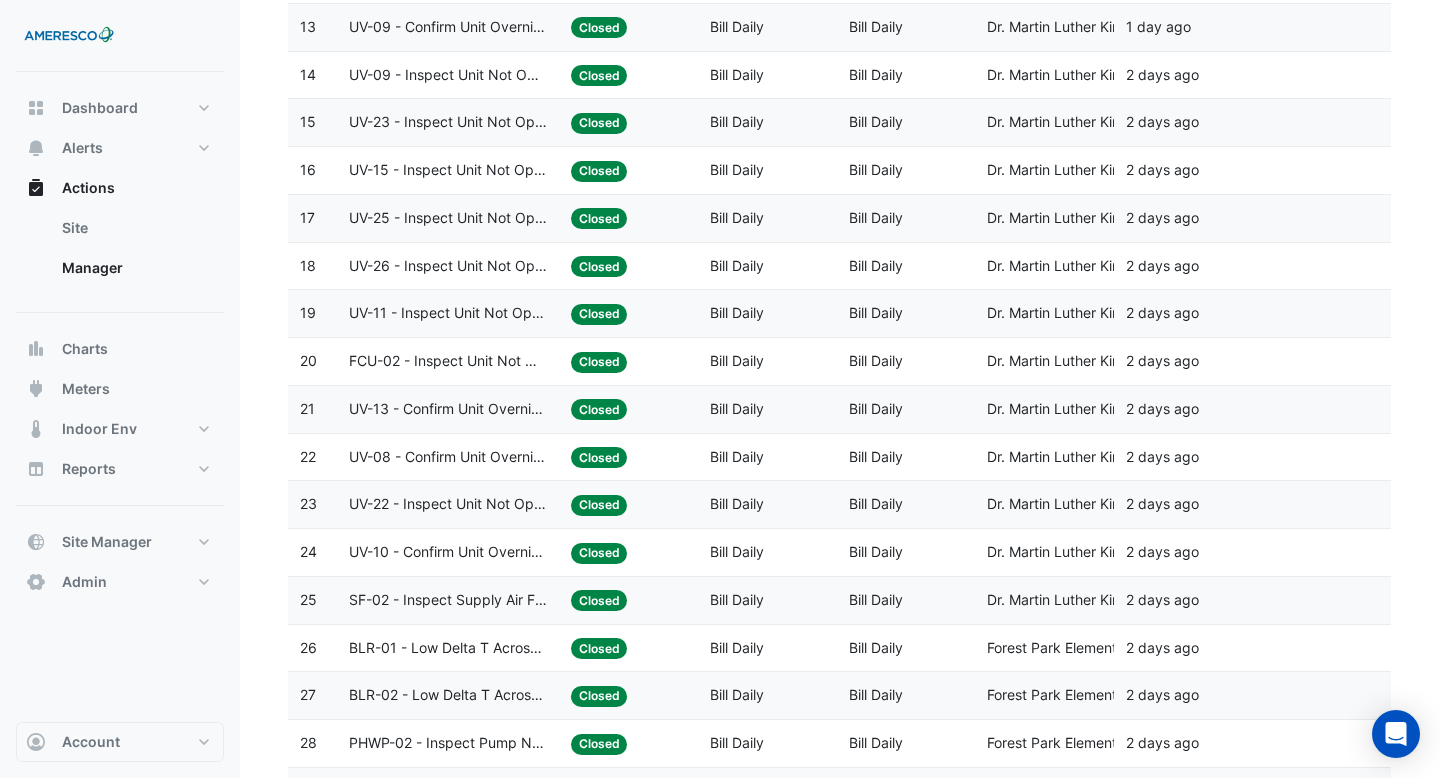 scroll, scrollTop: 1016, scrollLeft: 0, axis: vertical 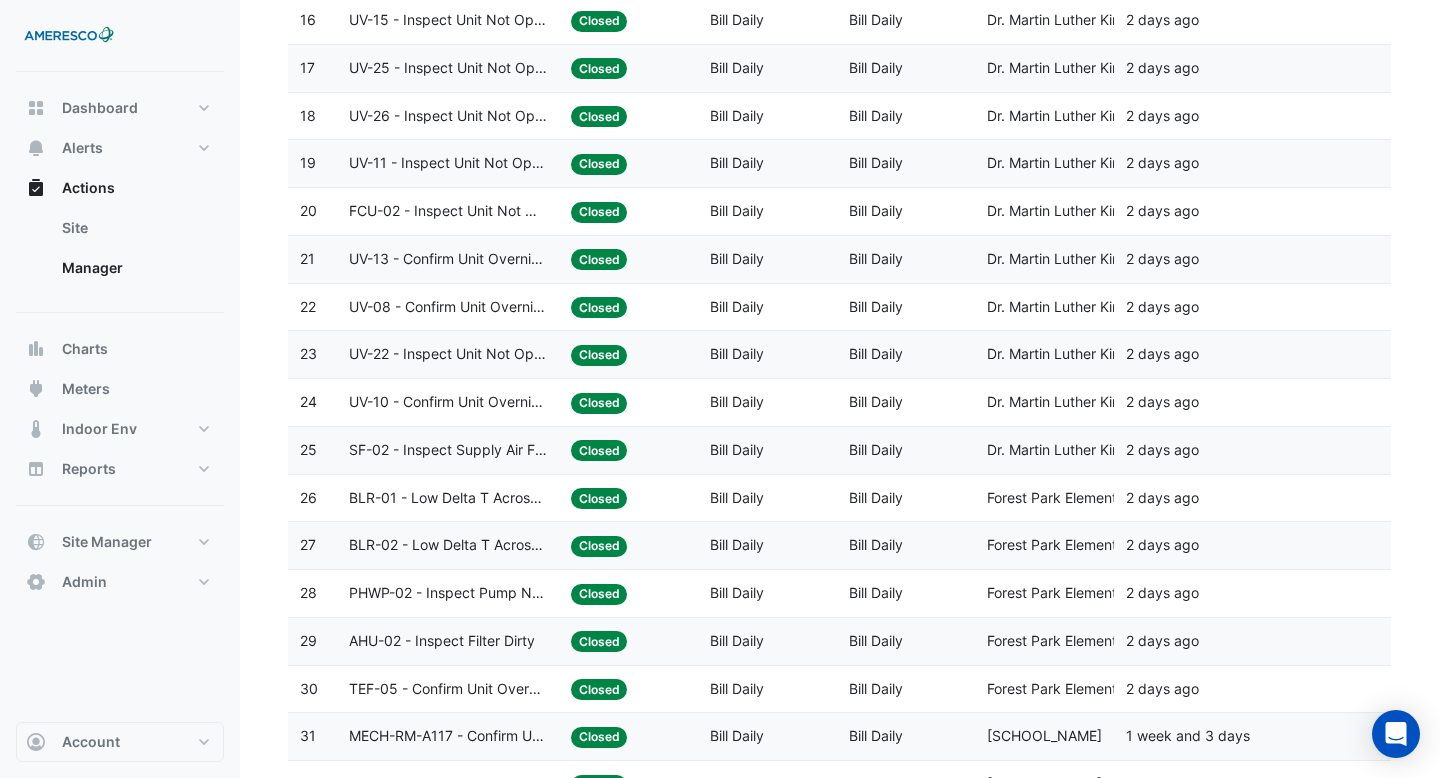 click on "BLR-01 - Low Delta T Across Hot Water System - Enable Point" 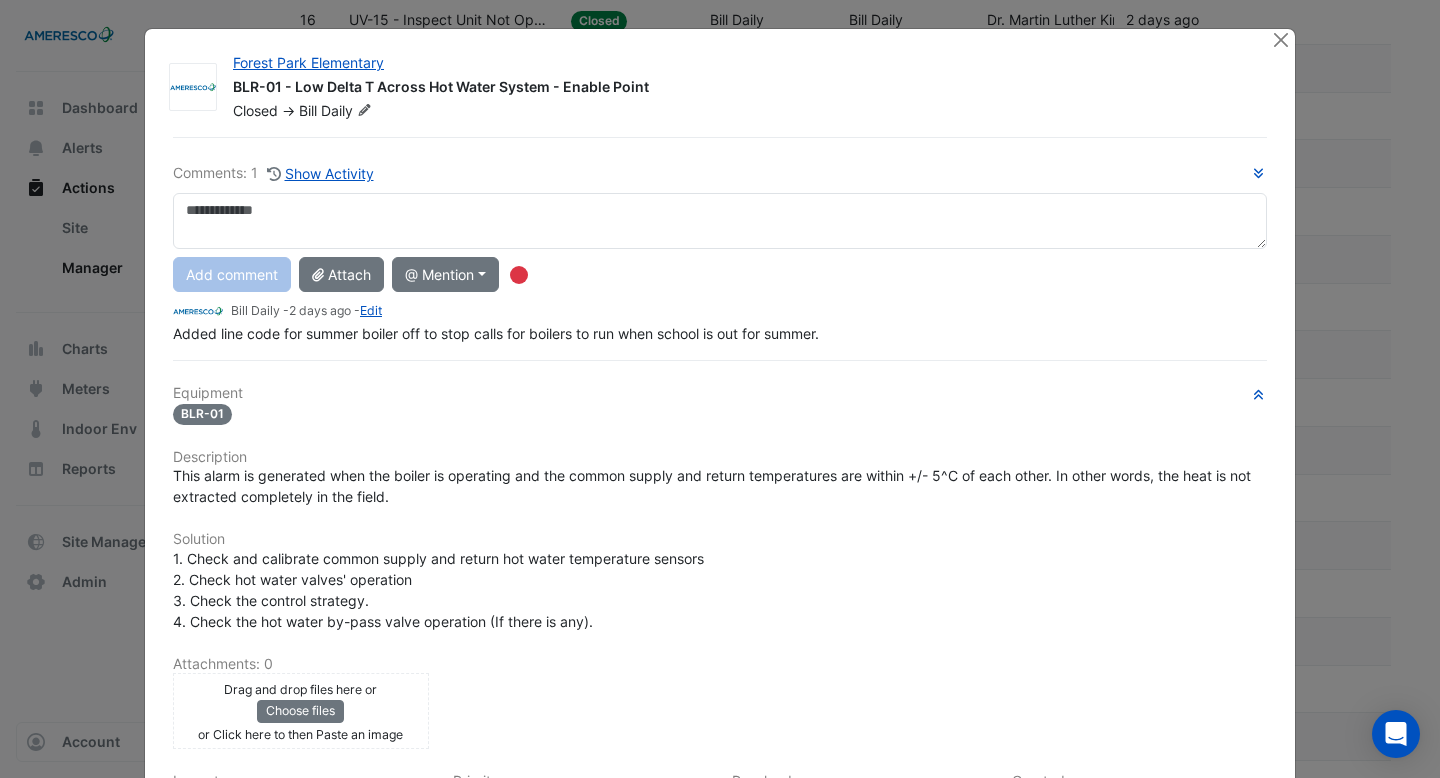 scroll, scrollTop: 149, scrollLeft: 0, axis: vertical 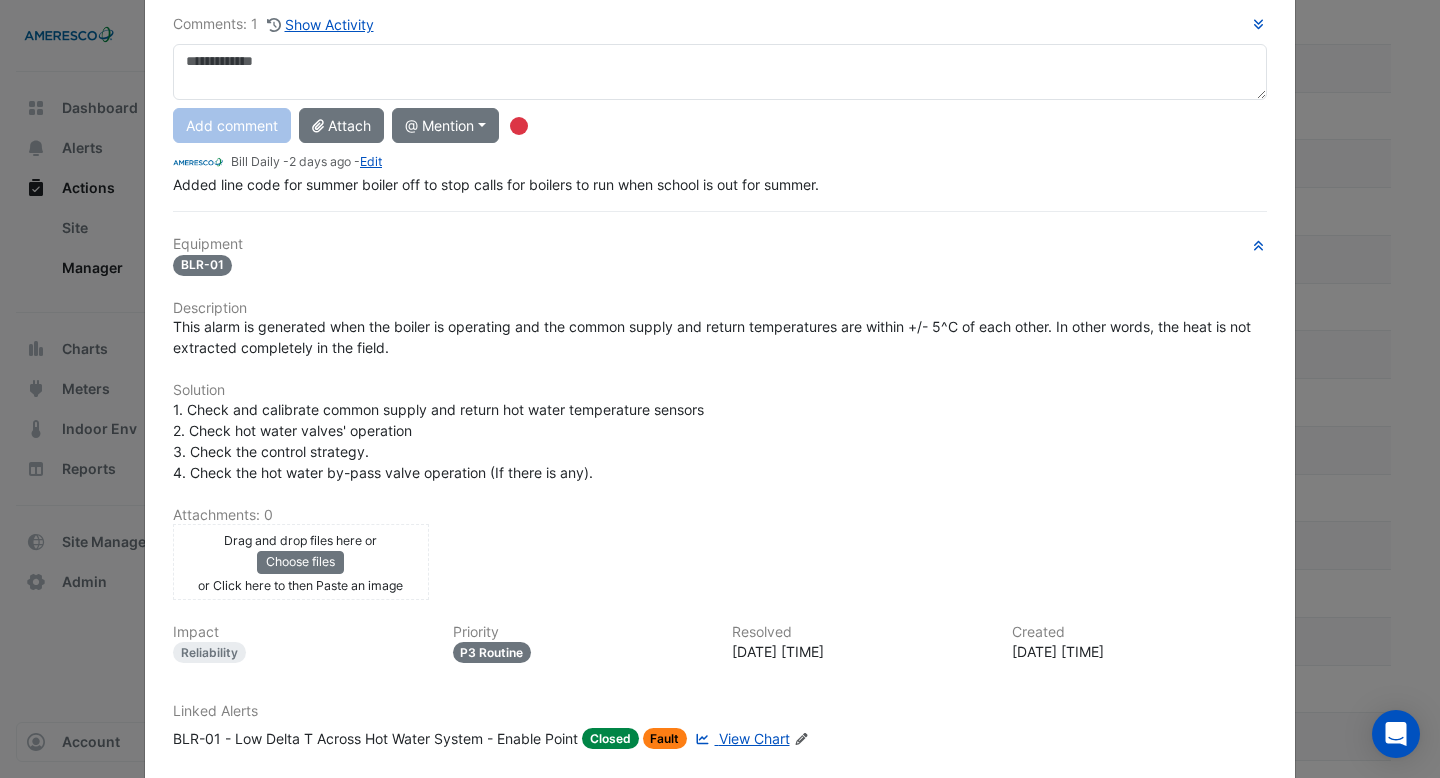 click on "View Chart" 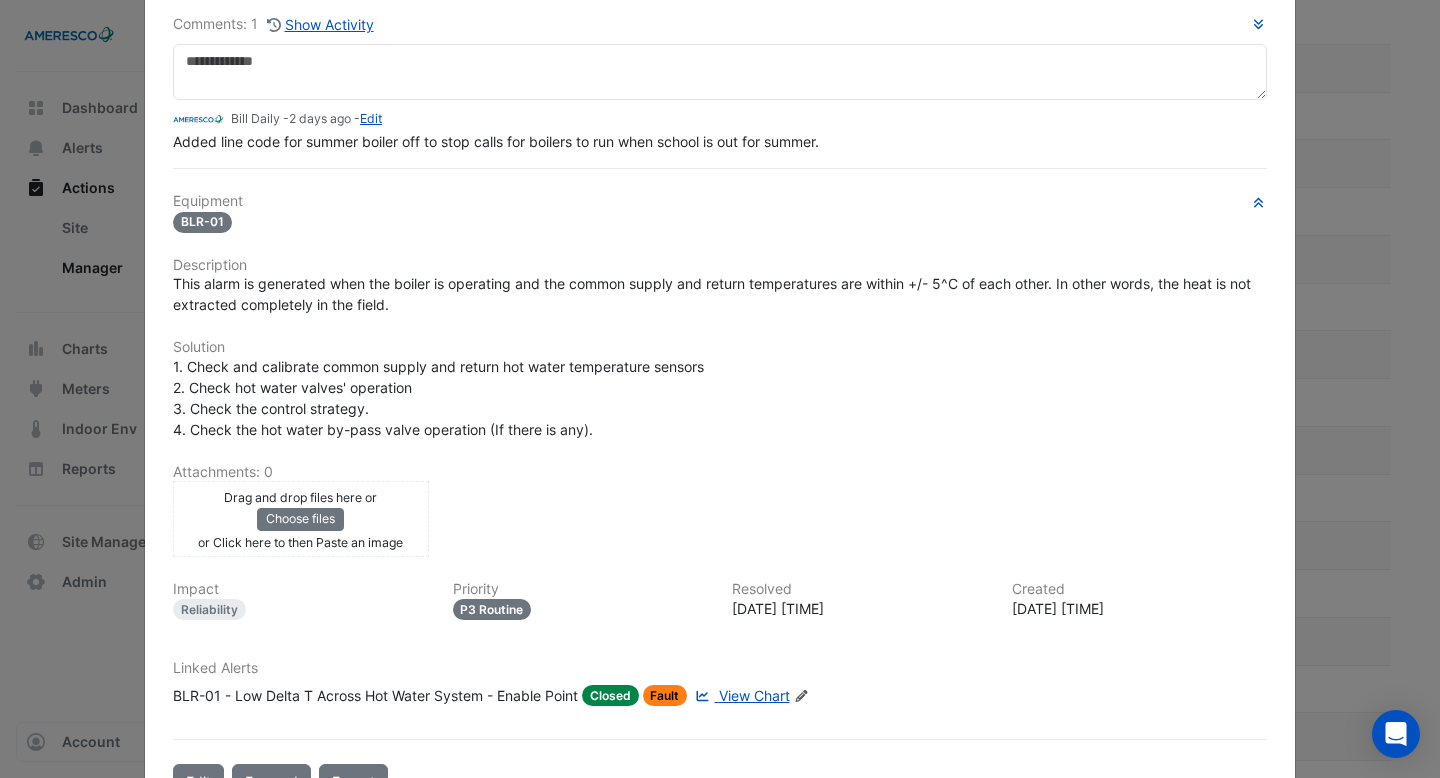 scroll, scrollTop: 0, scrollLeft: 0, axis: both 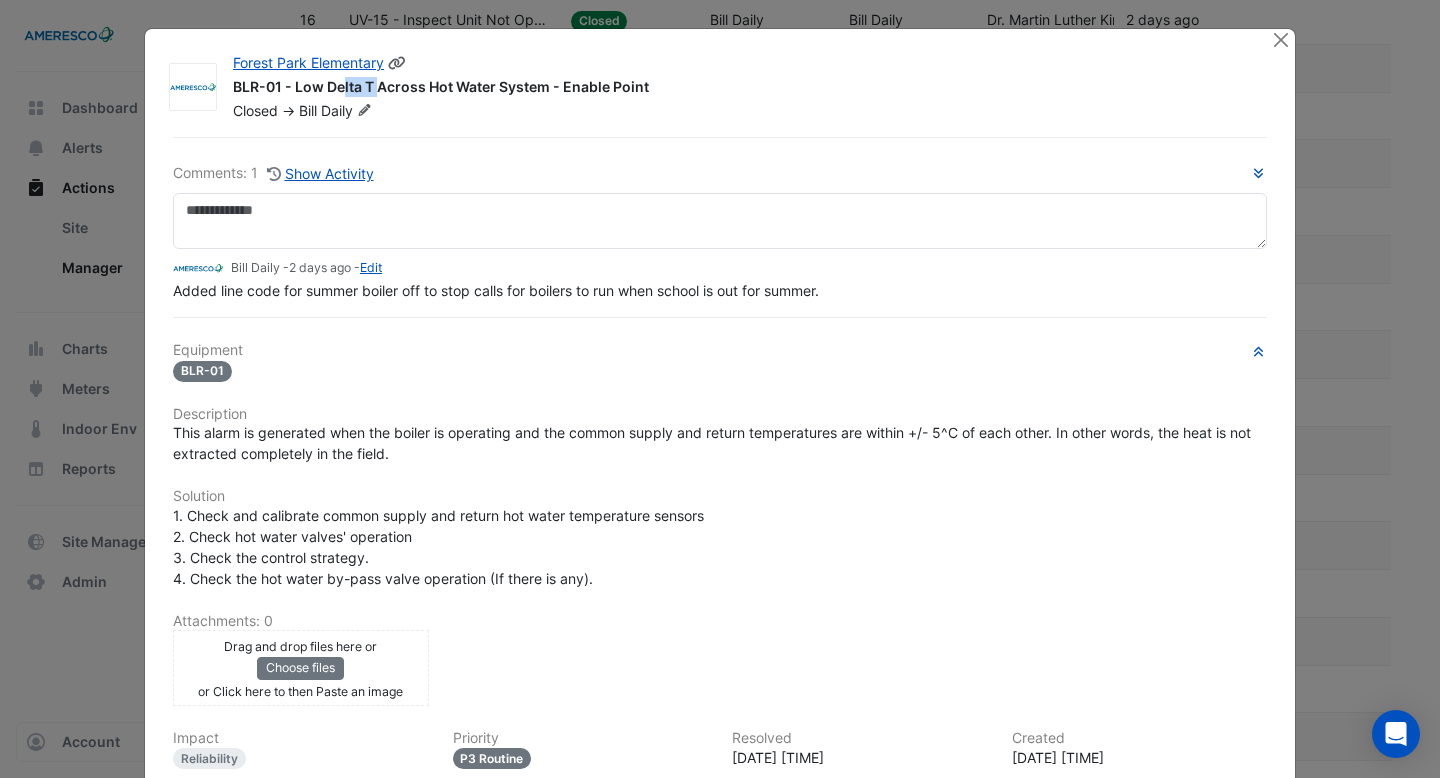 drag, startPoint x: 278, startPoint y: 89, endPoint x: 224, endPoint y: 89, distance: 54 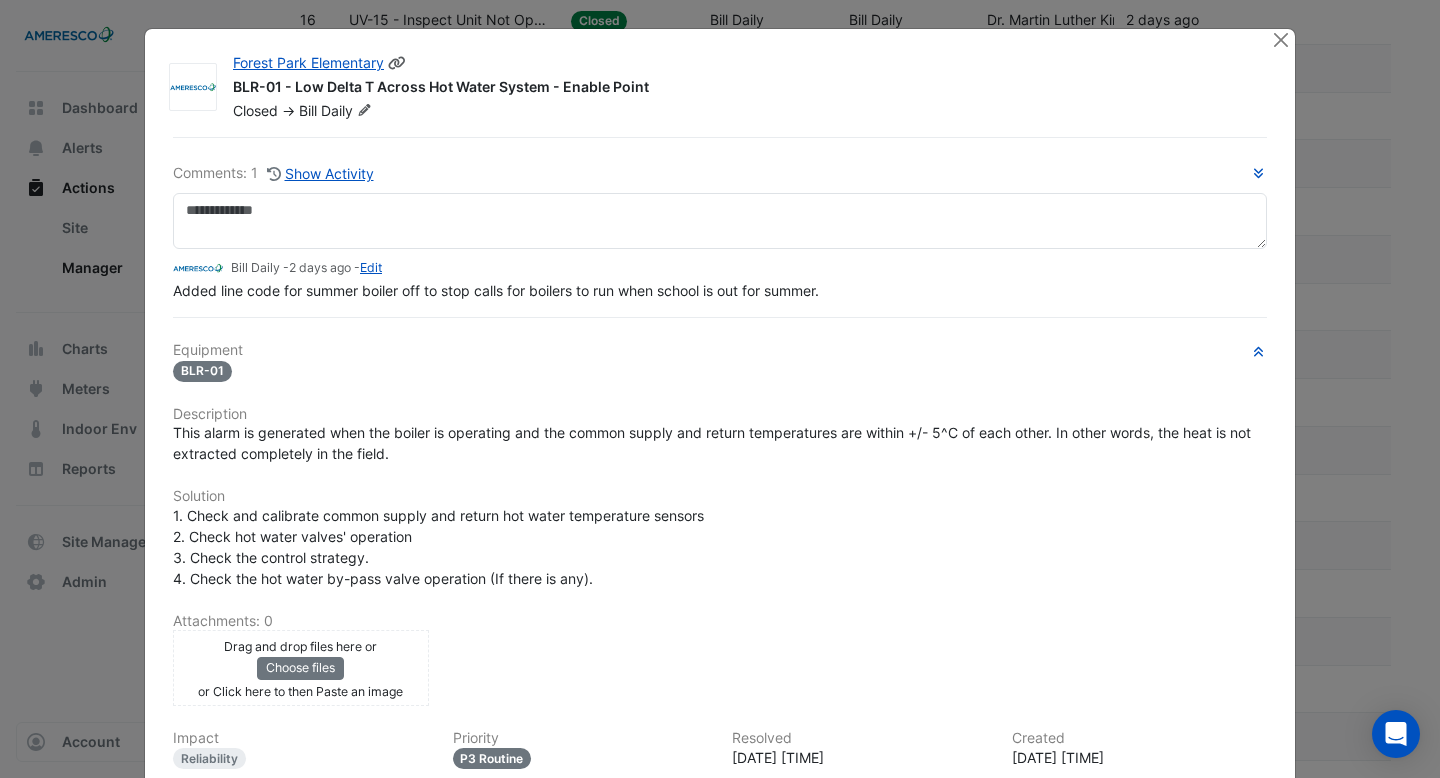 click on "Closed
->
Bill
Daily" 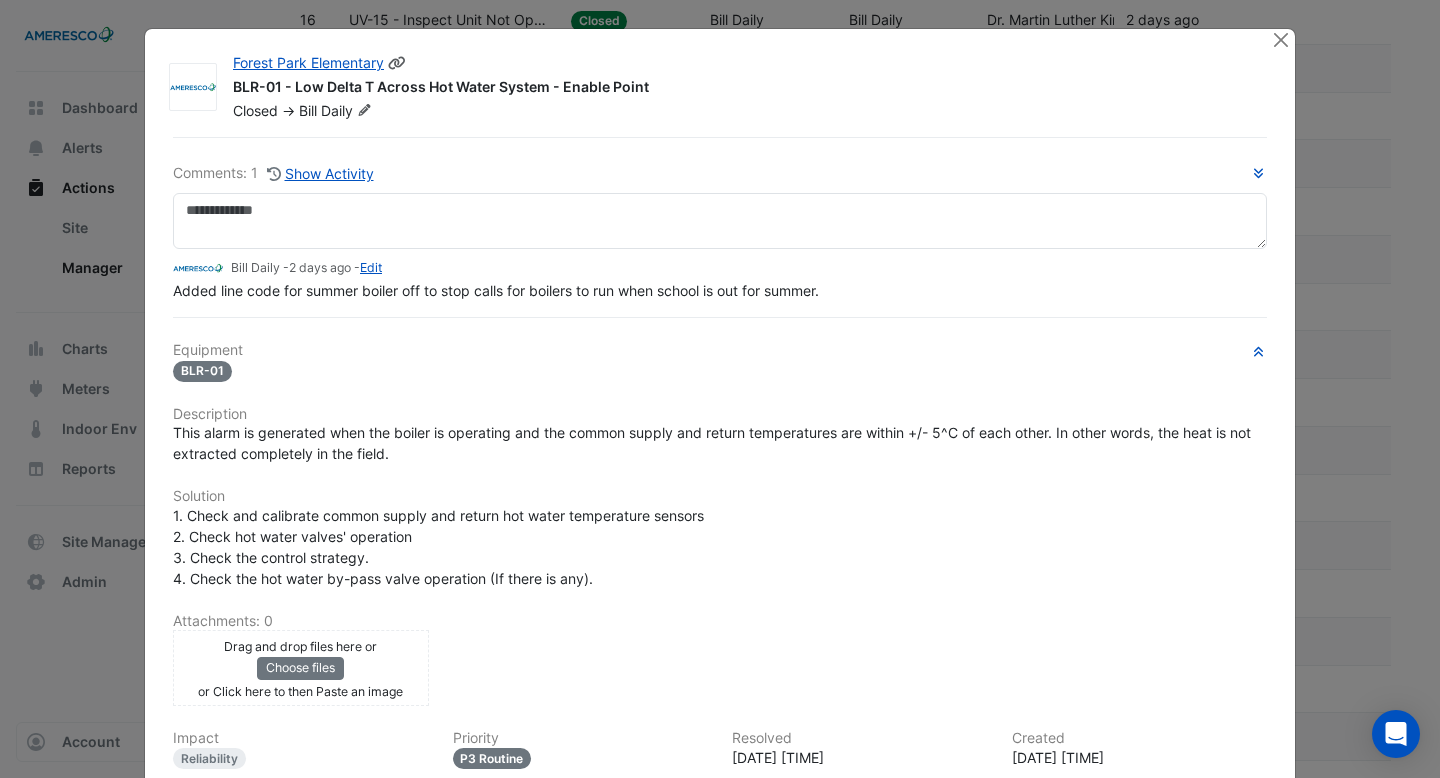 click 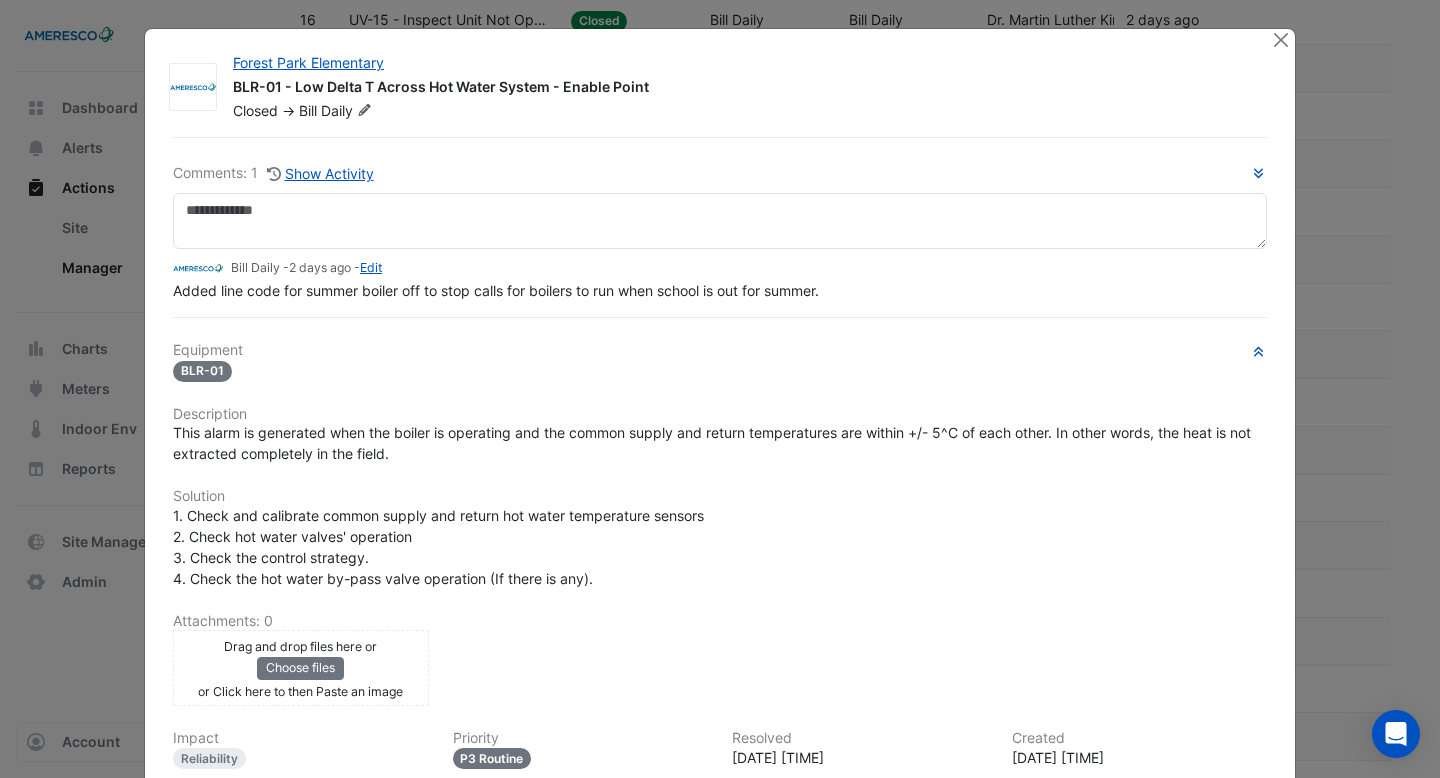 scroll, scrollTop: 211, scrollLeft: 0, axis: vertical 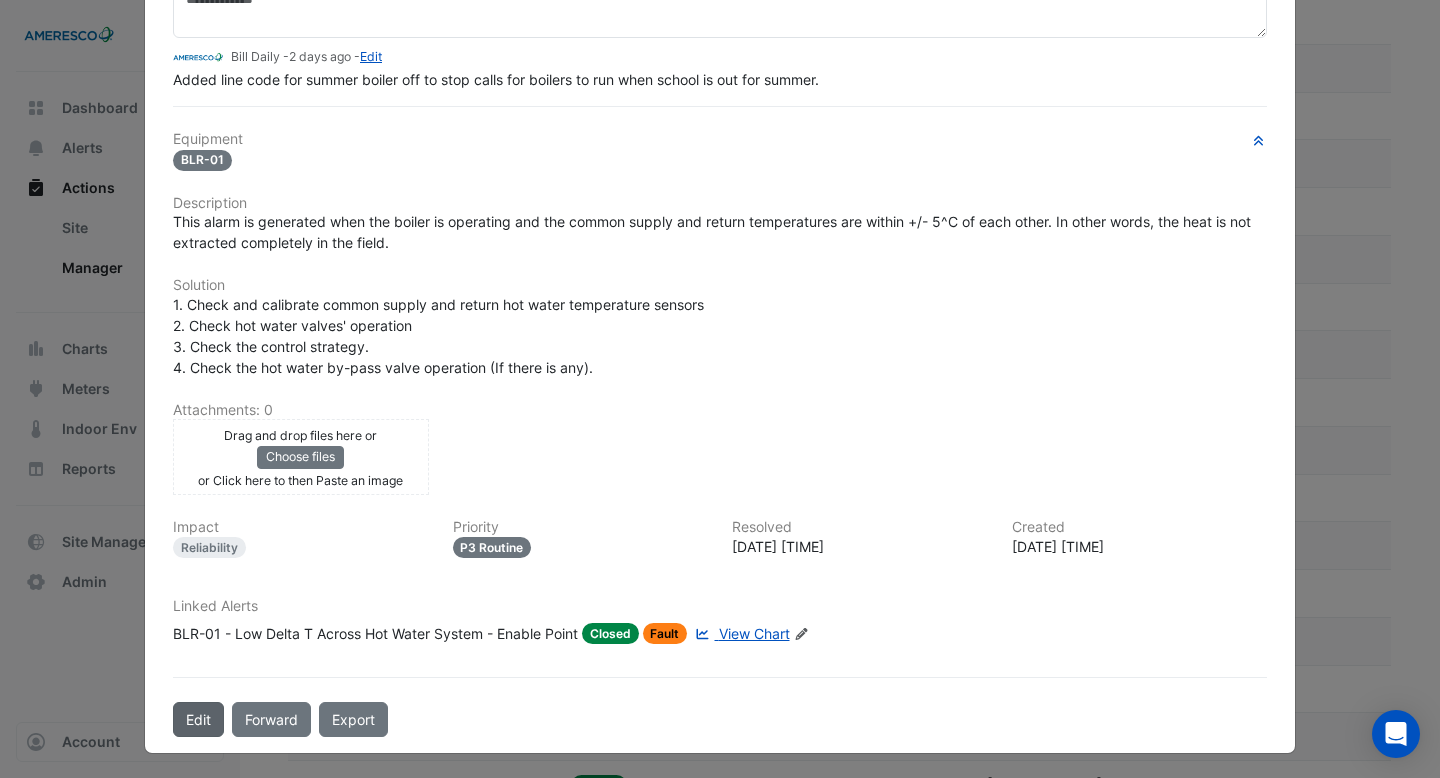 click on "Edit" 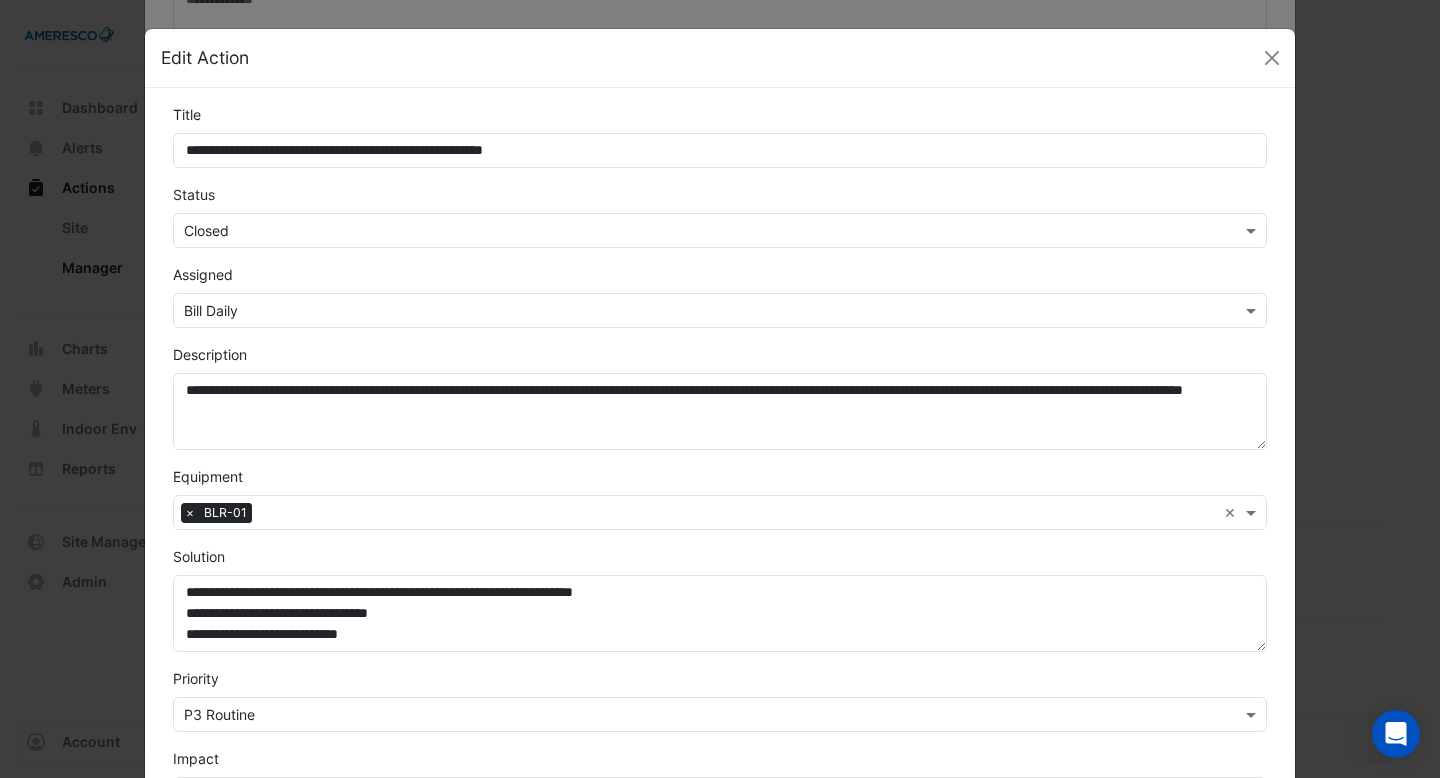 scroll, scrollTop: 211, scrollLeft: 0, axis: vertical 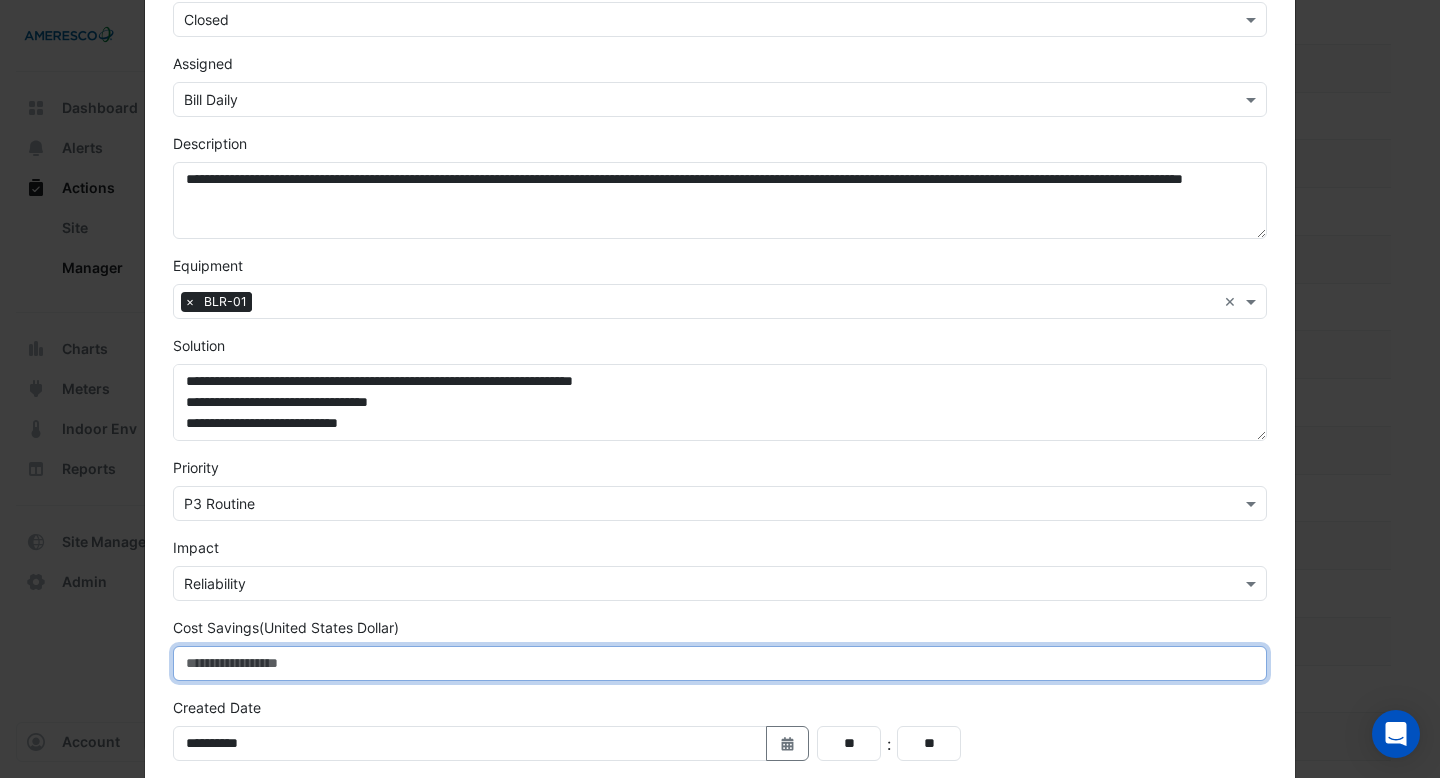 click on "Cost Savings
(United States Dollar)" at bounding box center [720, 663] 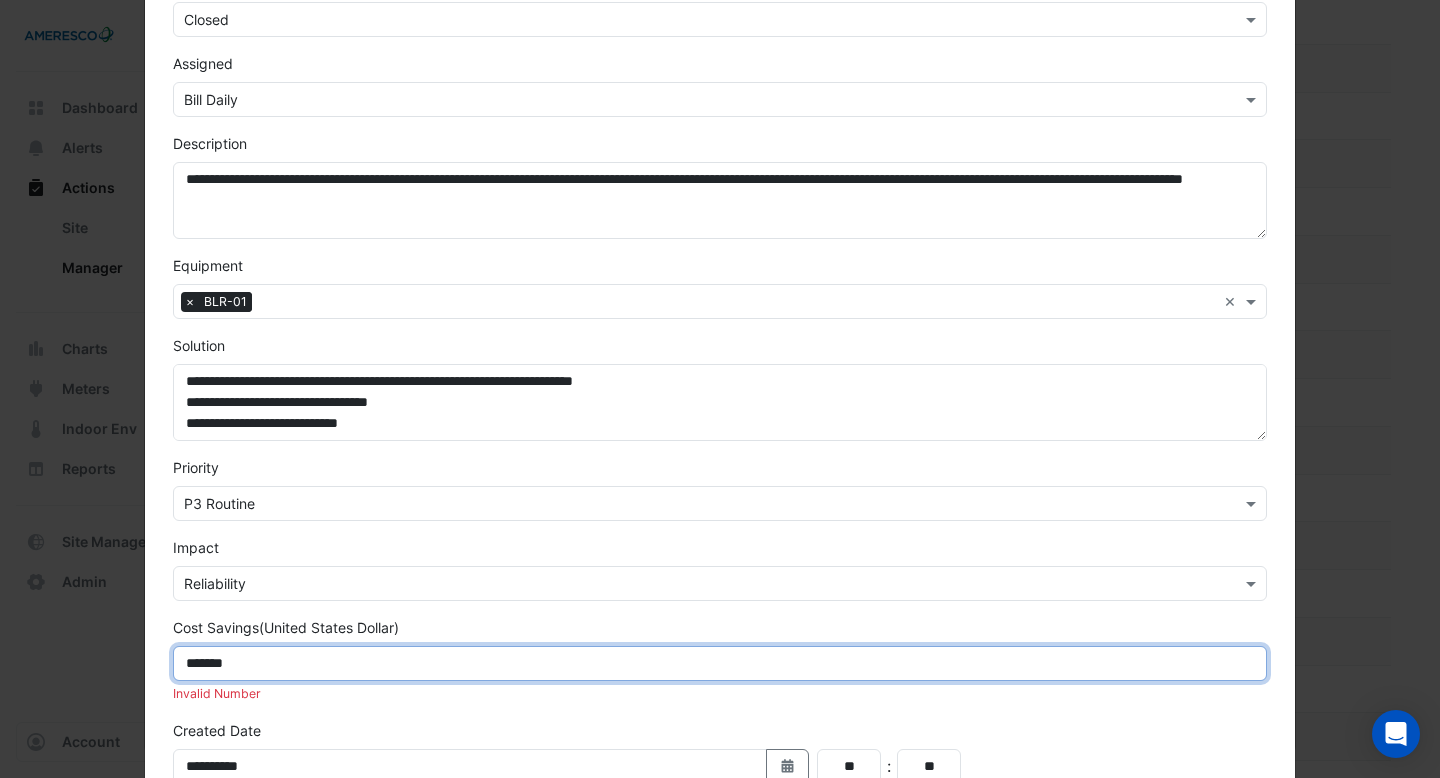 drag, startPoint x: 250, startPoint y: 659, endPoint x: 214, endPoint y: 659, distance: 36 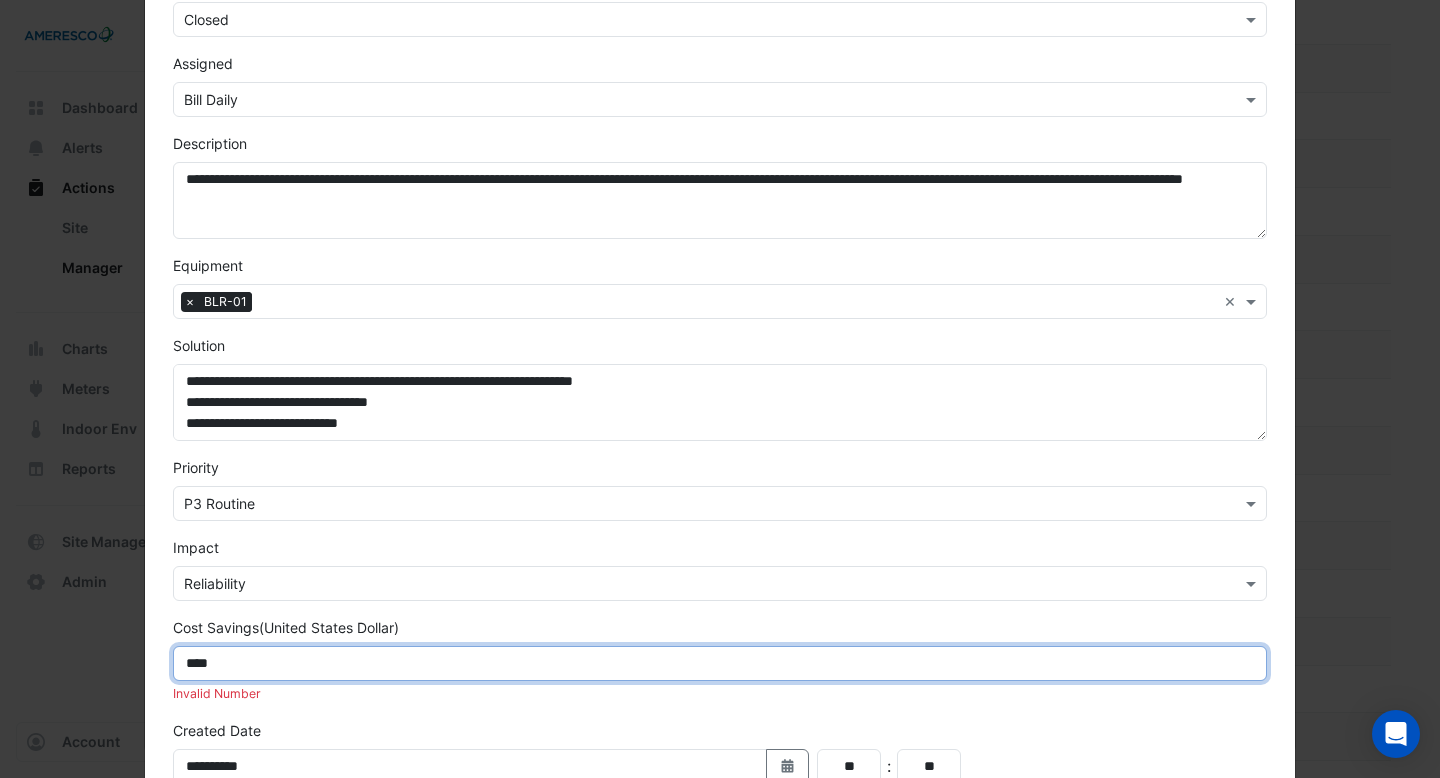 click on "****" at bounding box center (720, 663) 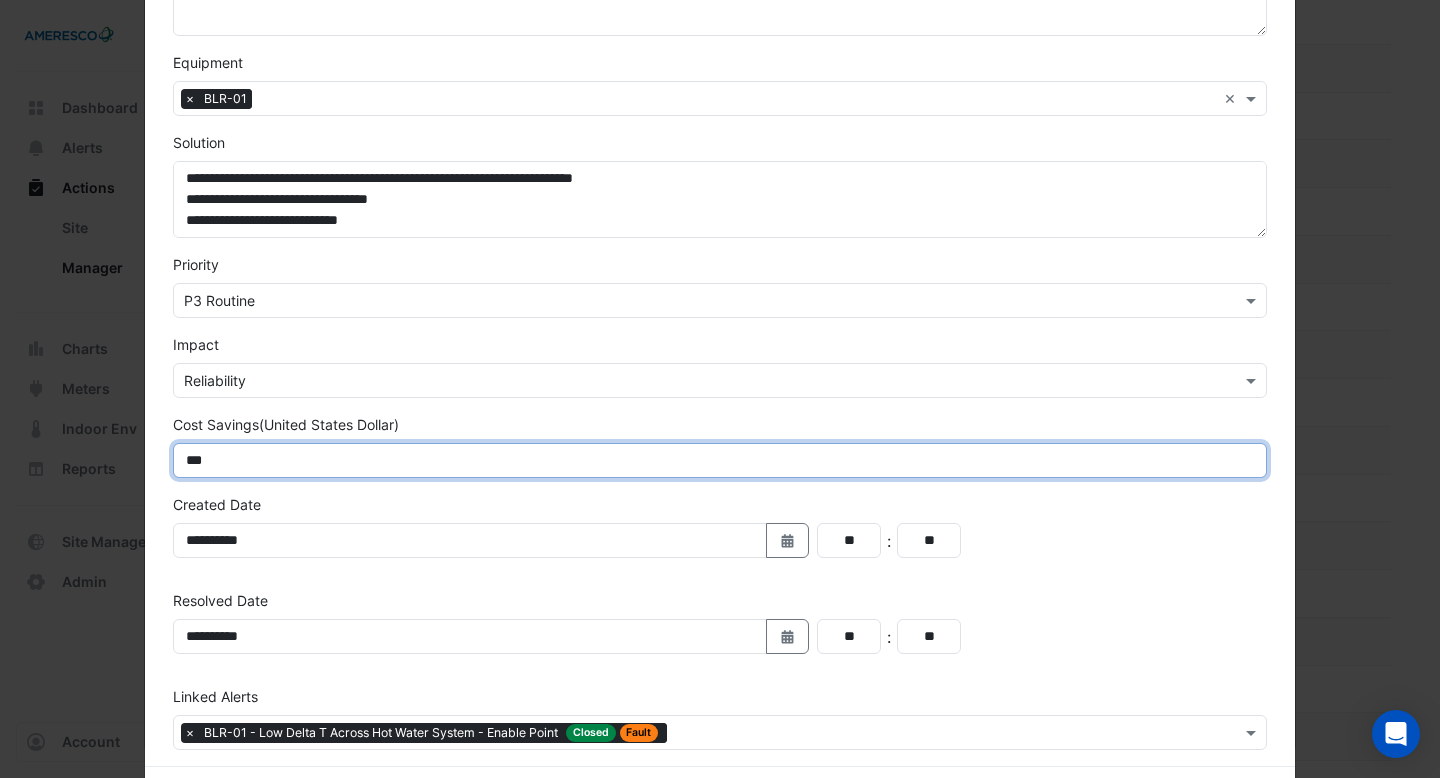 scroll, scrollTop: 499, scrollLeft: 0, axis: vertical 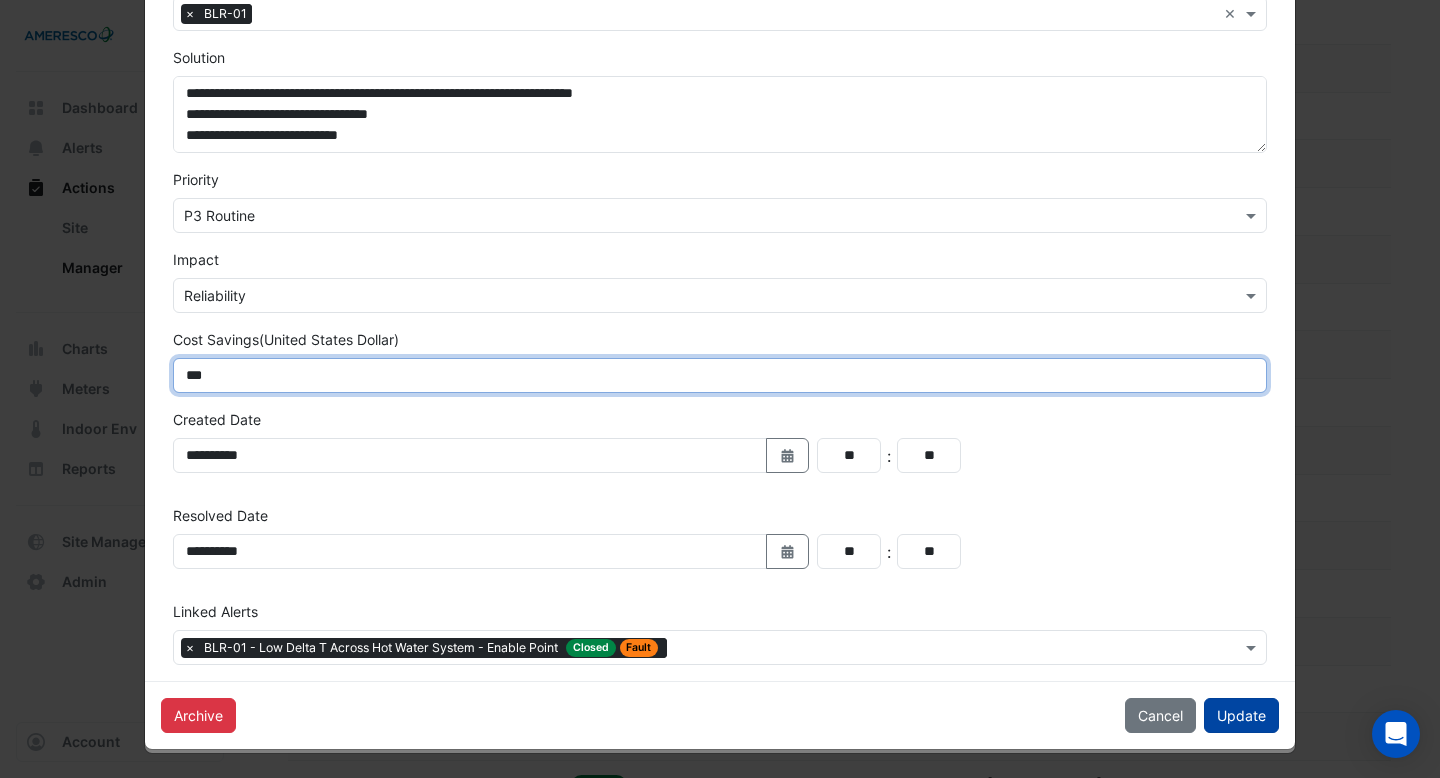 type on "***" 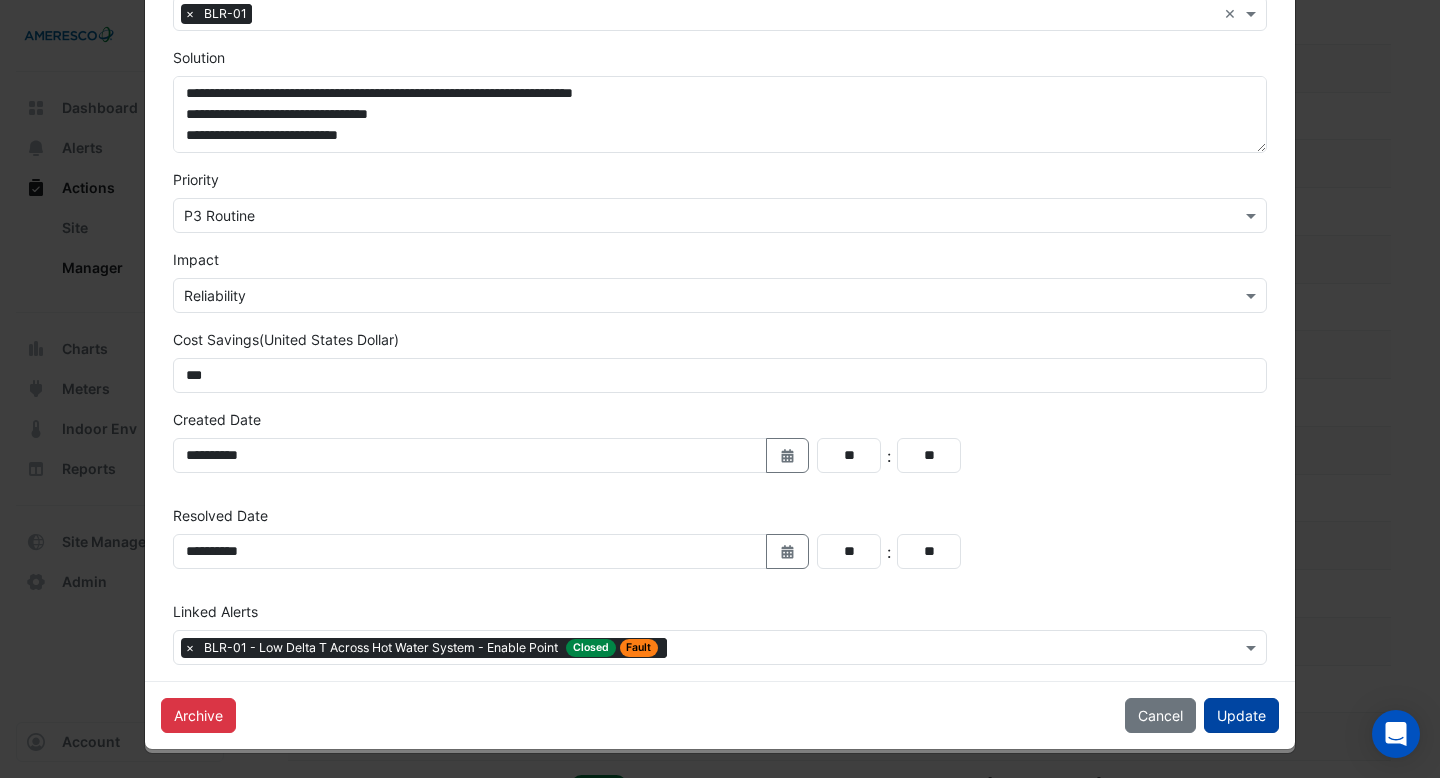 click on "Update" 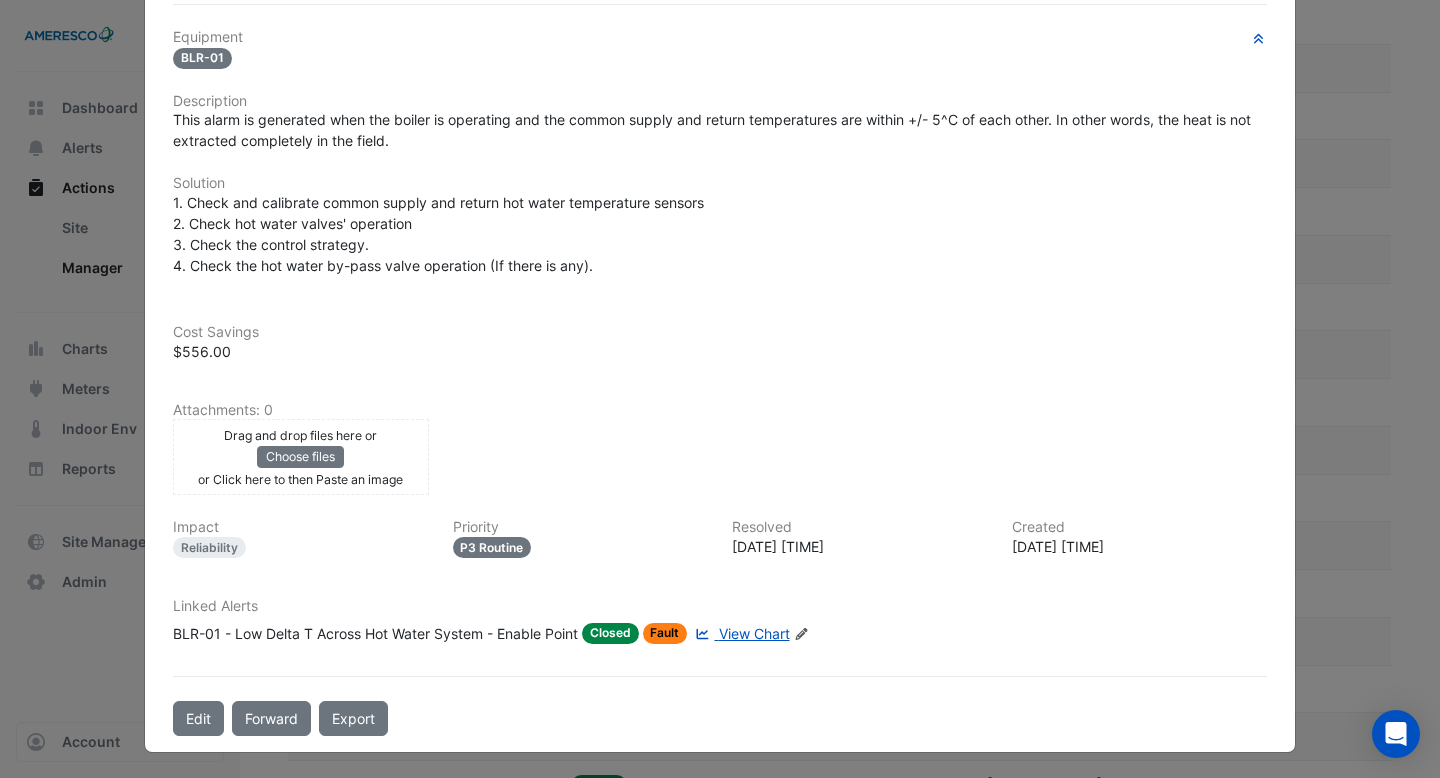 scroll, scrollTop: 0, scrollLeft: 0, axis: both 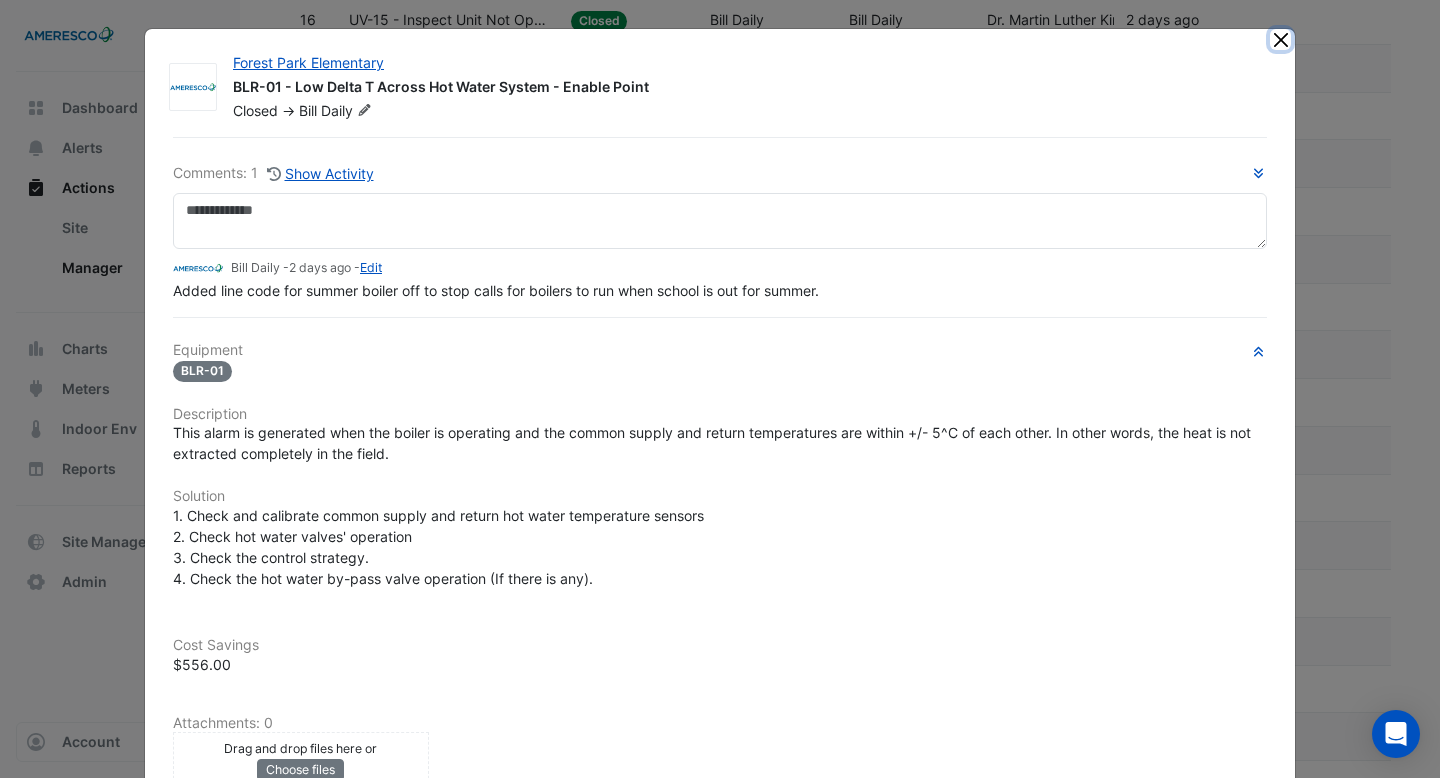 click 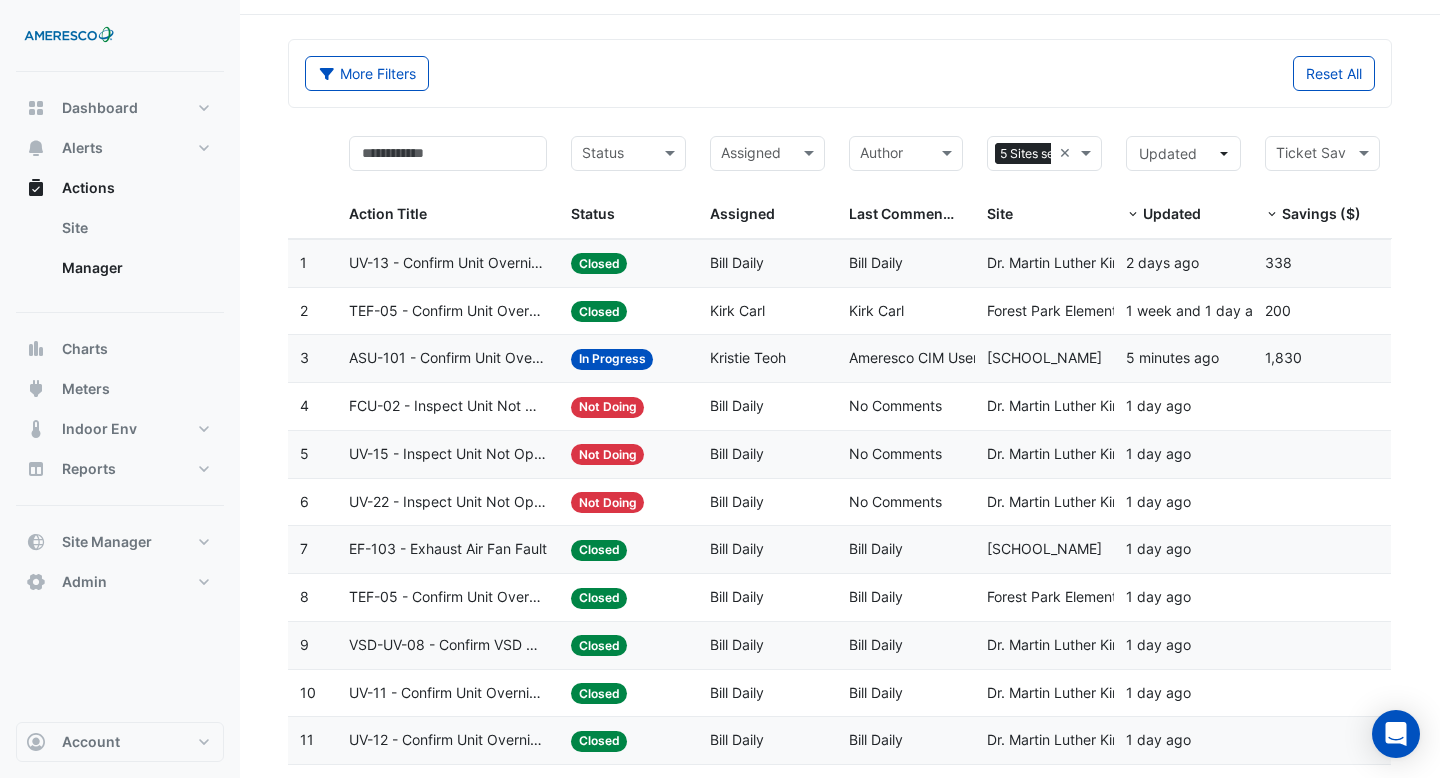 scroll, scrollTop: 0, scrollLeft: 0, axis: both 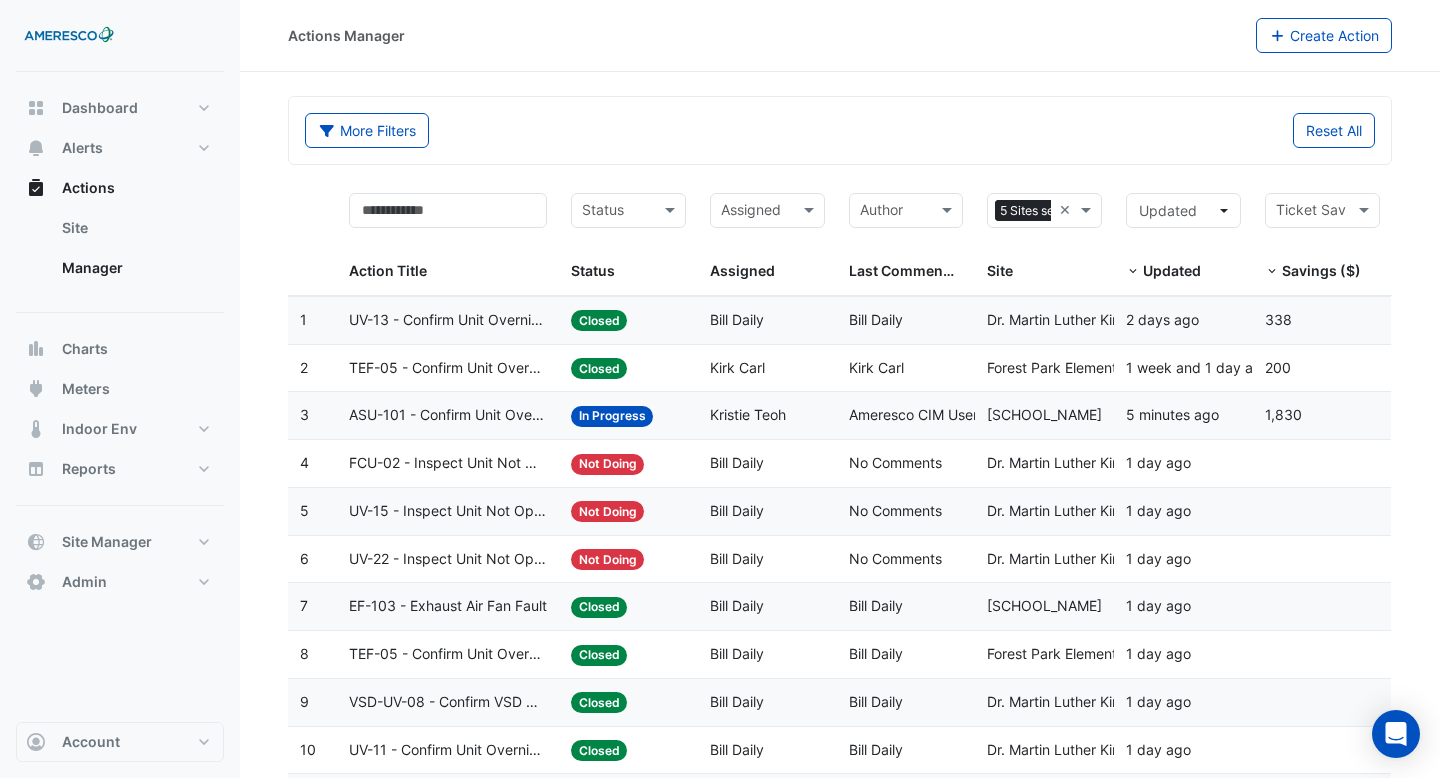 click at bounding box center (1272, 272) 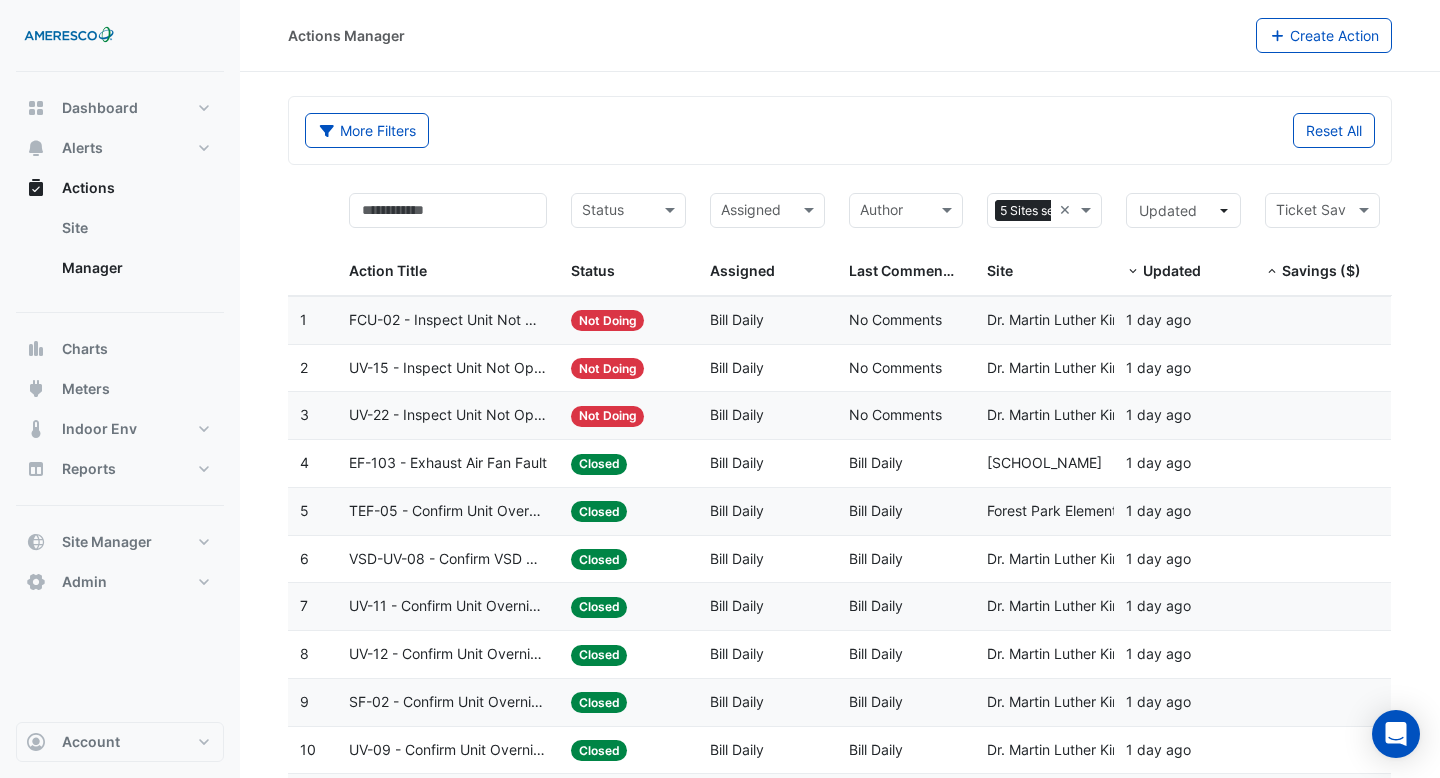 click at bounding box center [1272, 272] 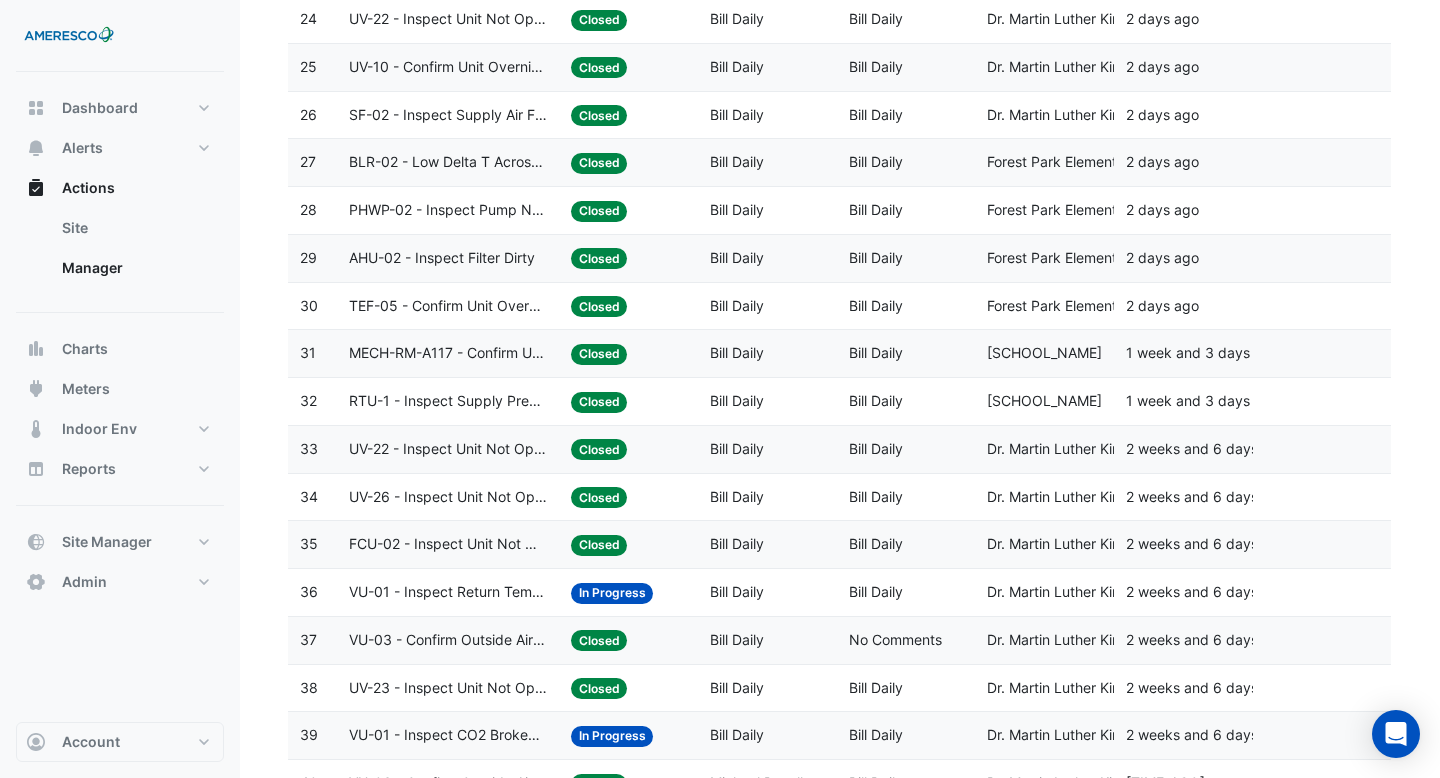 scroll, scrollTop: 1600, scrollLeft: 0, axis: vertical 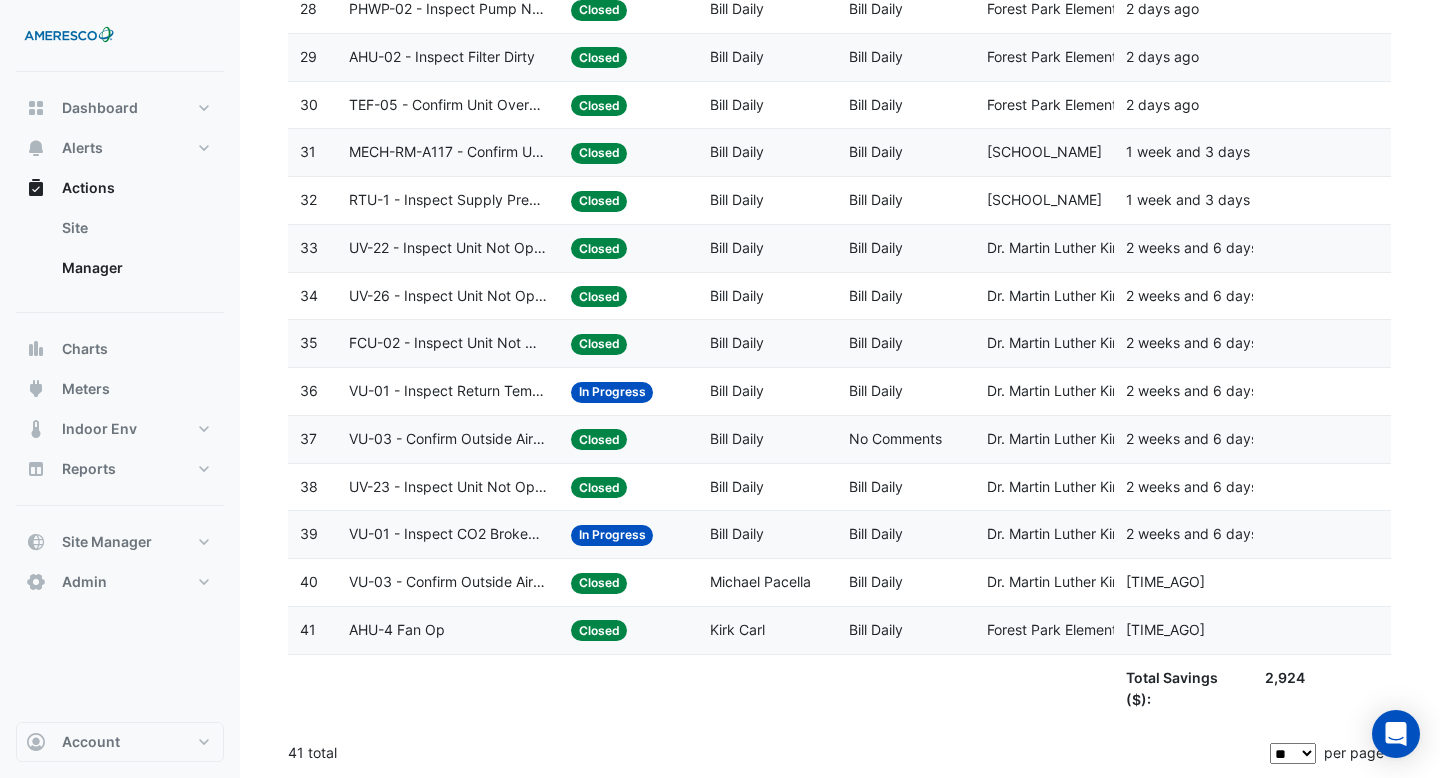 click on "** ** ** ***" 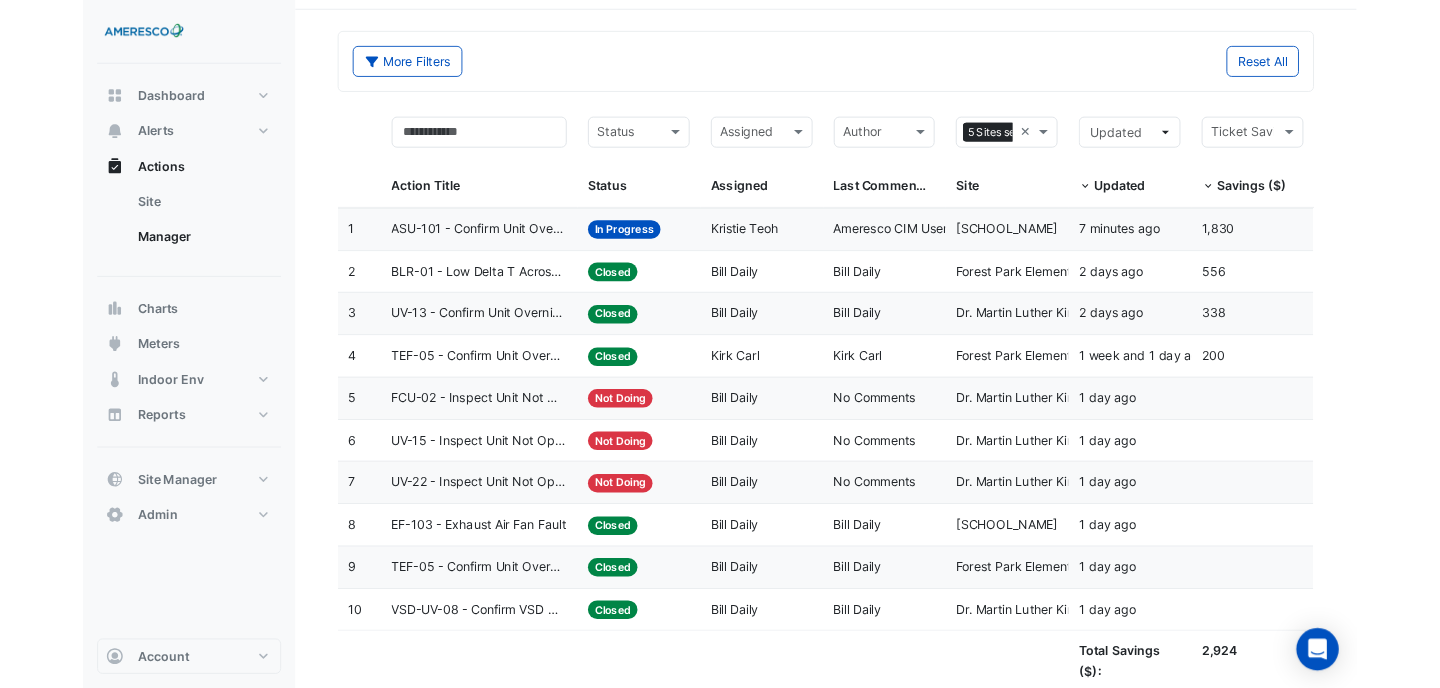 scroll, scrollTop: 65, scrollLeft: 0, axis: vertical 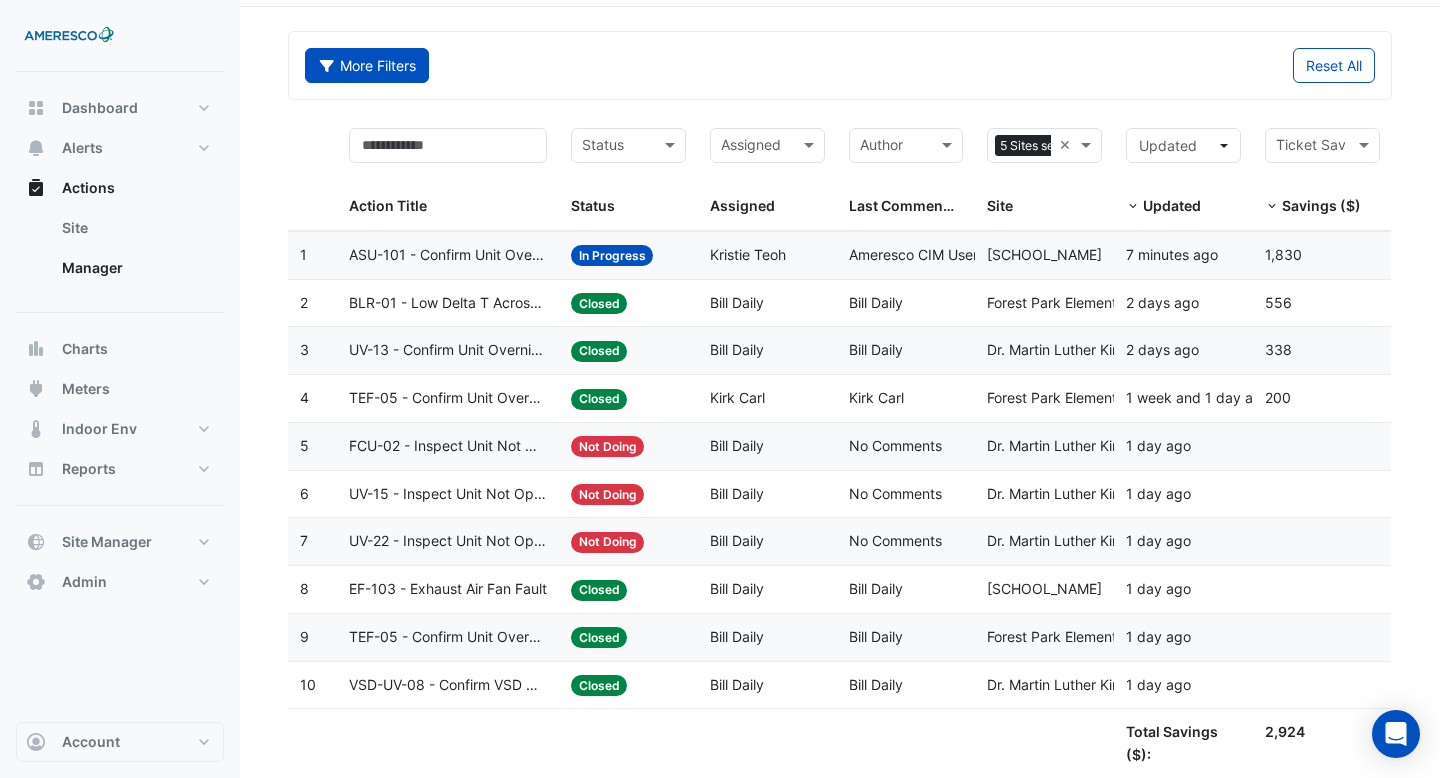 click on "More Filters" 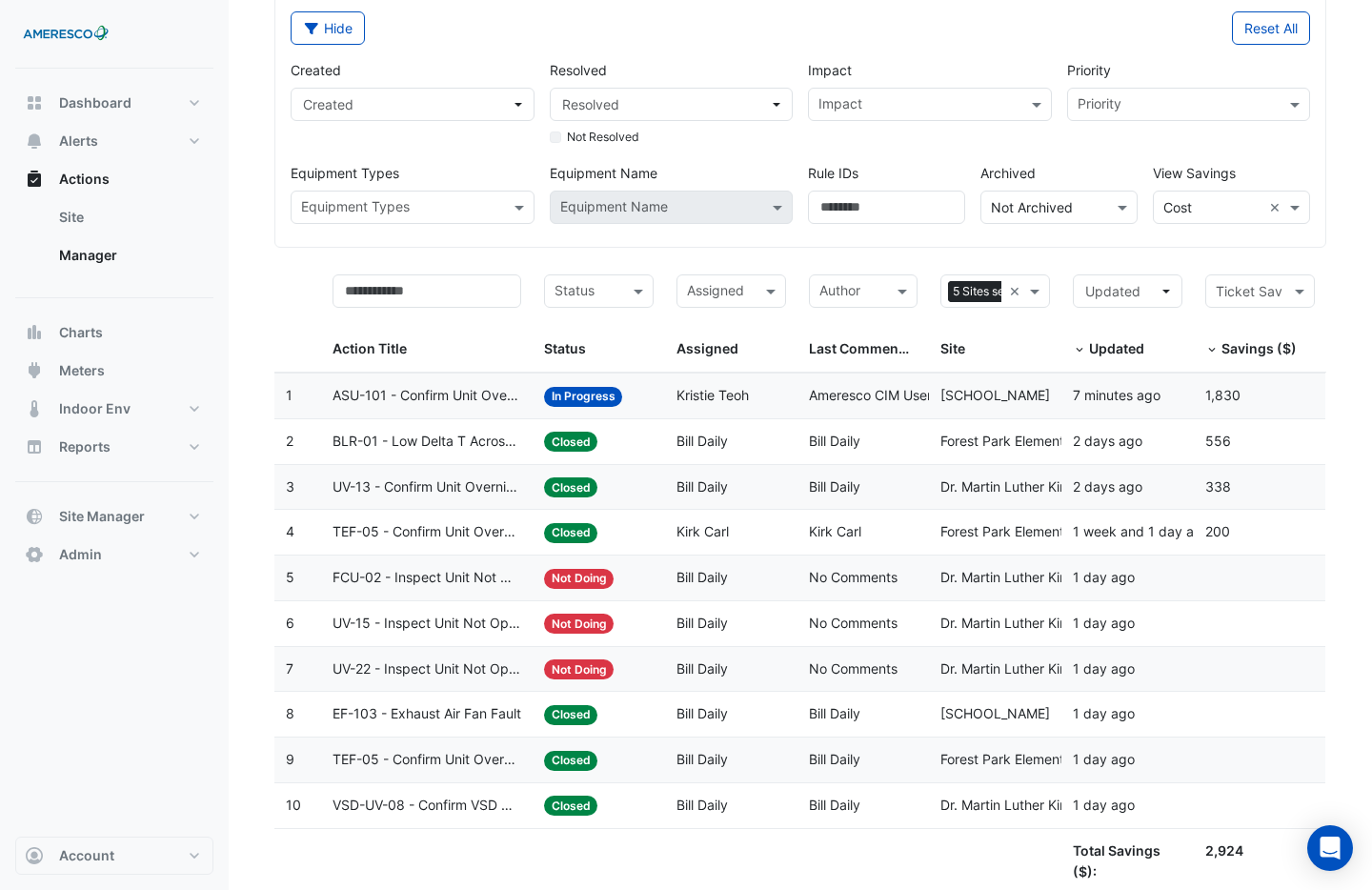 scroll, scrollTop: 97, scrollLeft: 0, axis: vertical 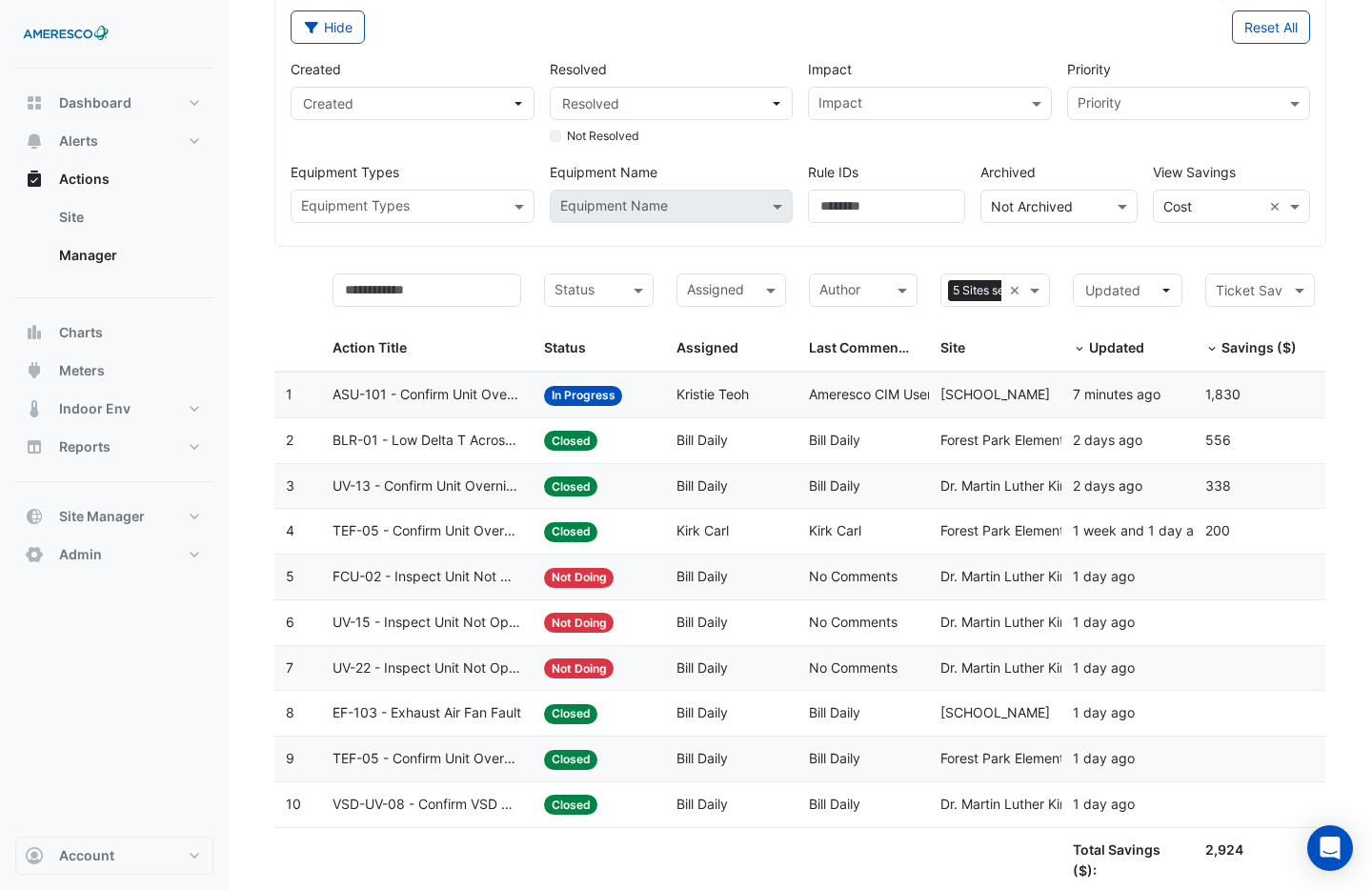 click on "Action Title:
VSD-UV-08 - Confirm VSD Override On (Energy Waste)" 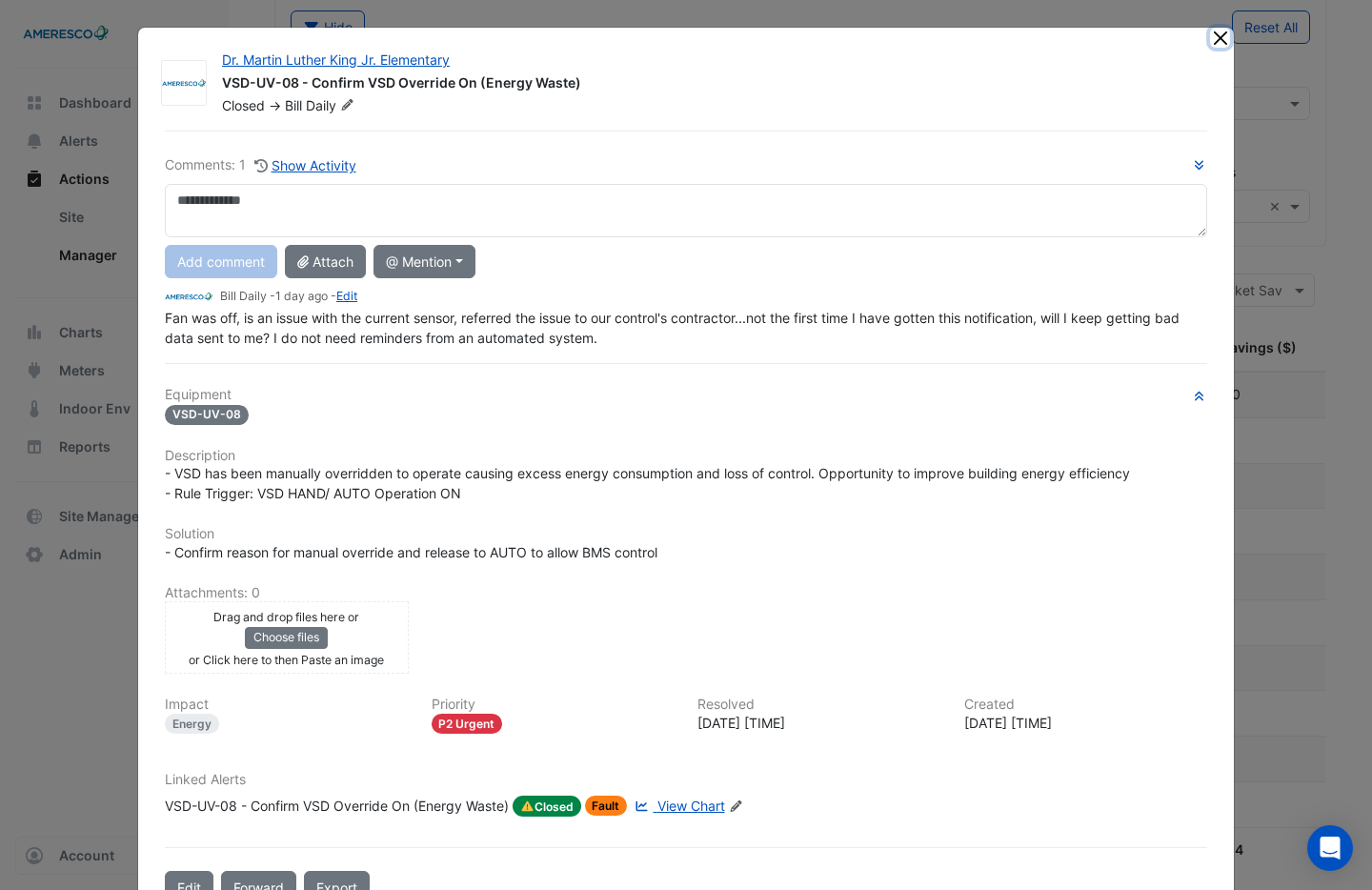 click 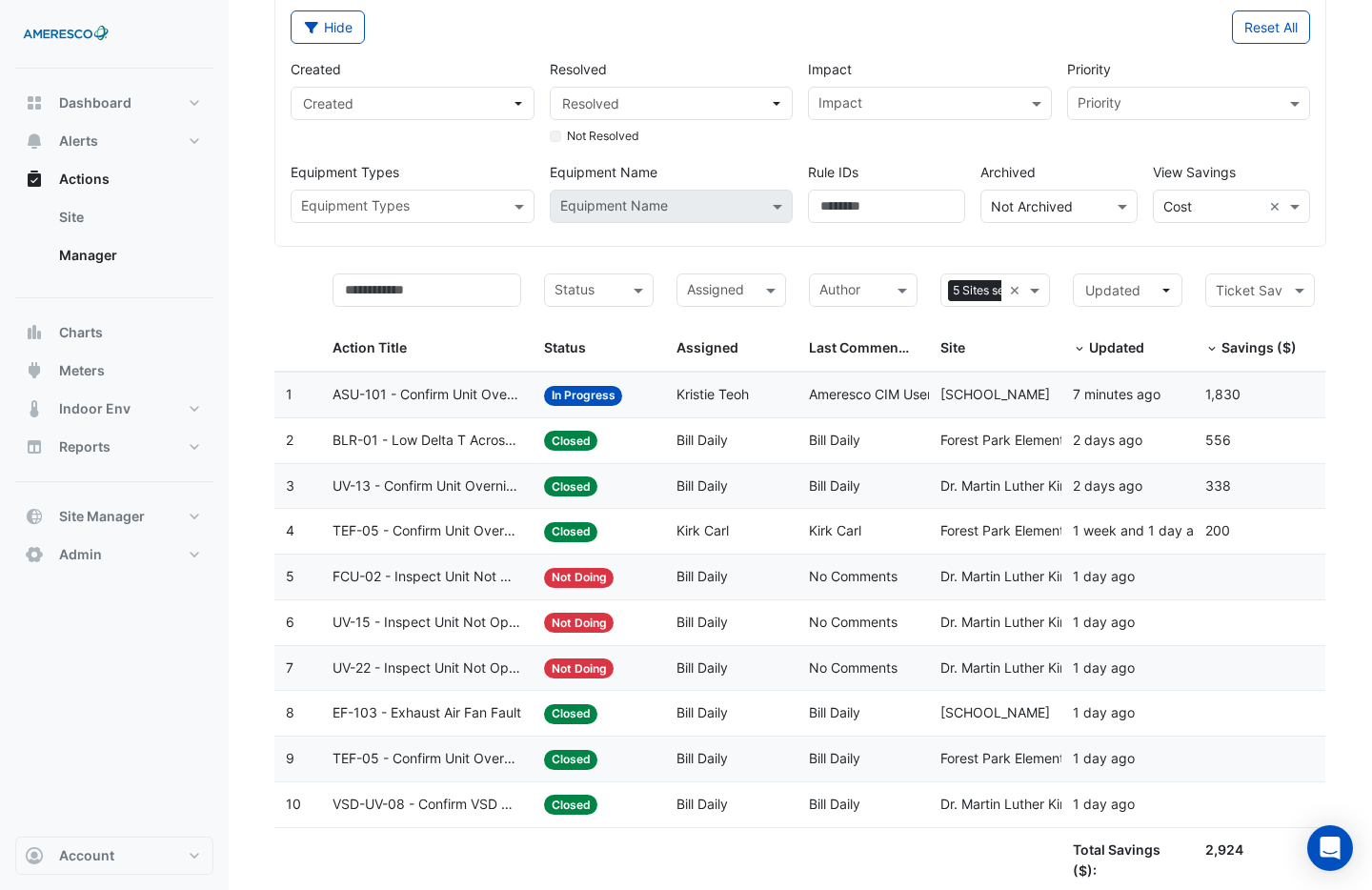 click on "TEF-05 - Confirm Unit Overnight Operation (Energy Waste)" 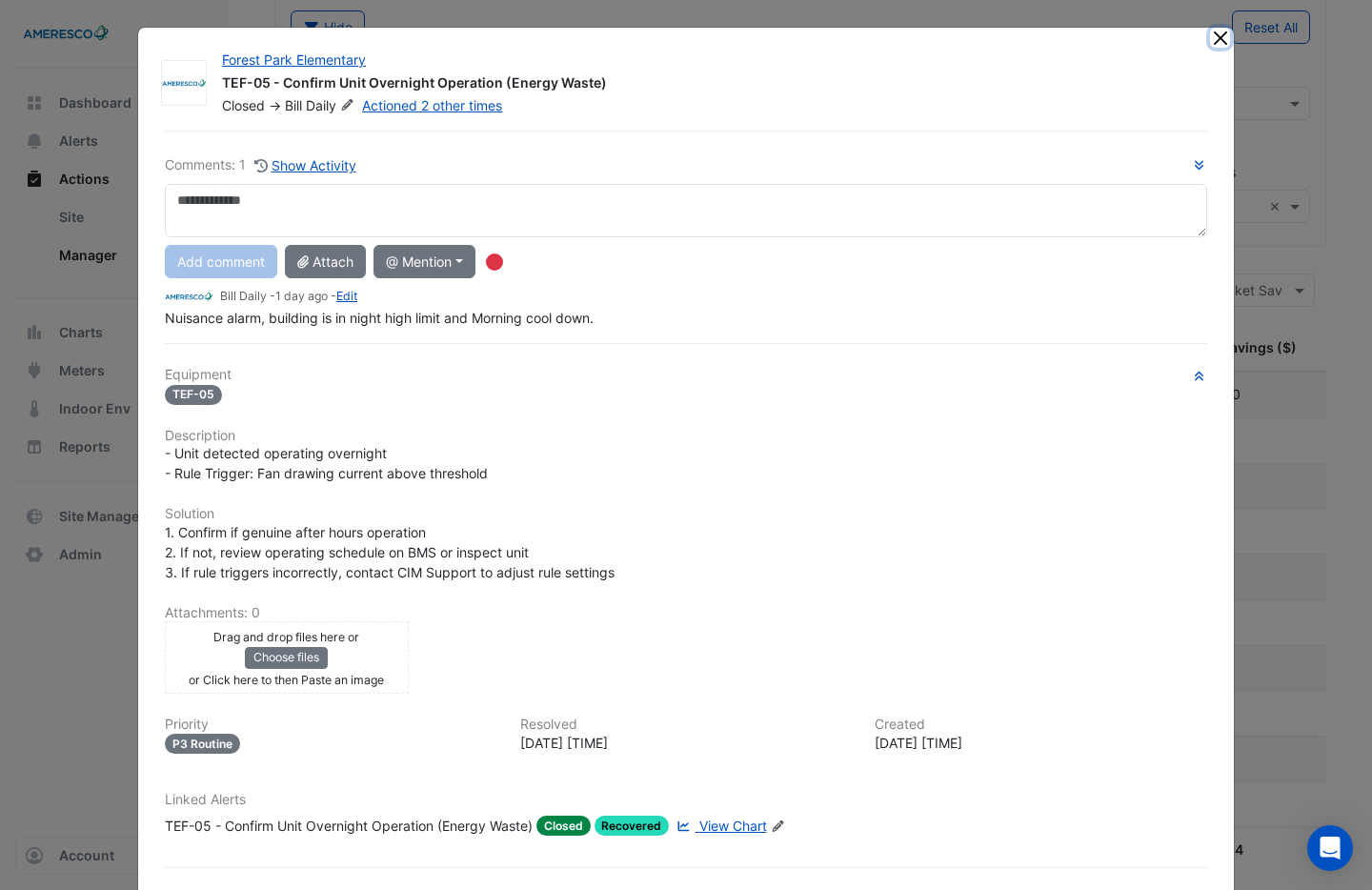 click 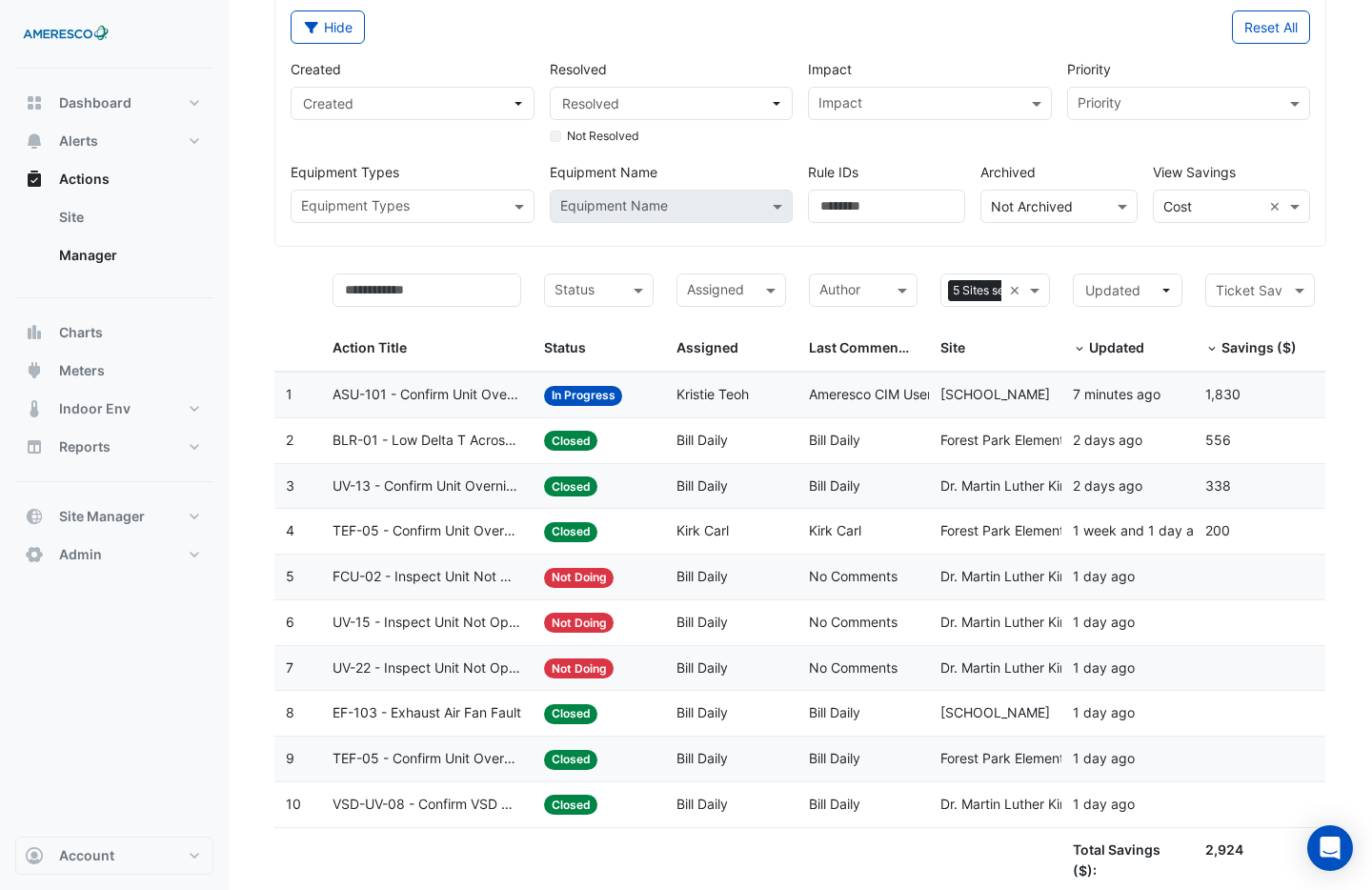 click on "EF-103 - Exhaust Air Fan Fault" 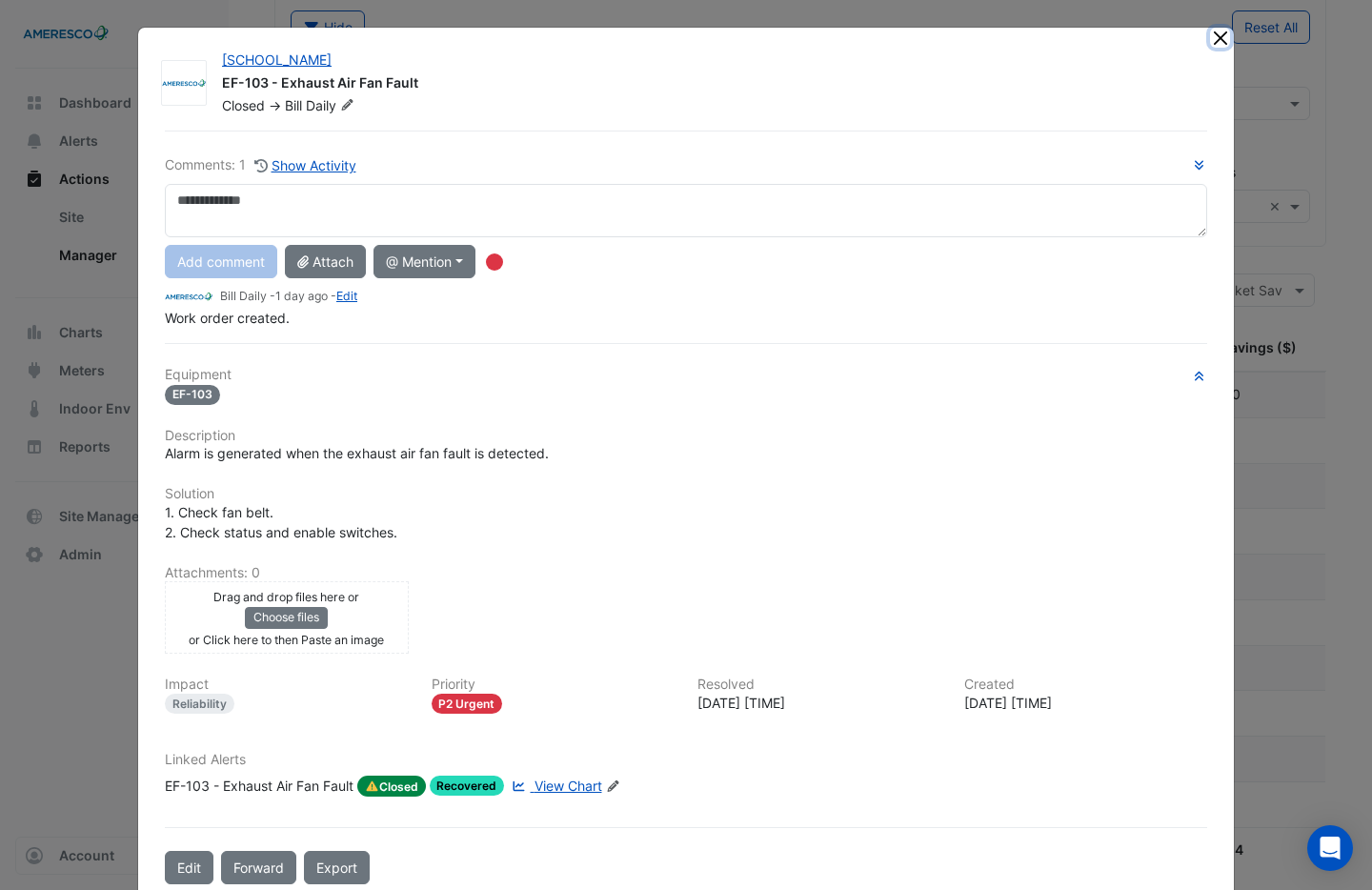 click 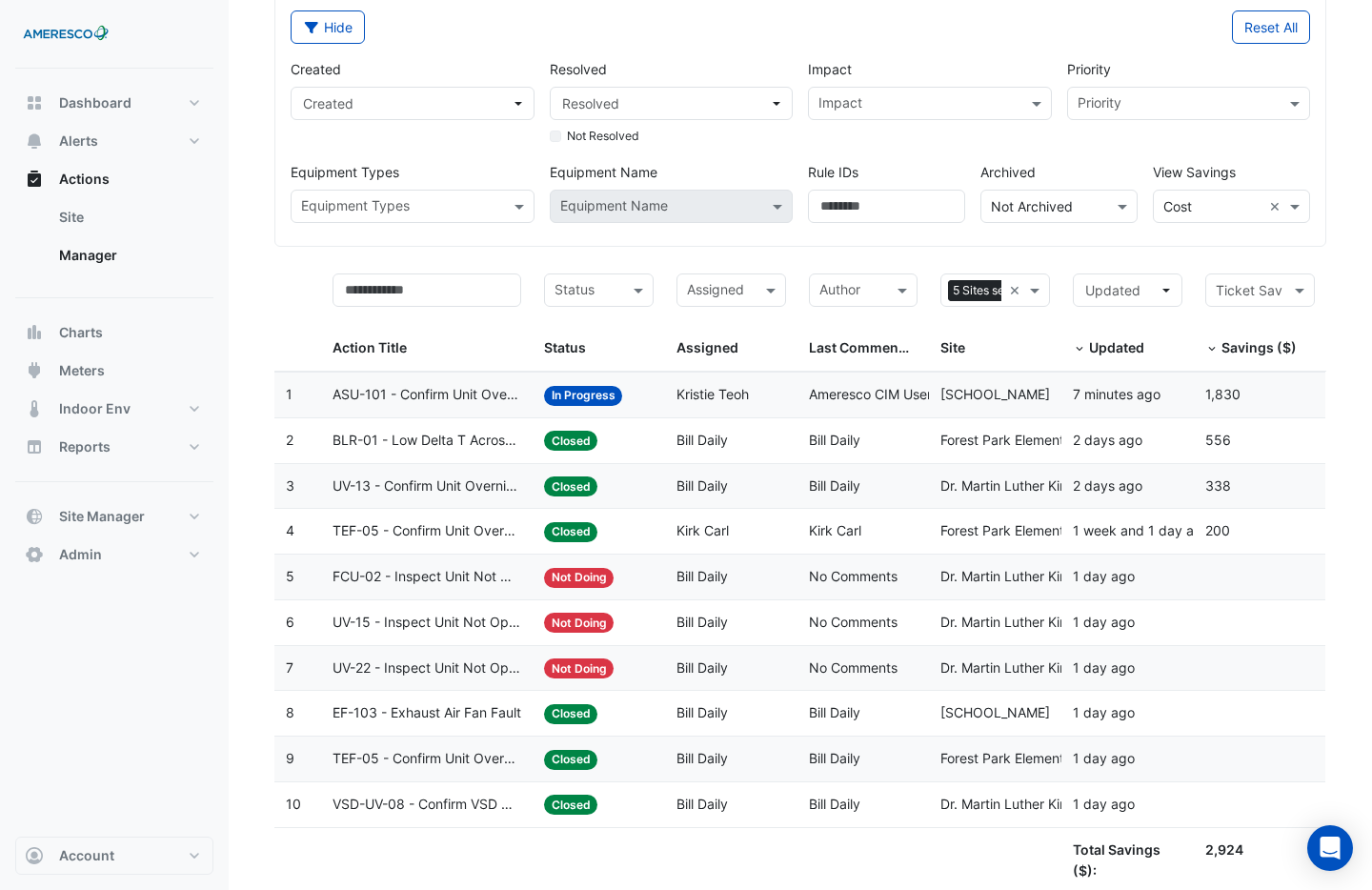 click on "Action Title:
UV-13 - Confirm Unit Overnight Operation (Energy Waste)" 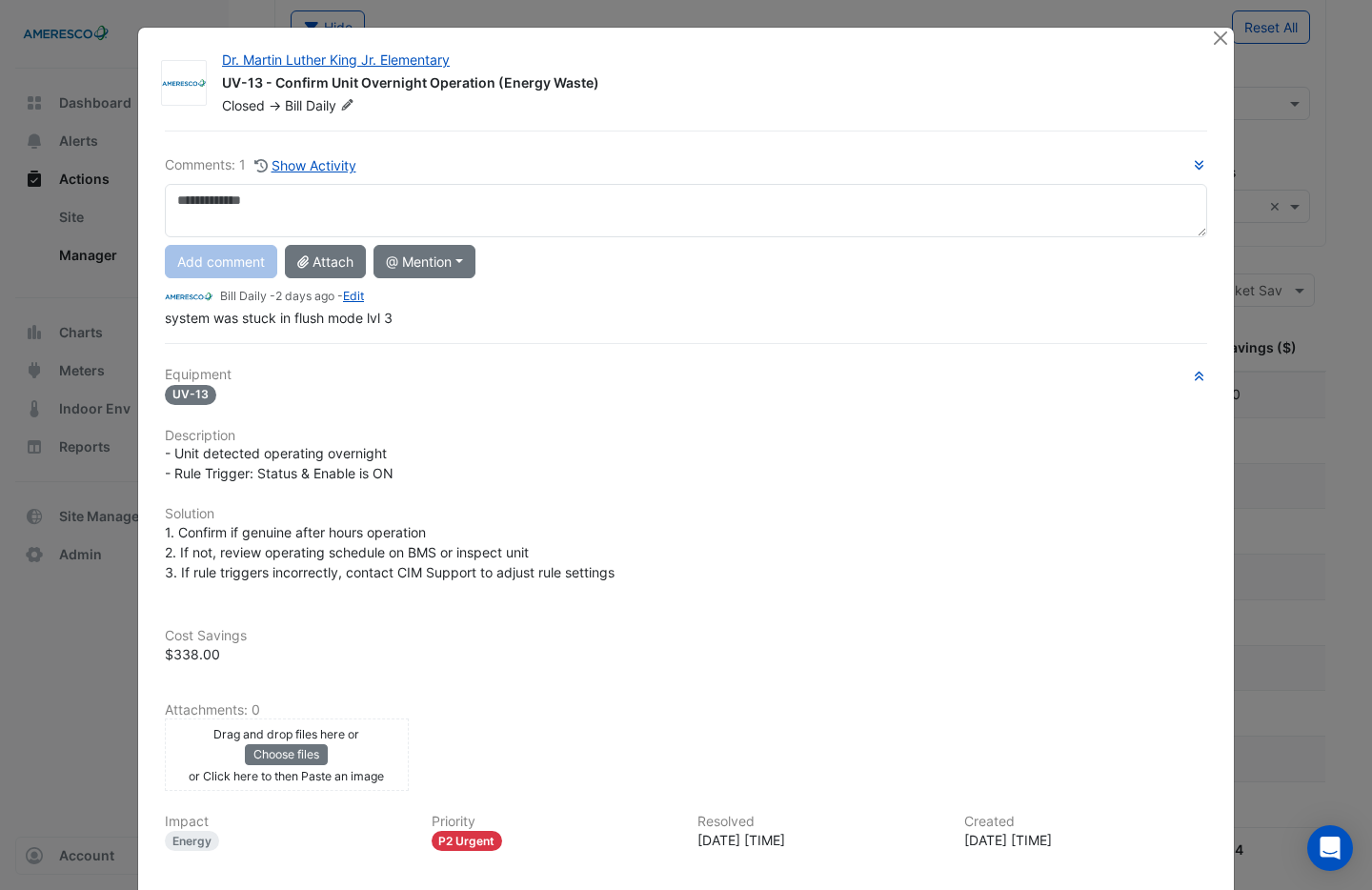 scroll, scrollTop: 173, scrollLeft: 0, axis: vertical 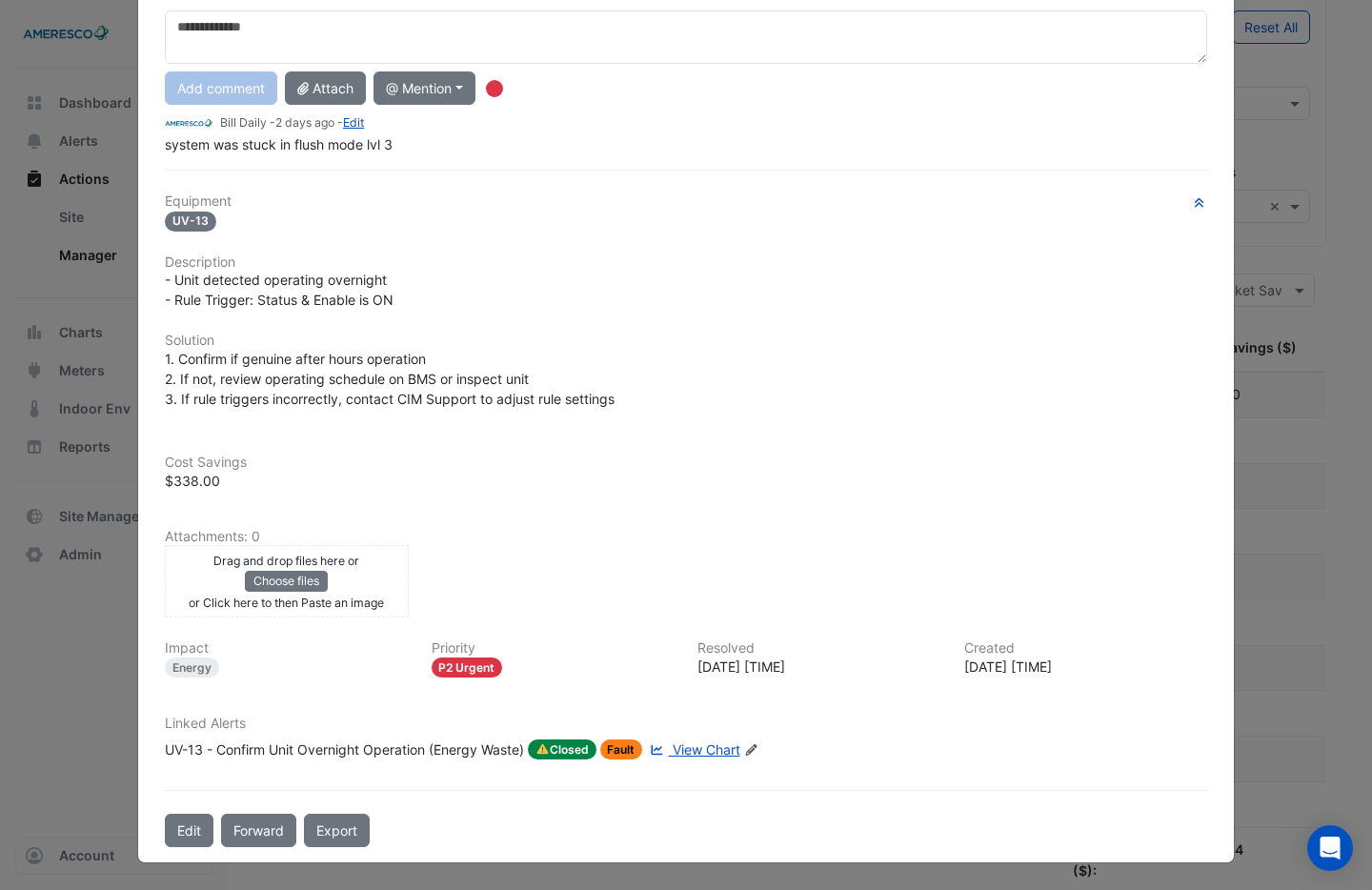 click on "View Chart" 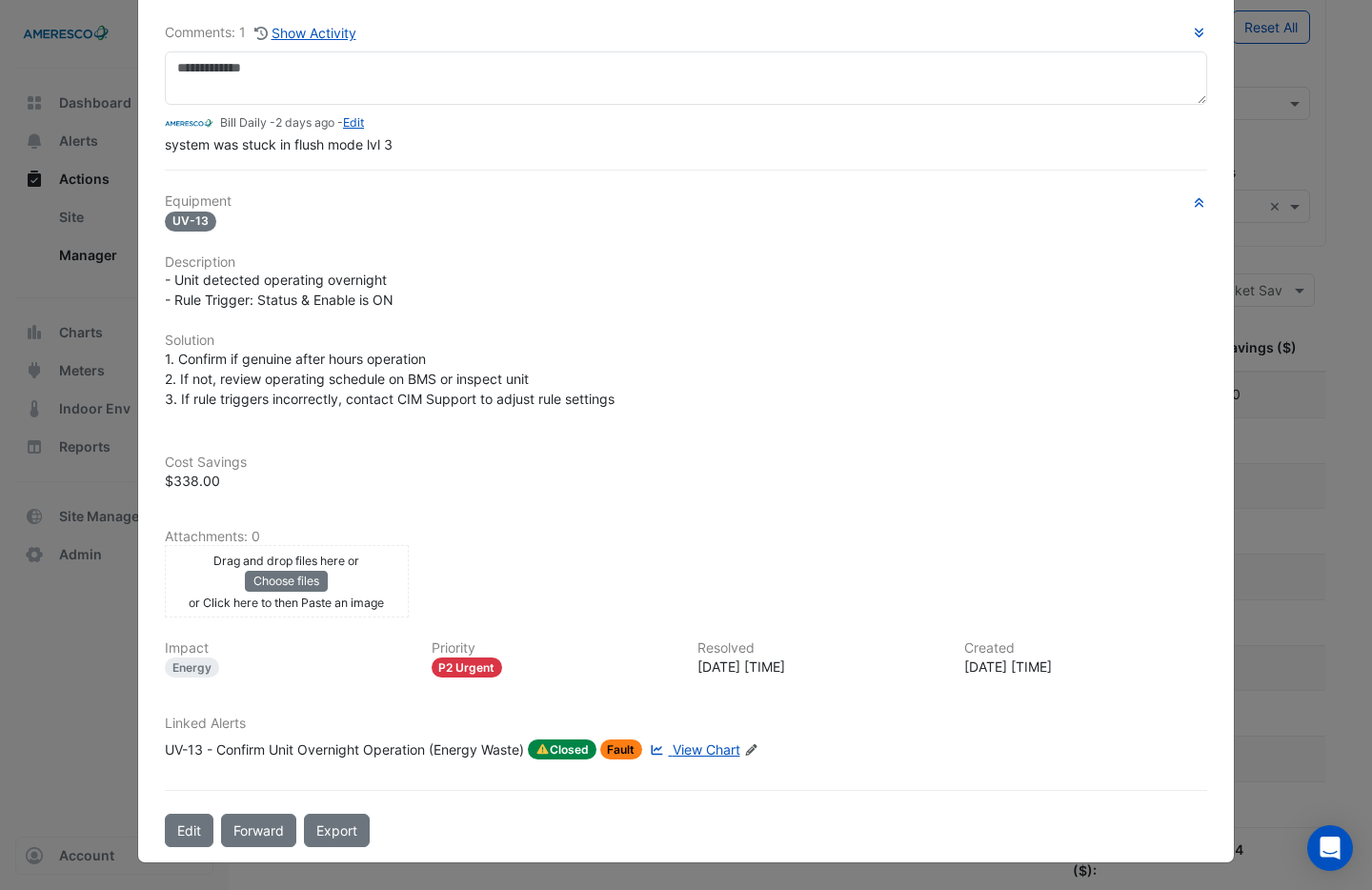scroll, scrollTop: 0, scrollLeft: 0, axis: both 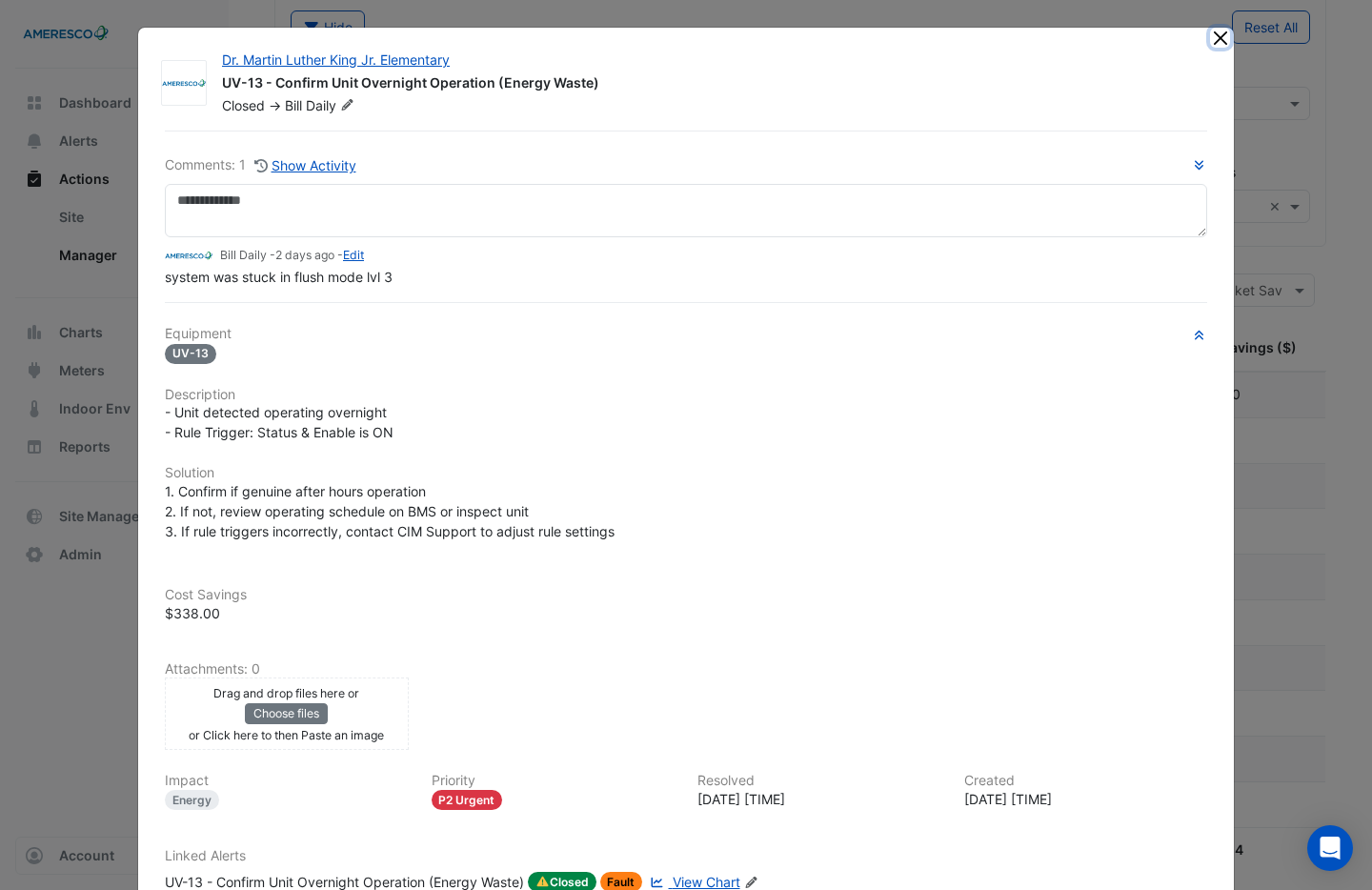click 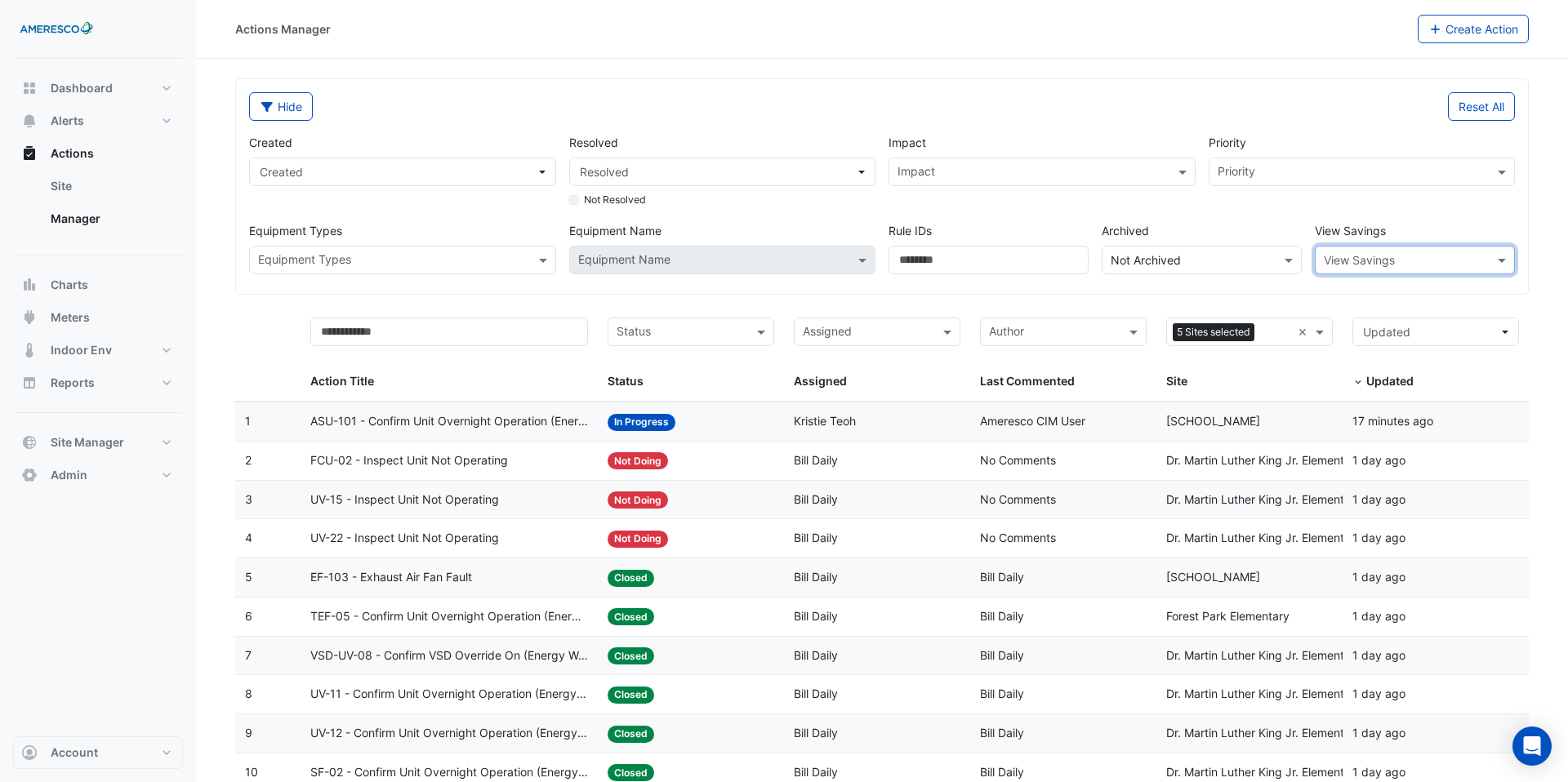 scroll, scrollTop: 54, scrollLeft: 0, axis: vertical 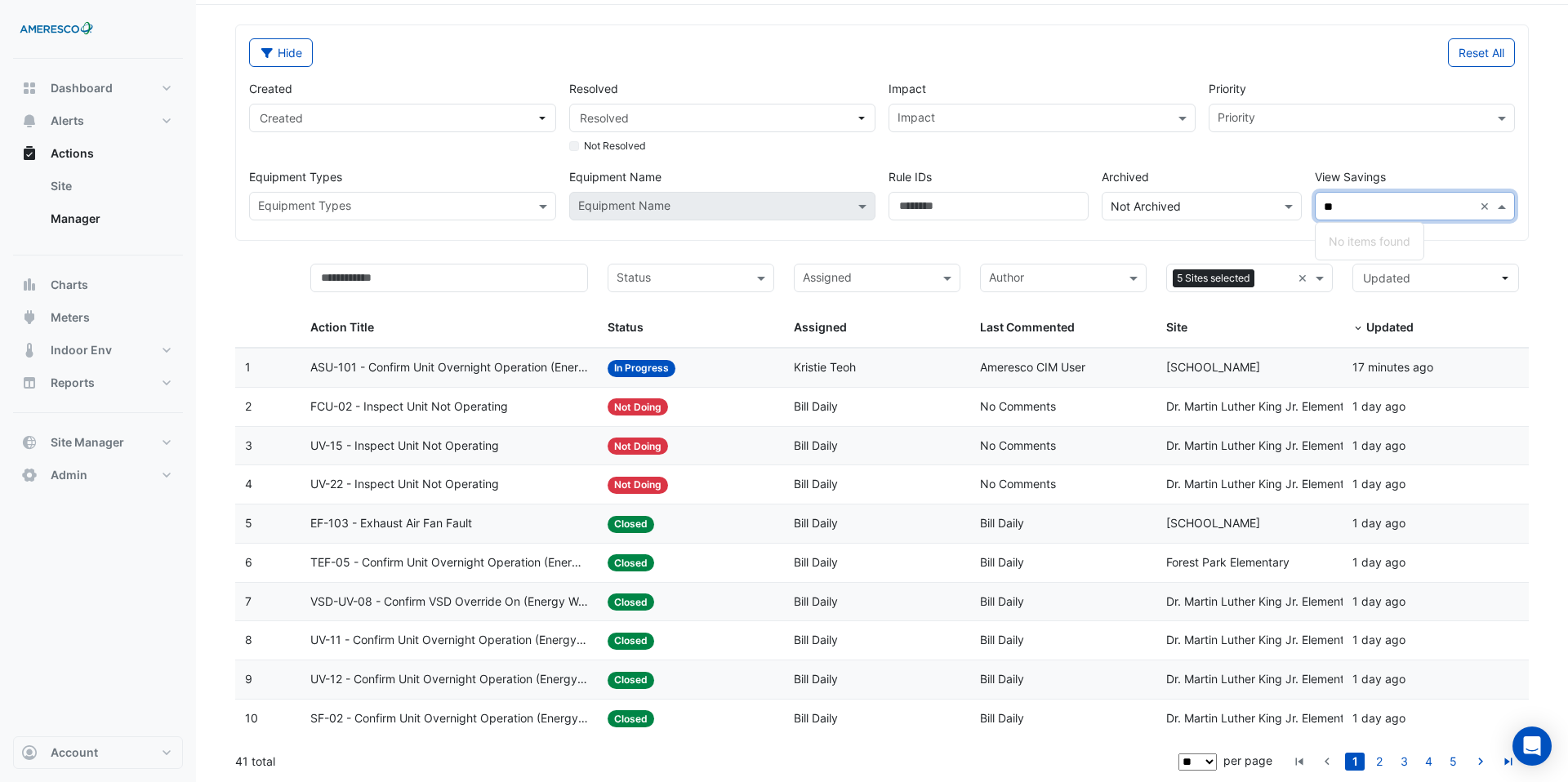 type on "**" 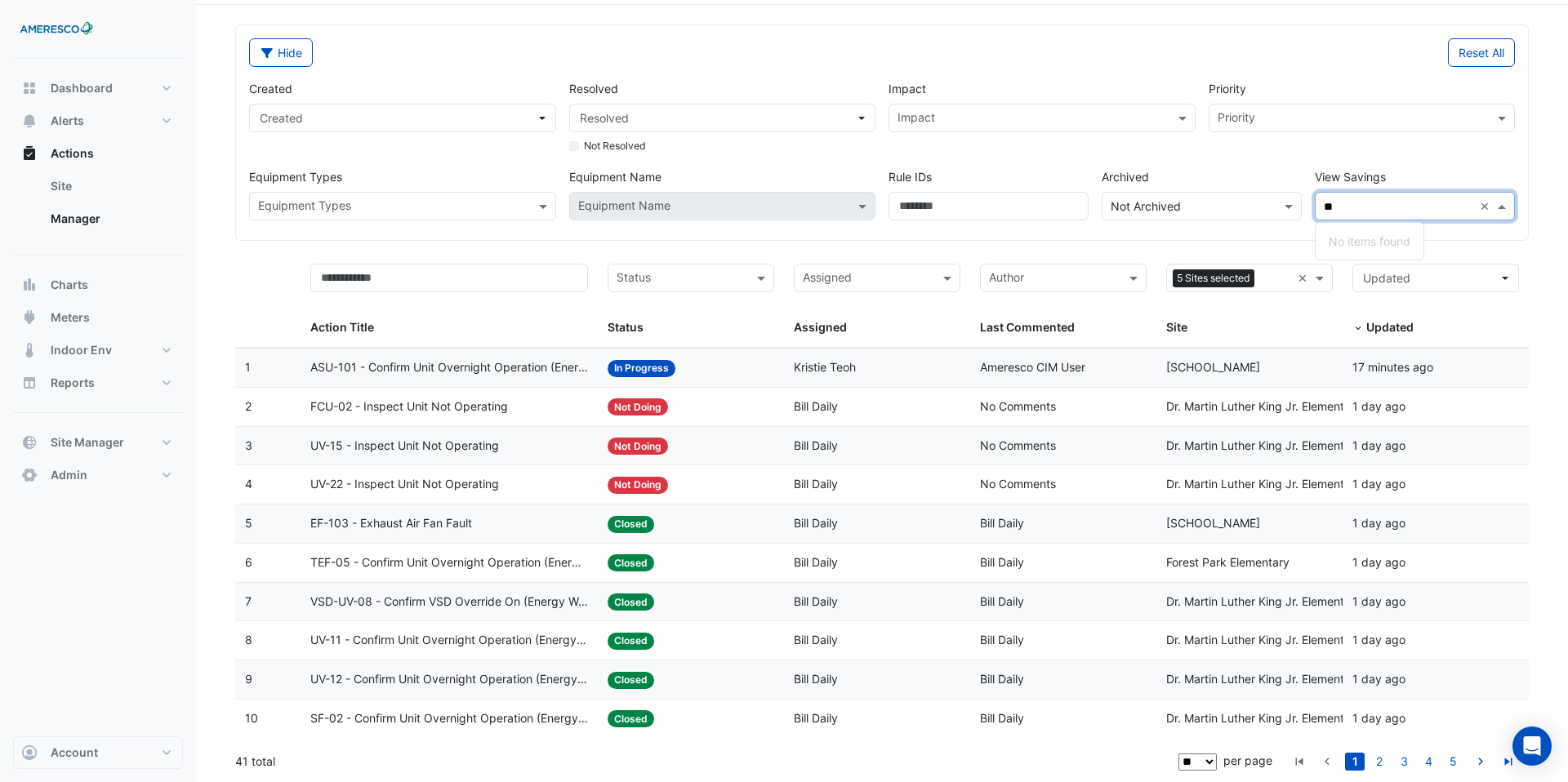 click on "ASU-101 - Confirm Unit Overnight Operation (Energy Waste)" 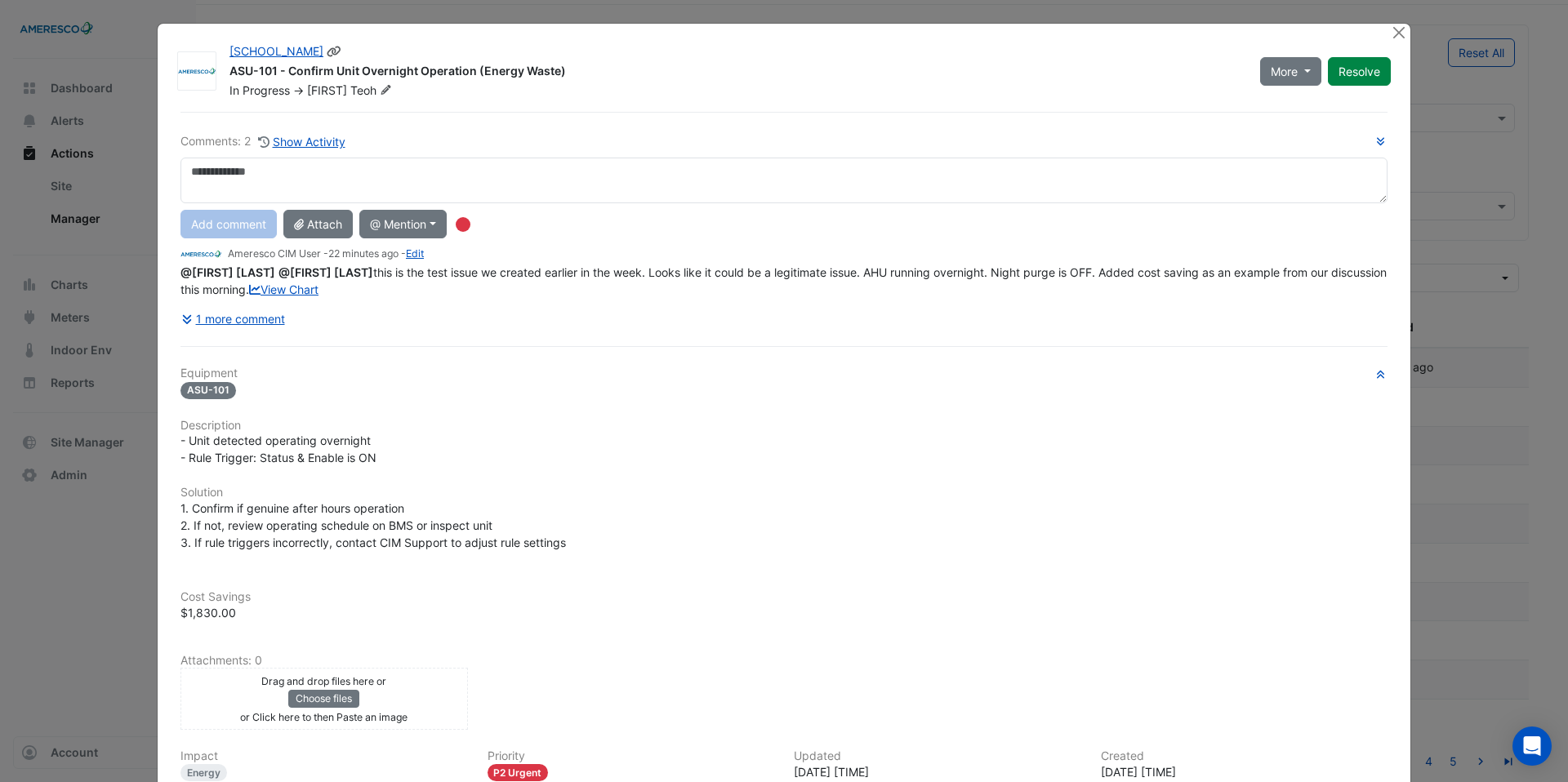 click on "More
On Hold
Not Doing
Resolve" 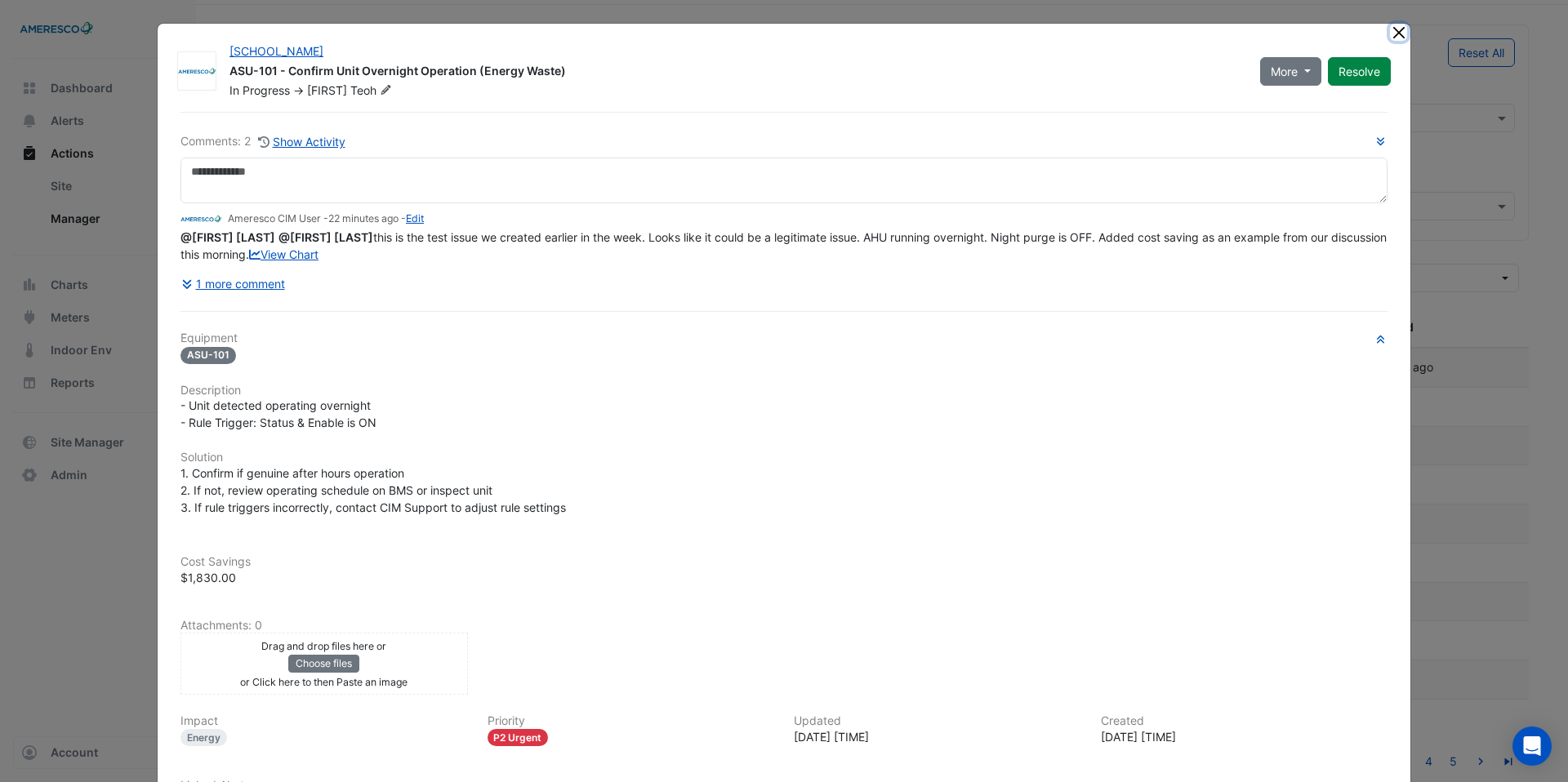 click 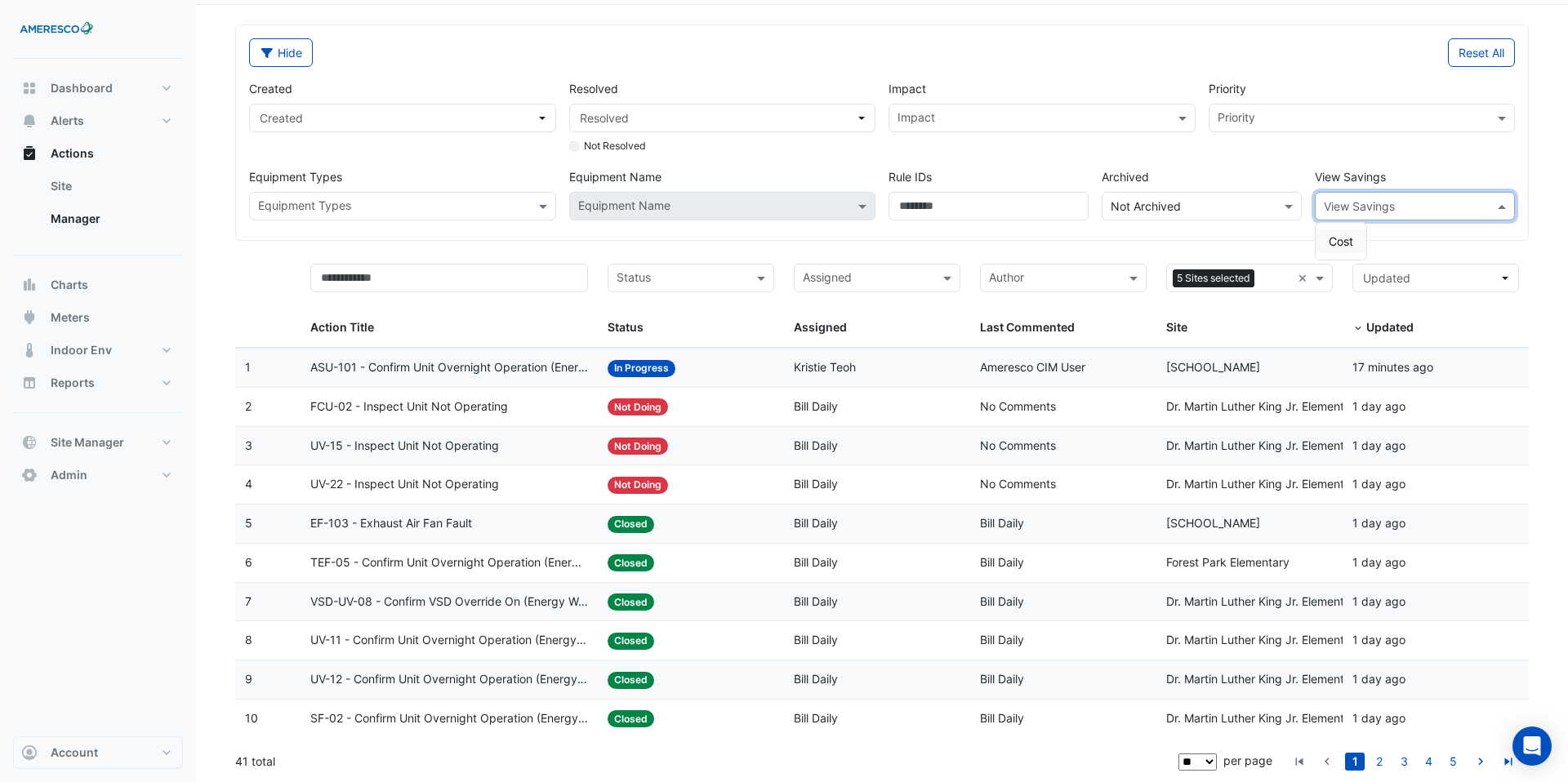 click at bounding box center (1398, 207) 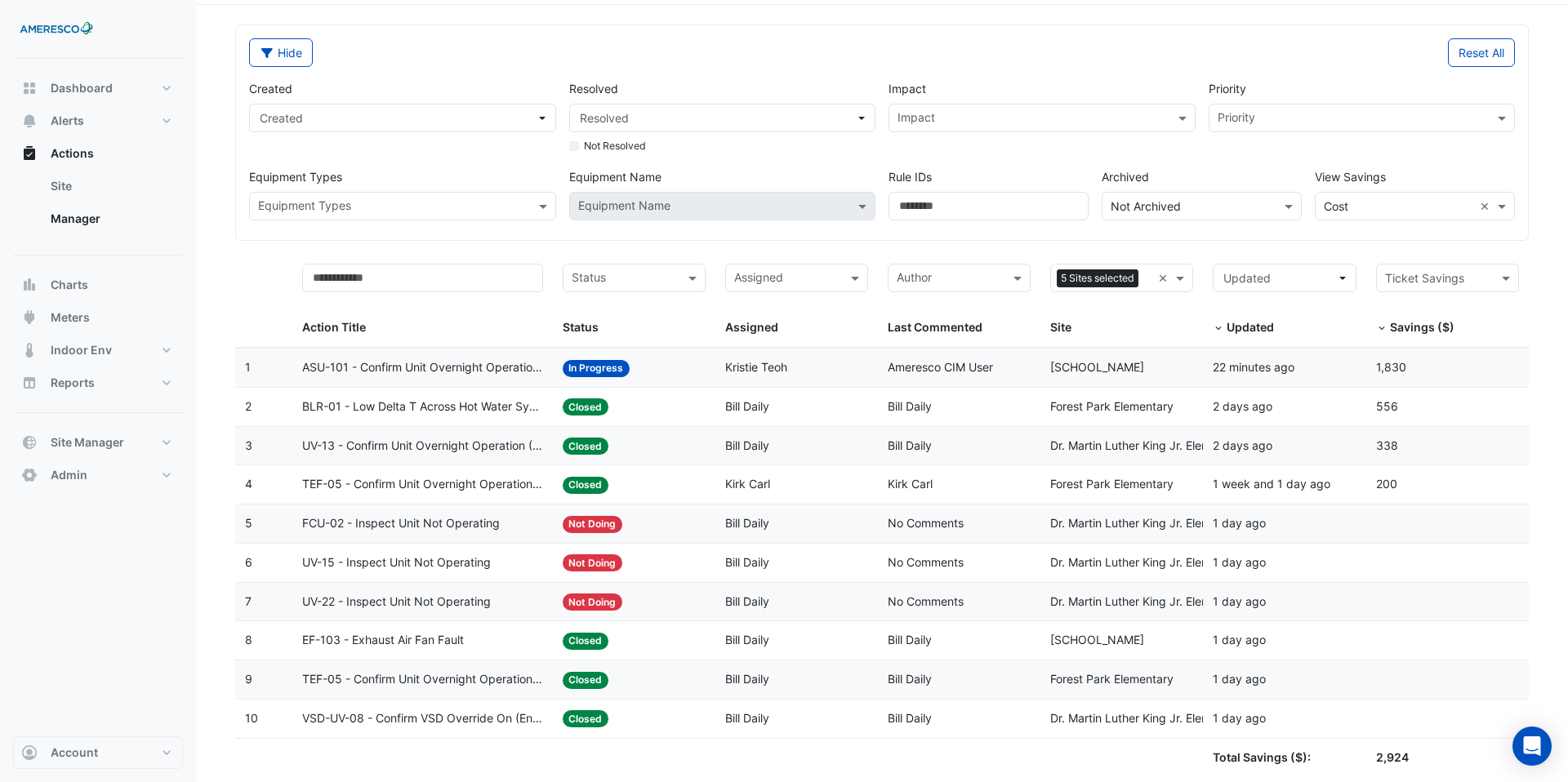 click on "ASU-101 - Confirm Unit Overnight Operation (Energy Waste)" 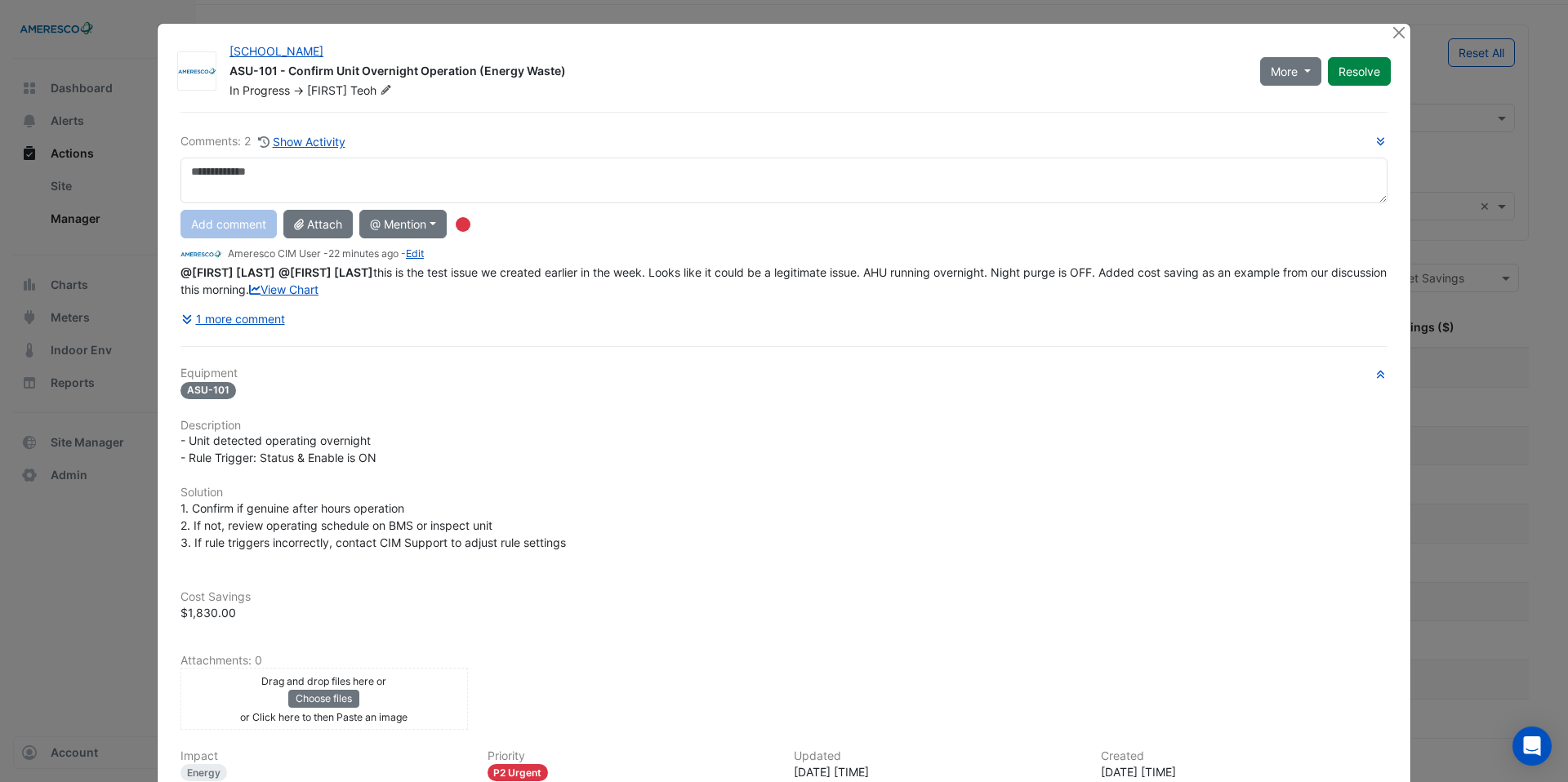 scroll, scrollTop: 9, scrollLeft: 0, axis: vertical 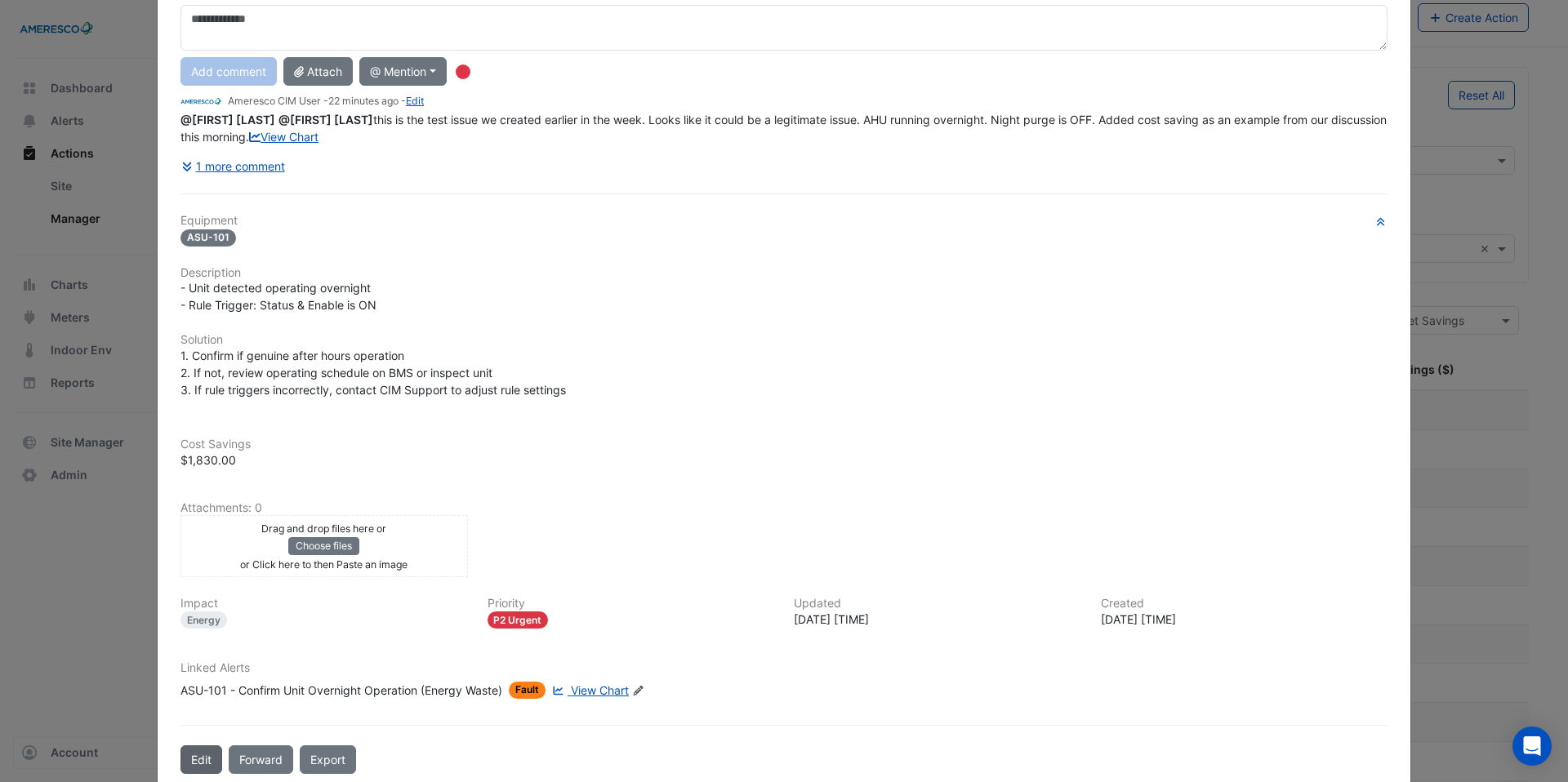 click on "Edit" 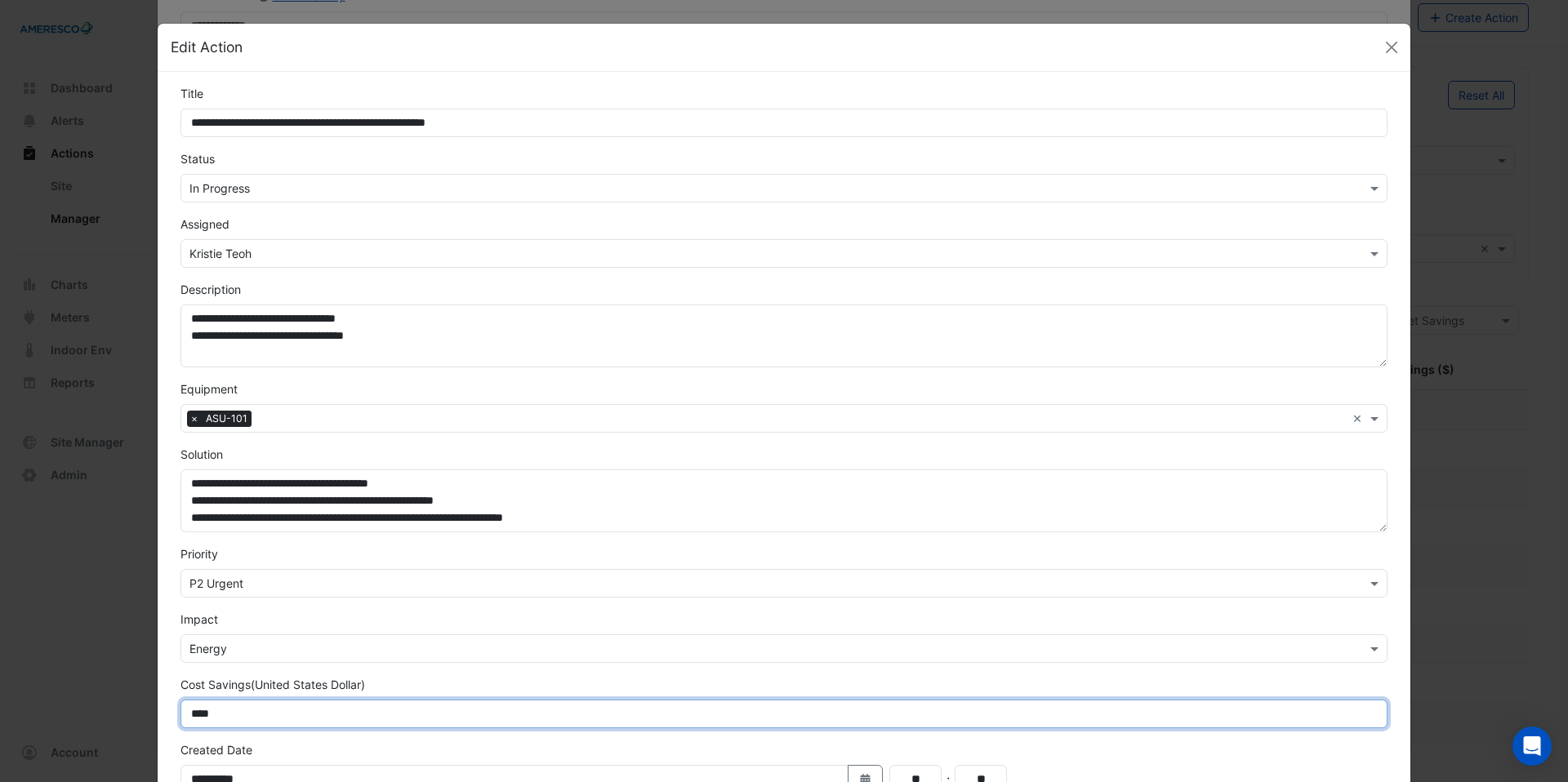 click on "****" at bounding box center [784, 713] 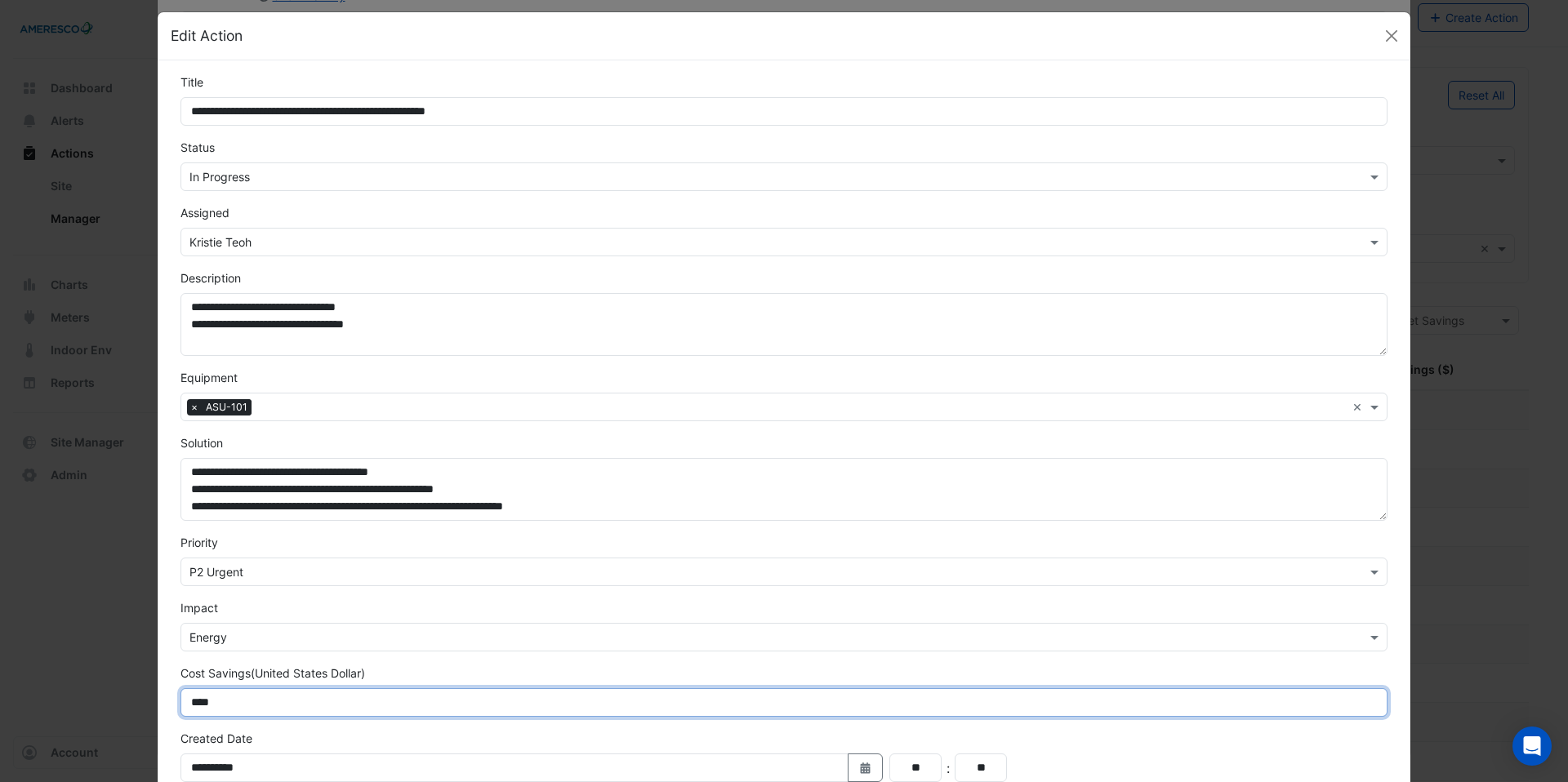 scroll, scrollTop: 7, scrollLeft: 0, axis: vertical 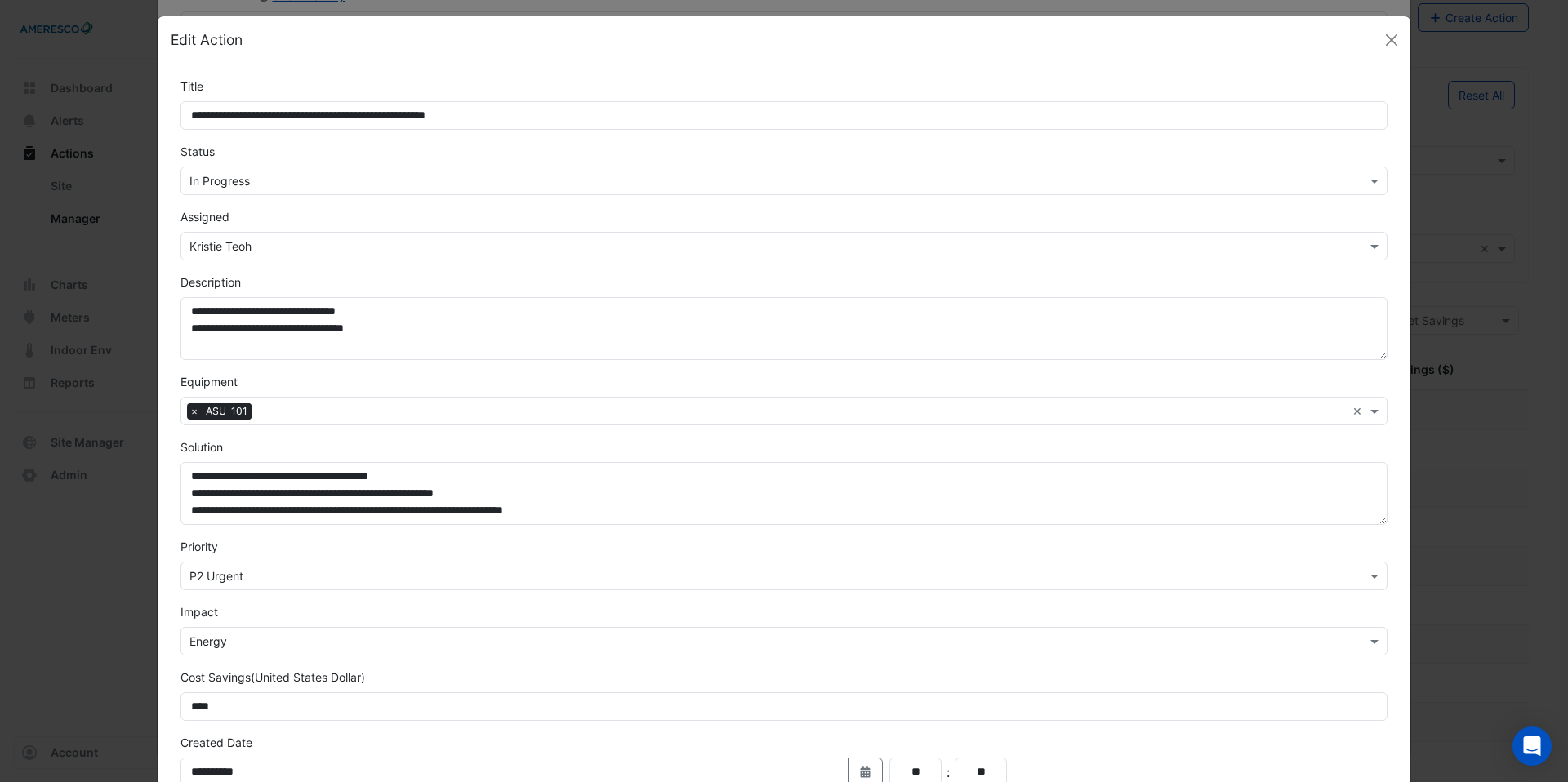 click on "**********" 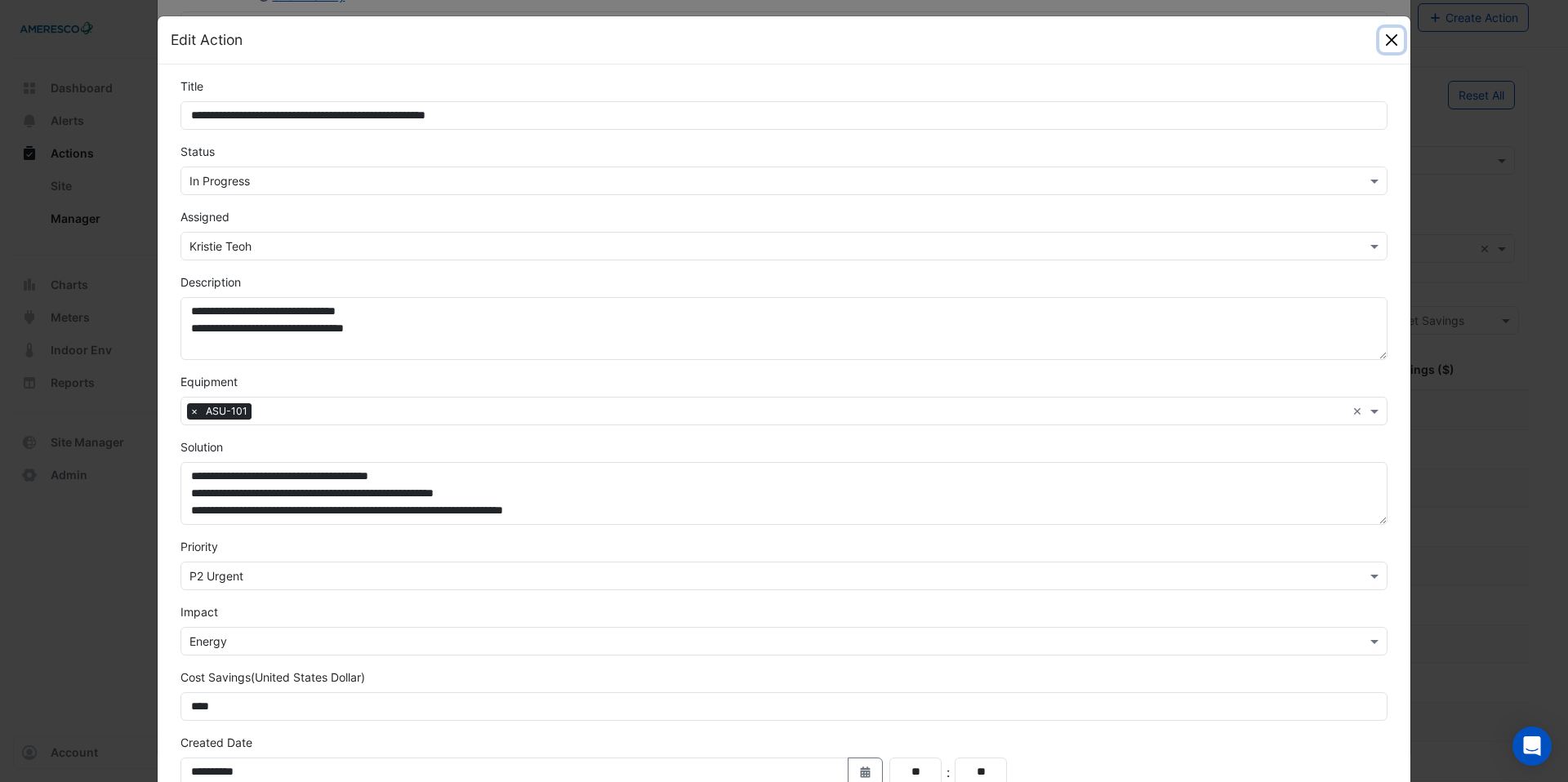 click 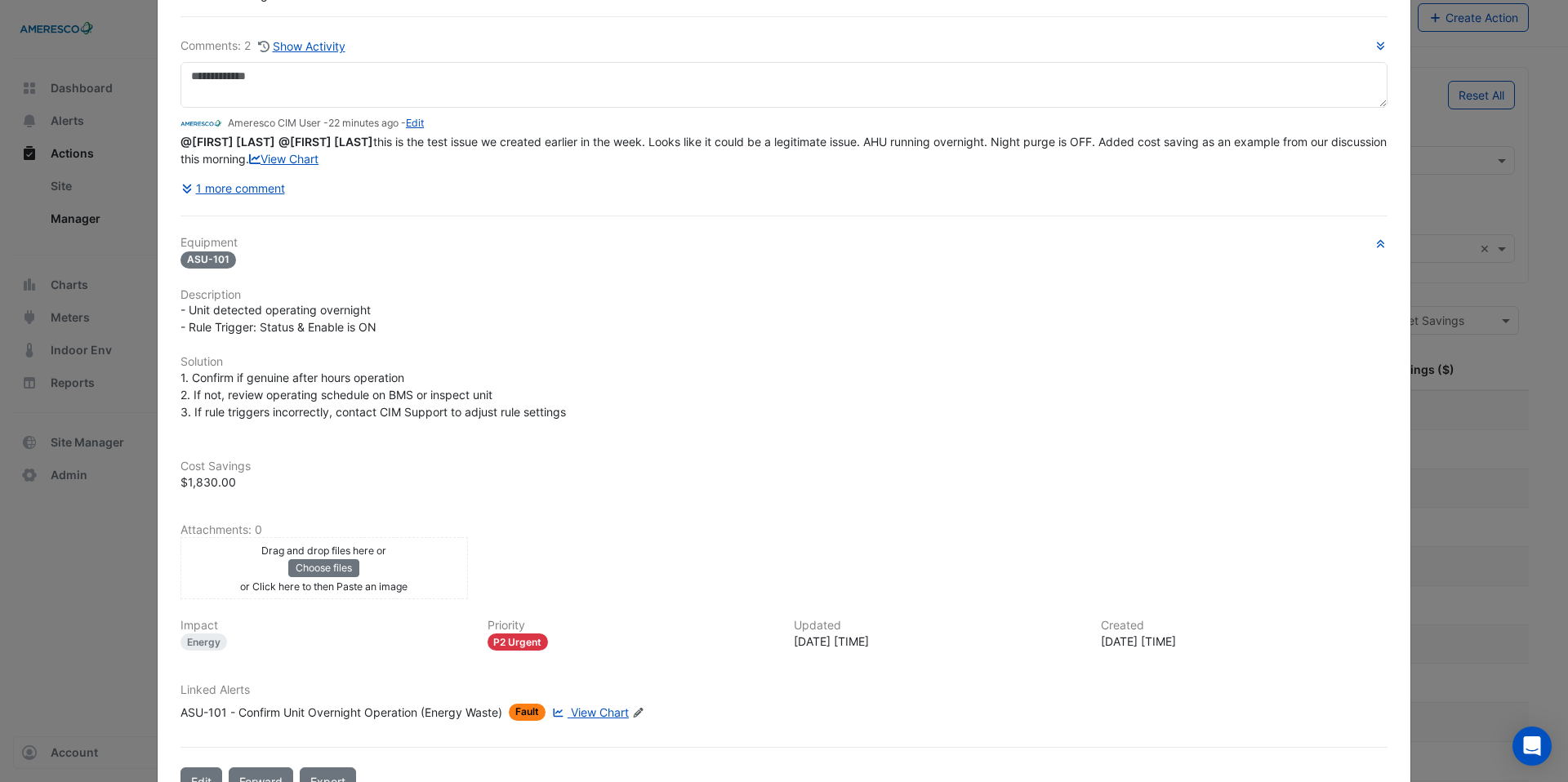 scroll, scrollTop: 163, scrollLeft: 0, axis: vertical 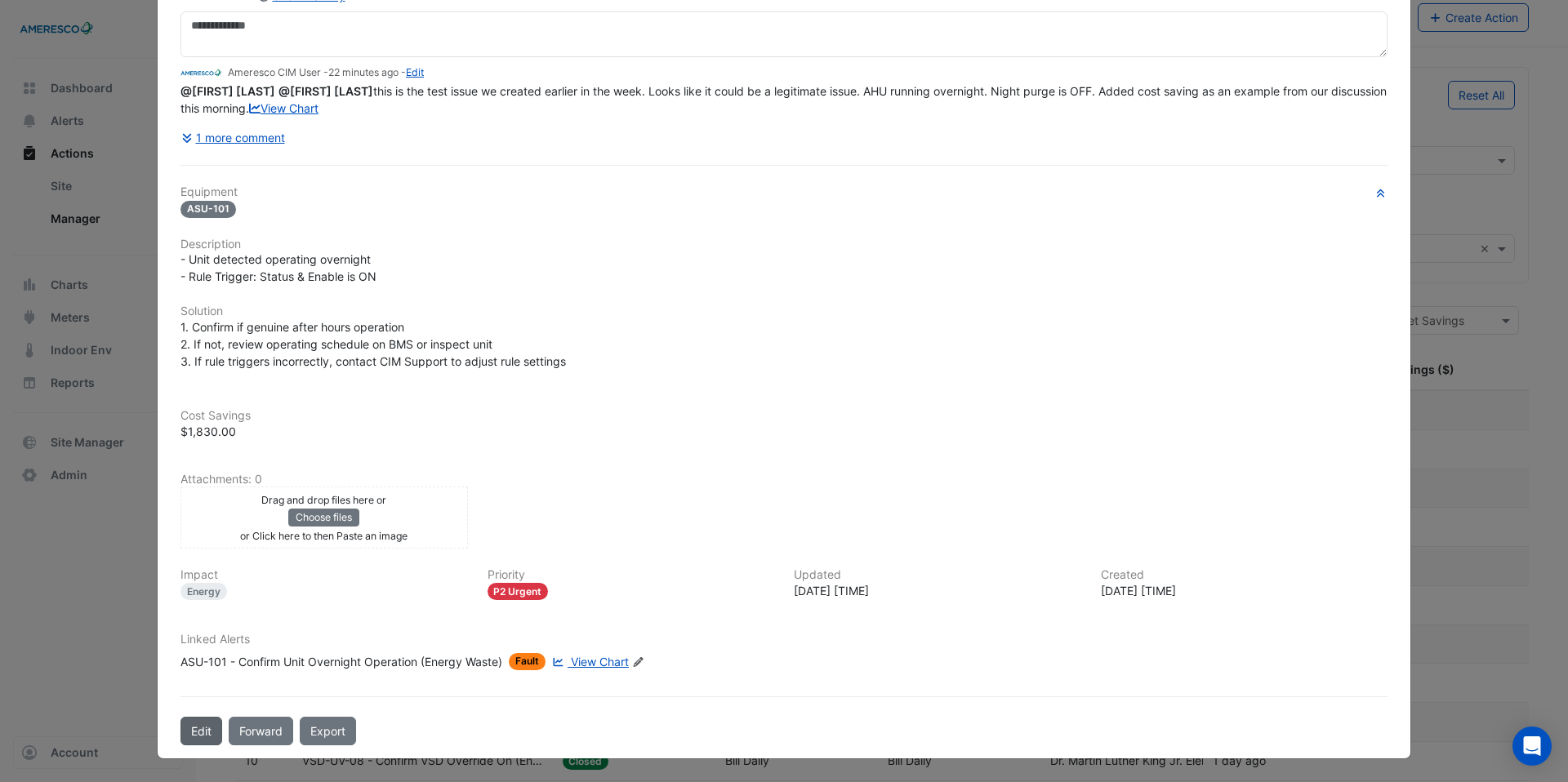 click on "Edit" 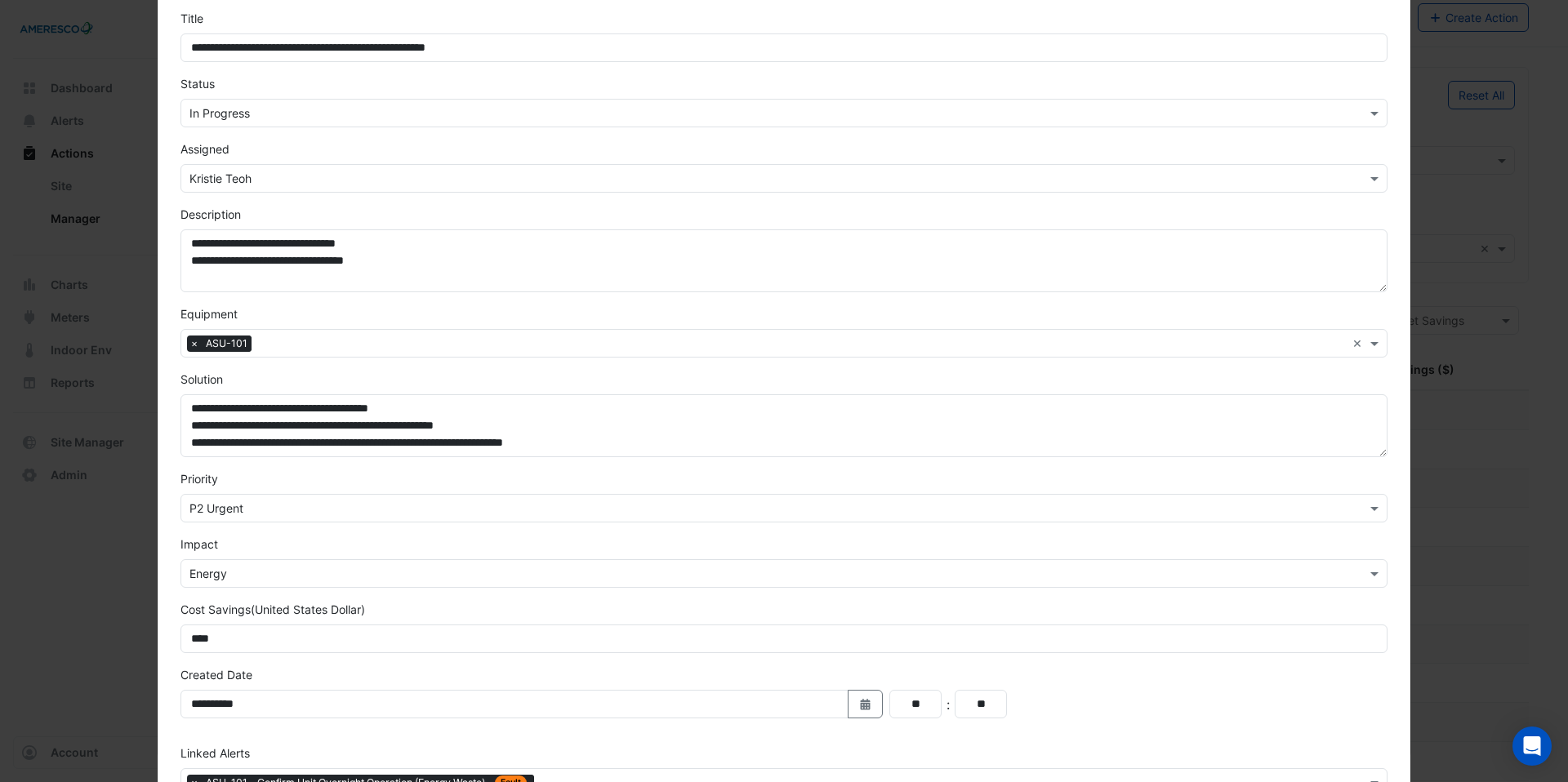 scroll, scrollTop: 104, scrollLeft: 0, axis: vertical 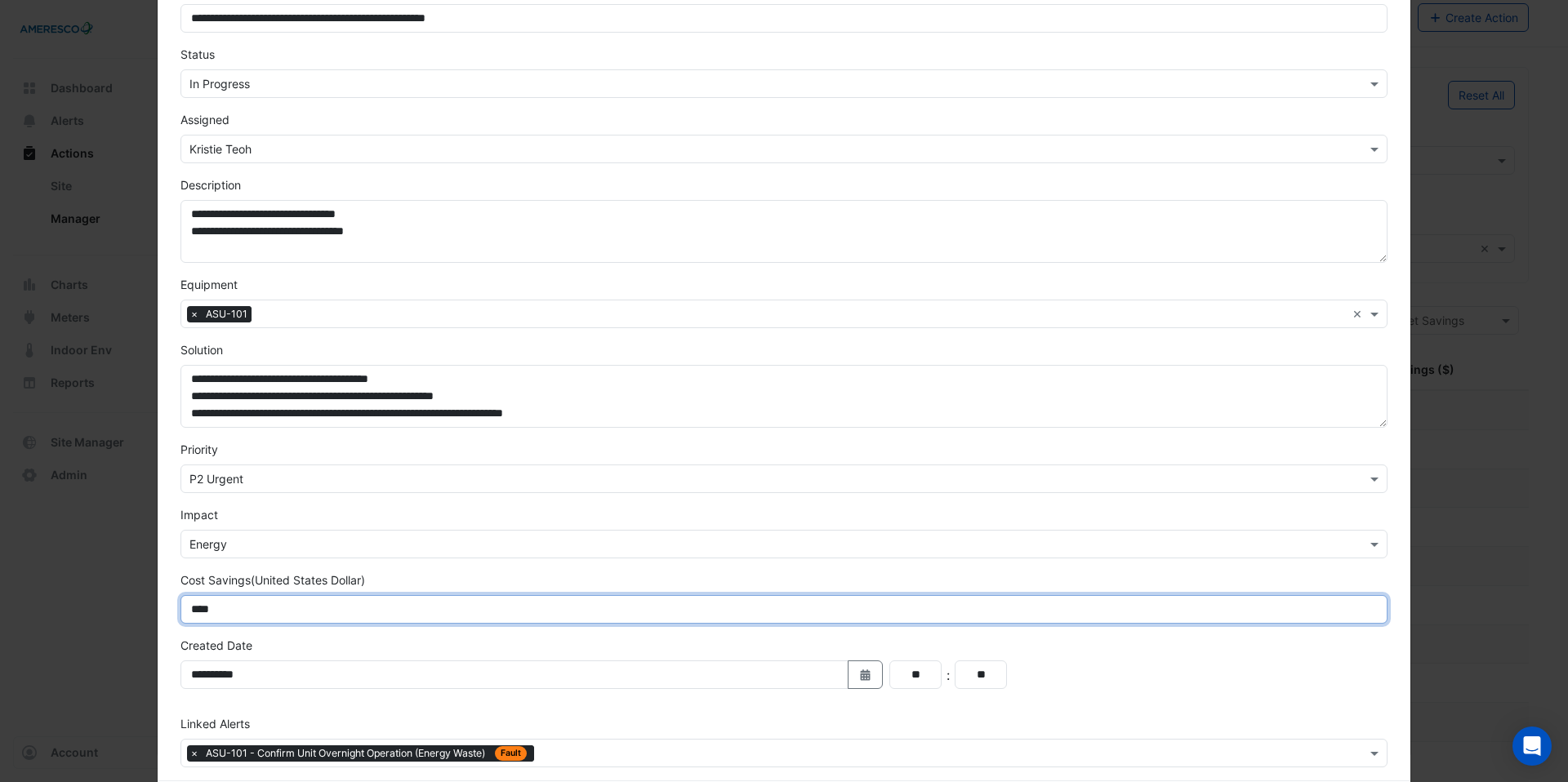 click on "****" at bounding box center (784, 609) 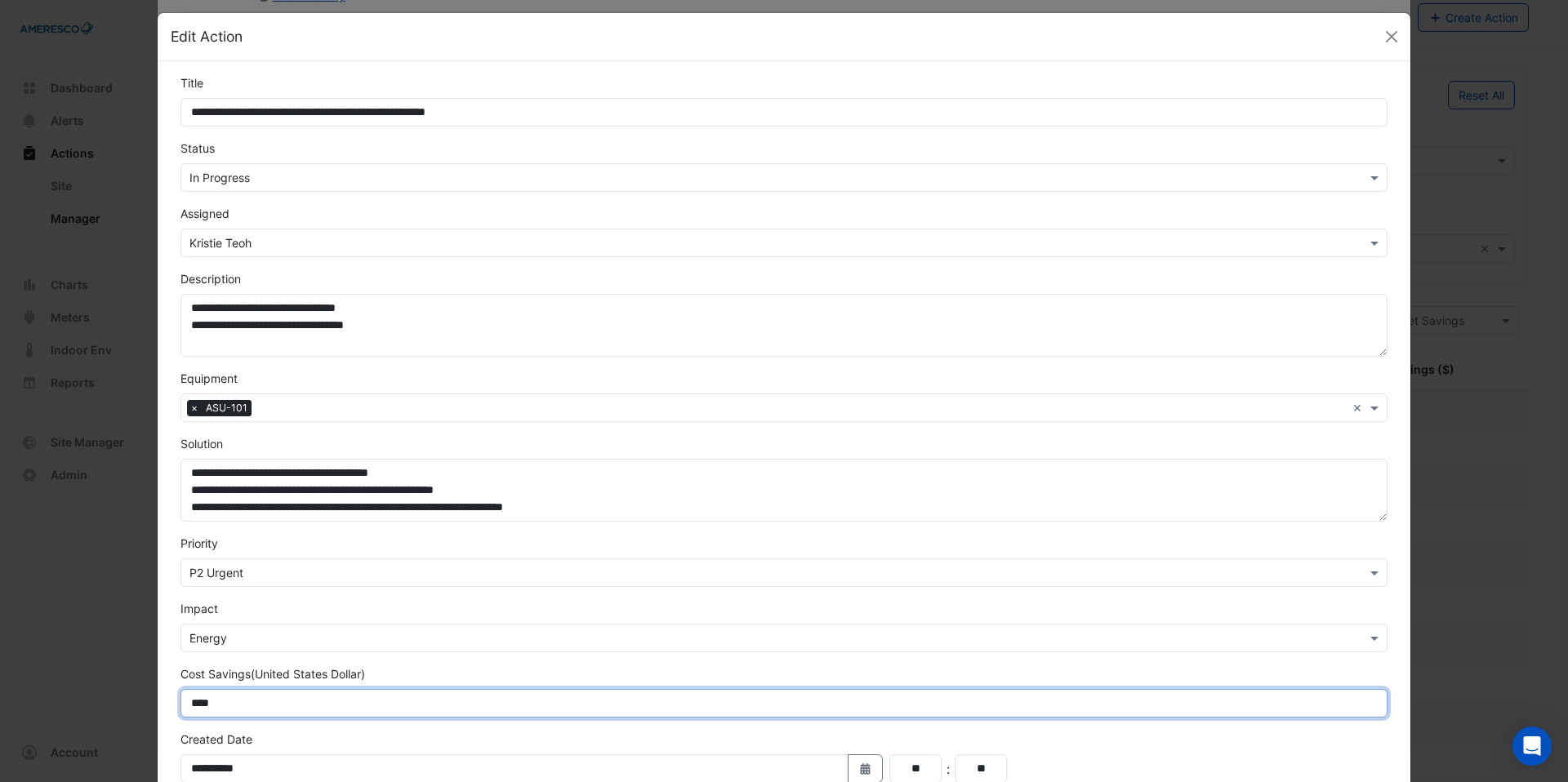 scroll, scrollTop: 0, scrollLeft: 0, axis: both 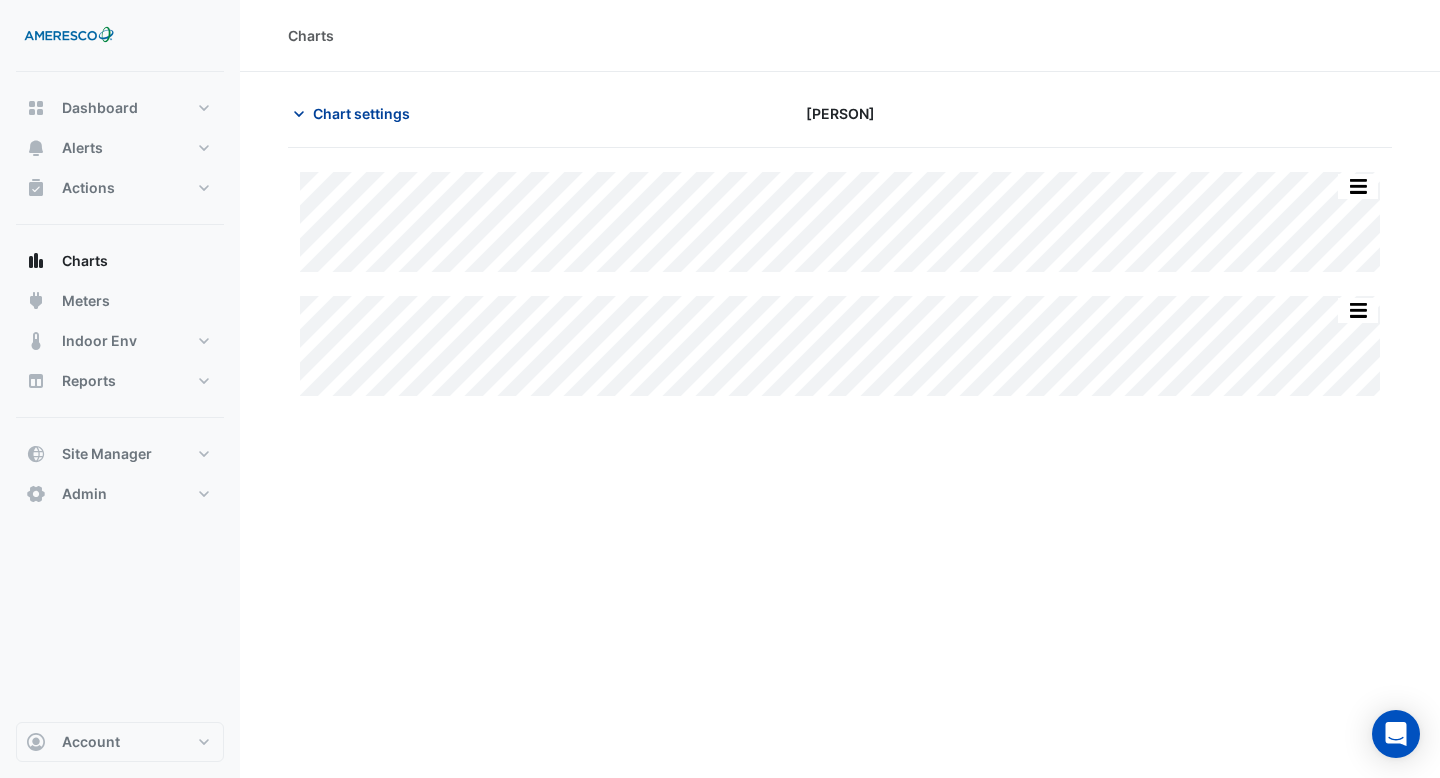 click on "Chart settings" 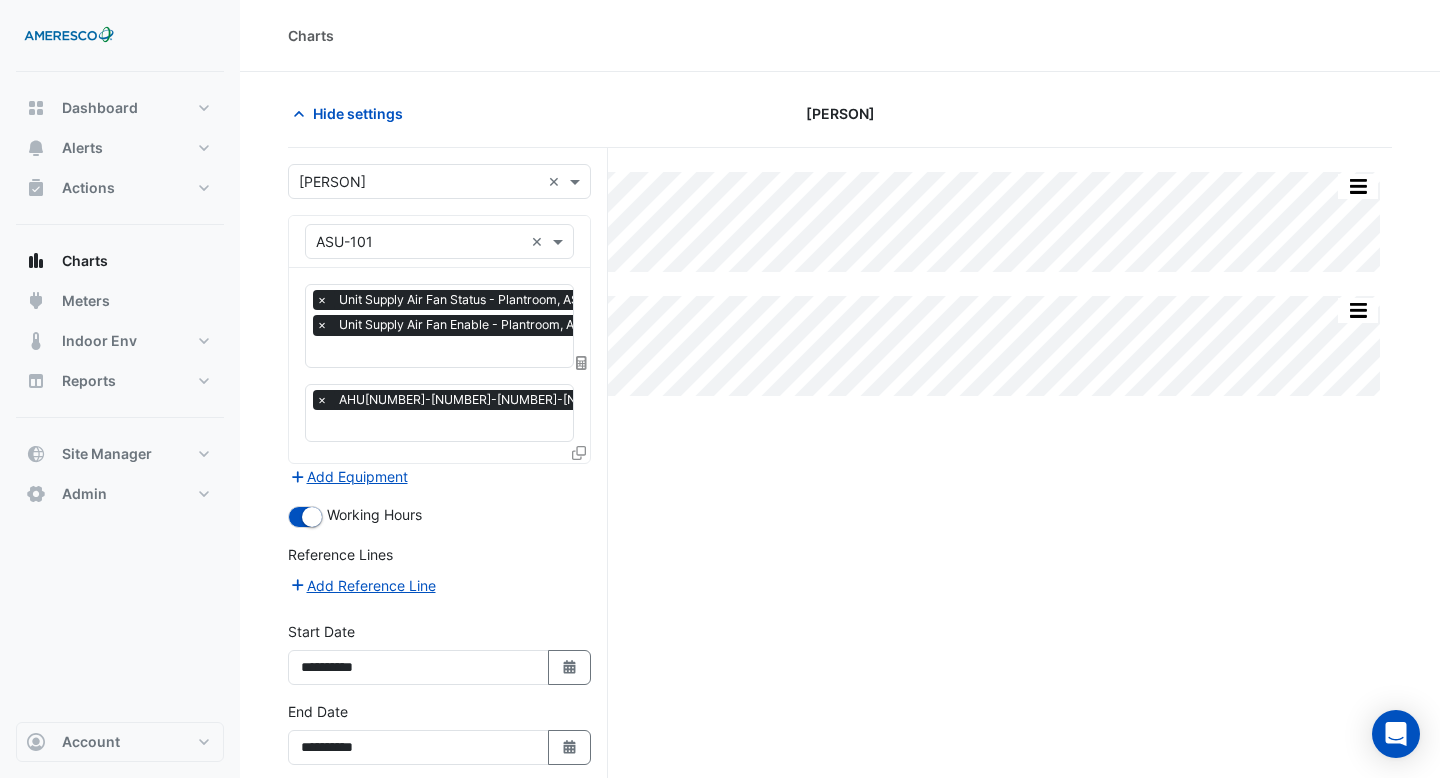 click on "**********" at bounding box center (439, 741) 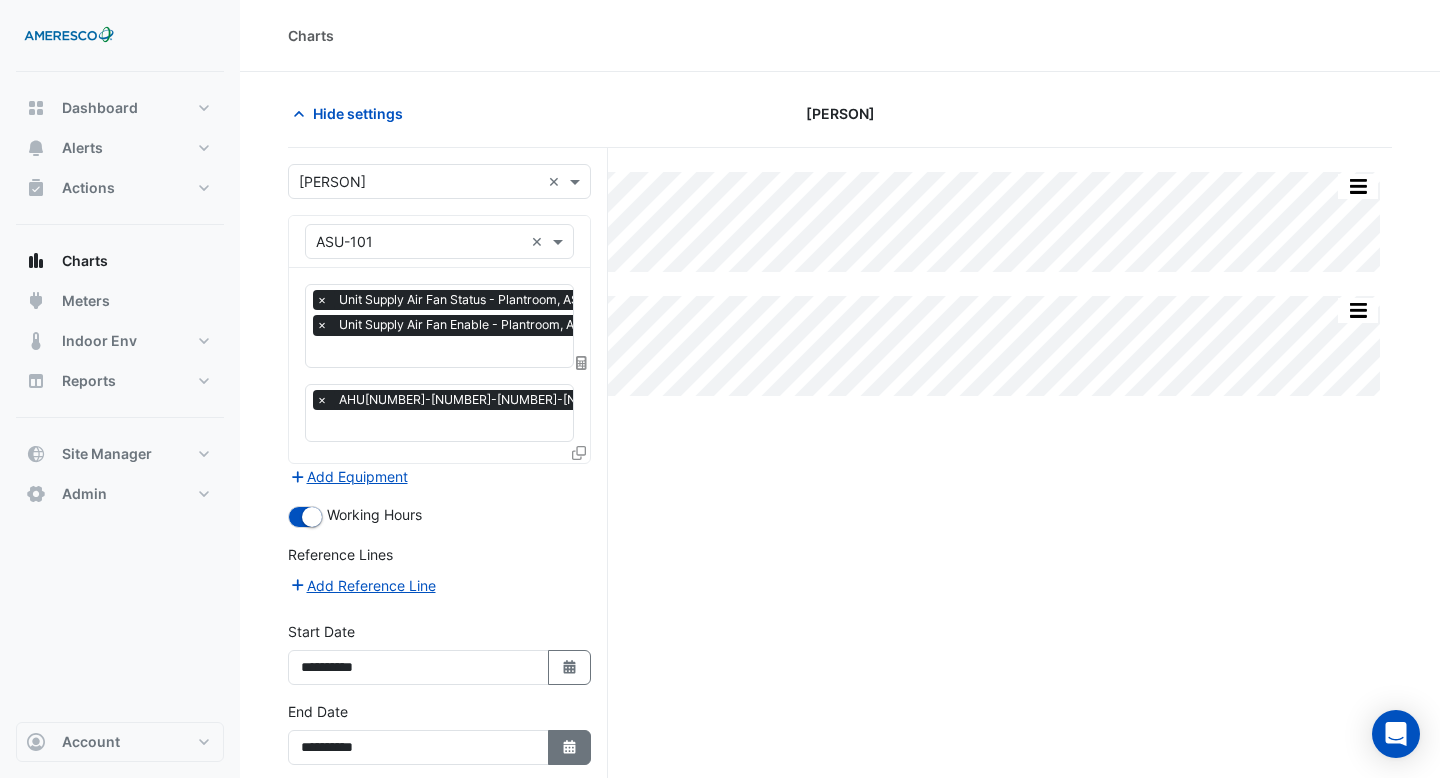 click on "Select Date" at bounding box center [570, 747] 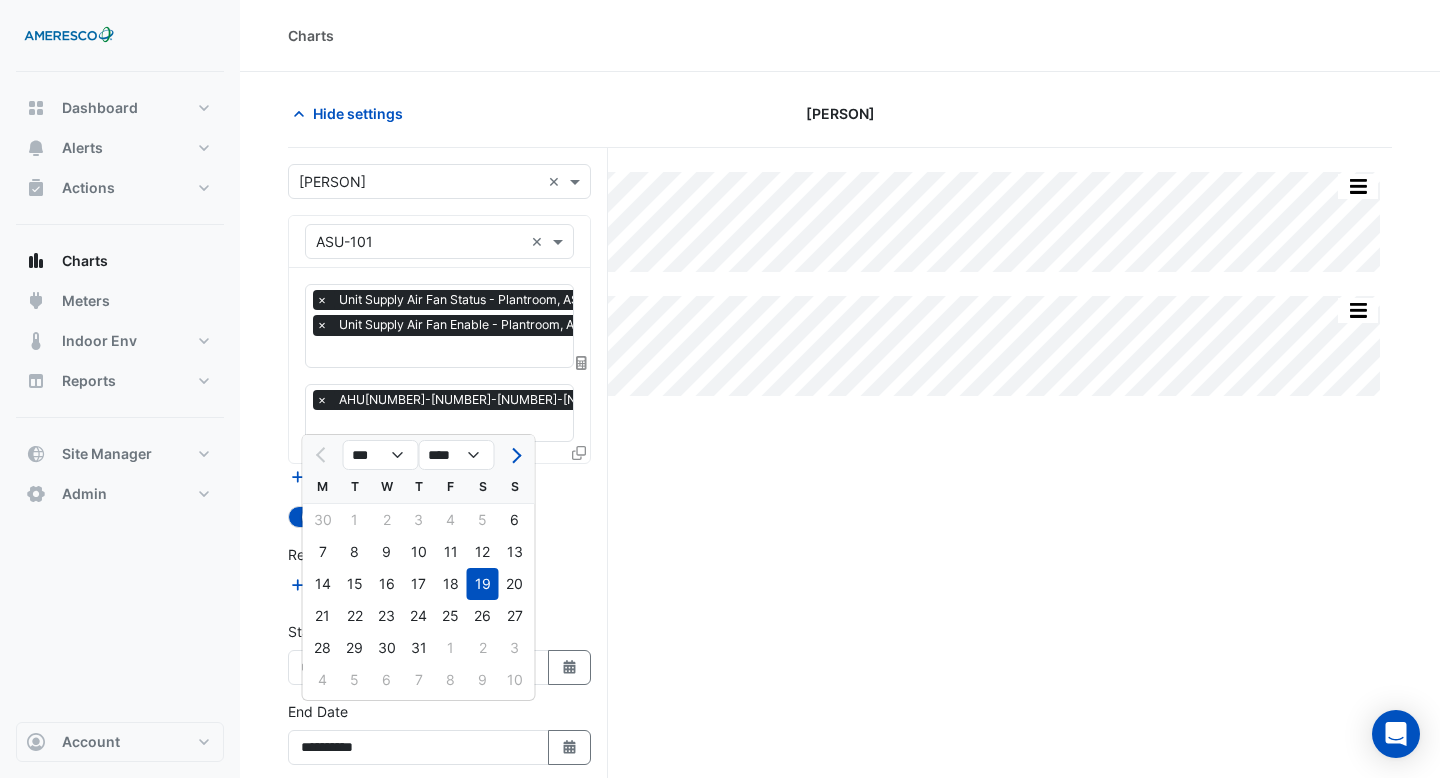 click on "Draw Chart" at bounding box center (439, 798) 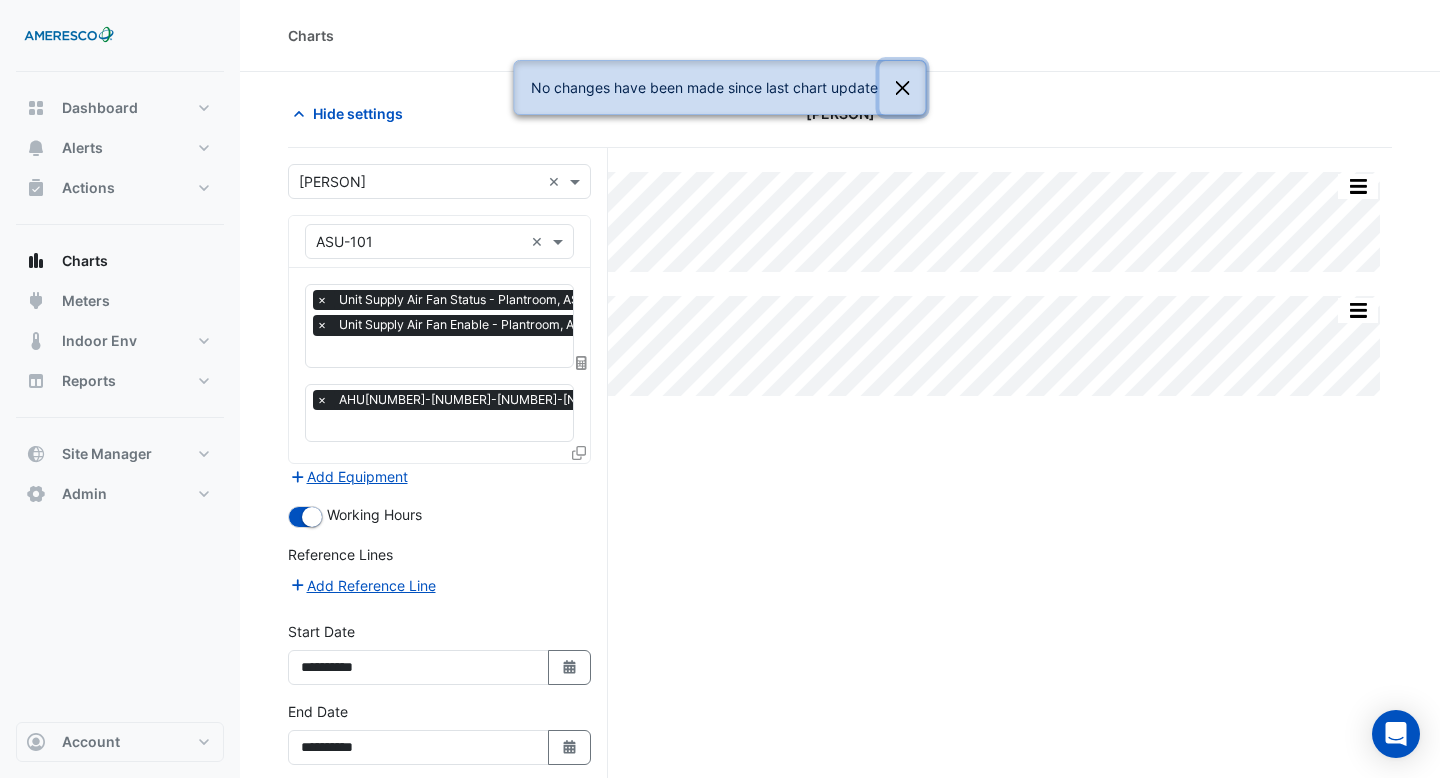 click 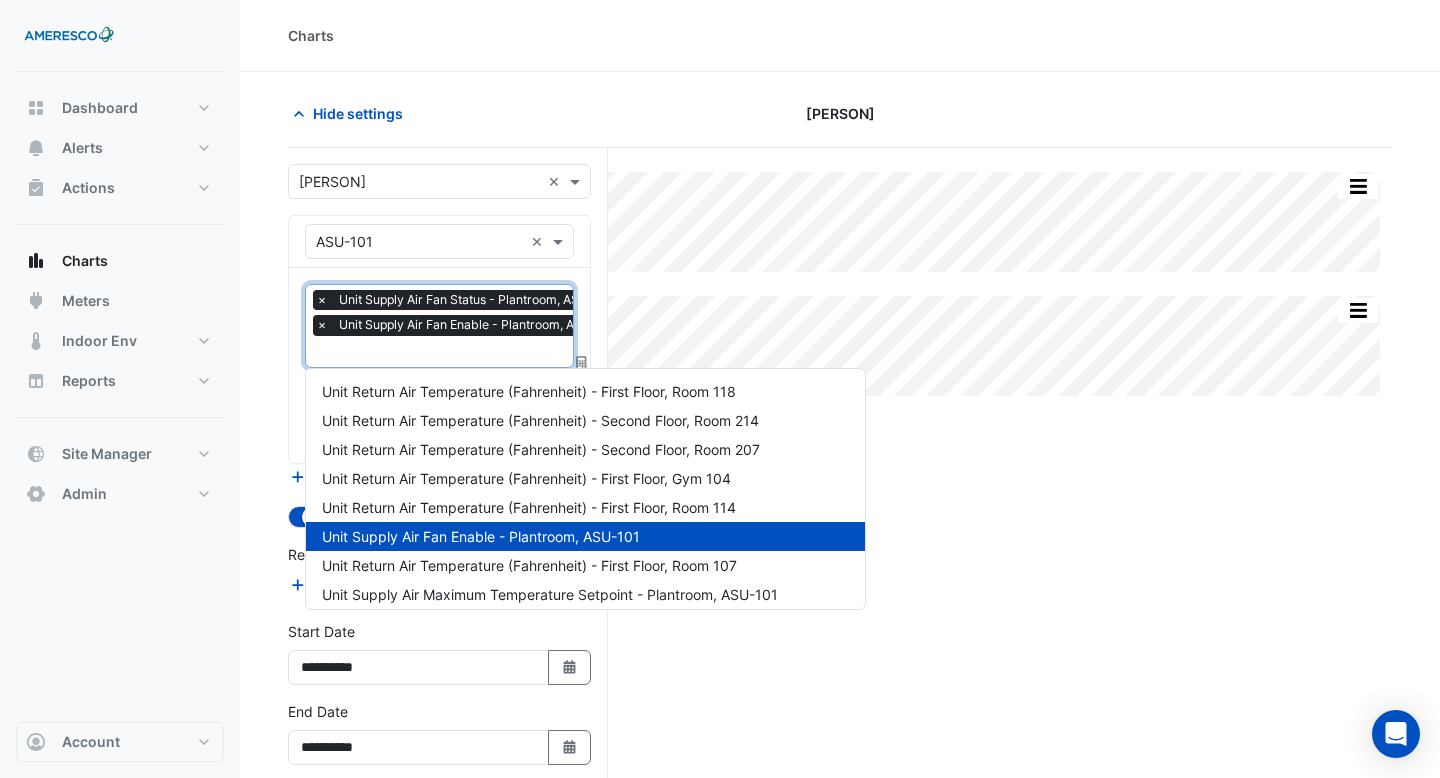 click on "×
Unit Supply Air Fan Status - Plantroom, ASU-101
×
Unit Supply Air Fan Enable - Plantroom, ASU-101" at bounding box center (470, 315) 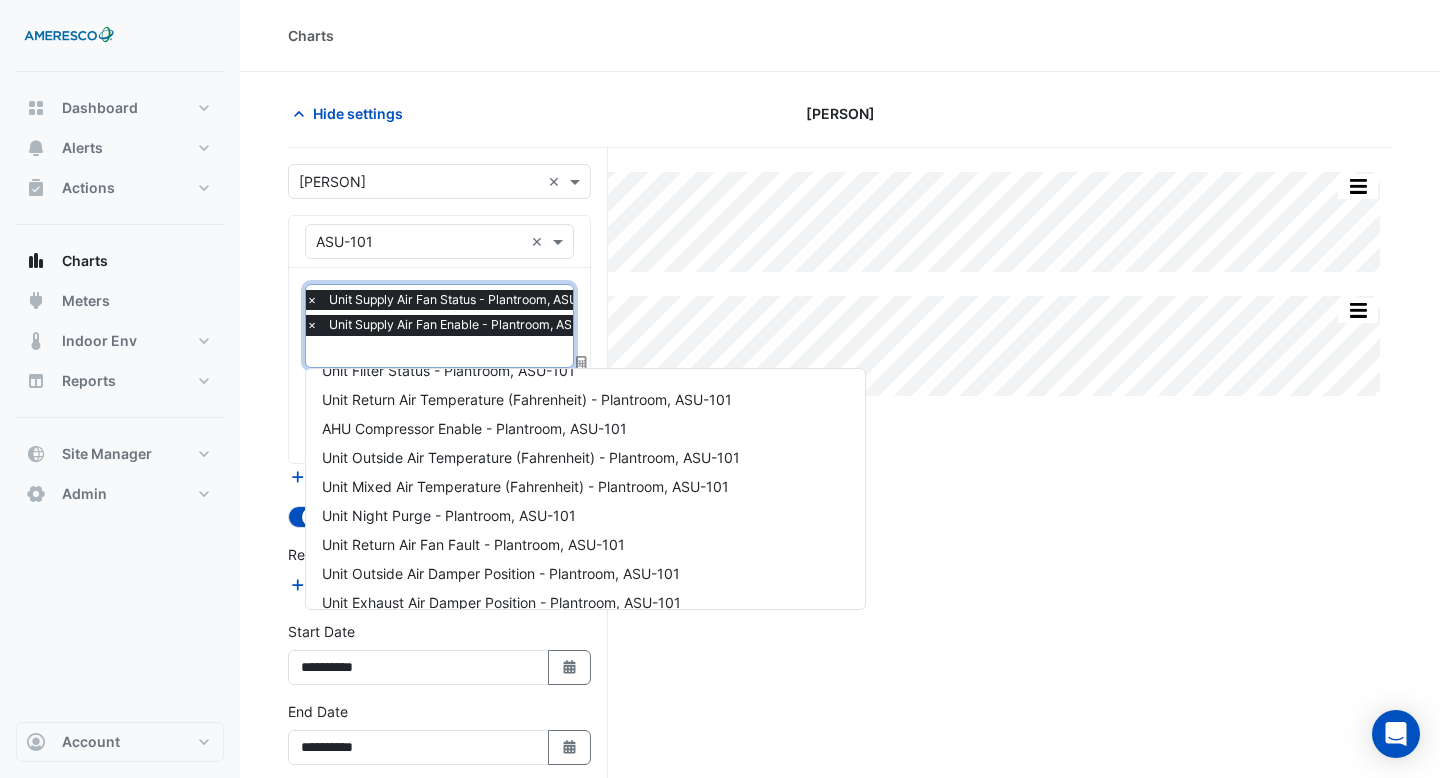 scroll, scrollTop: 517, scrollLeft: 0, axis: vertical 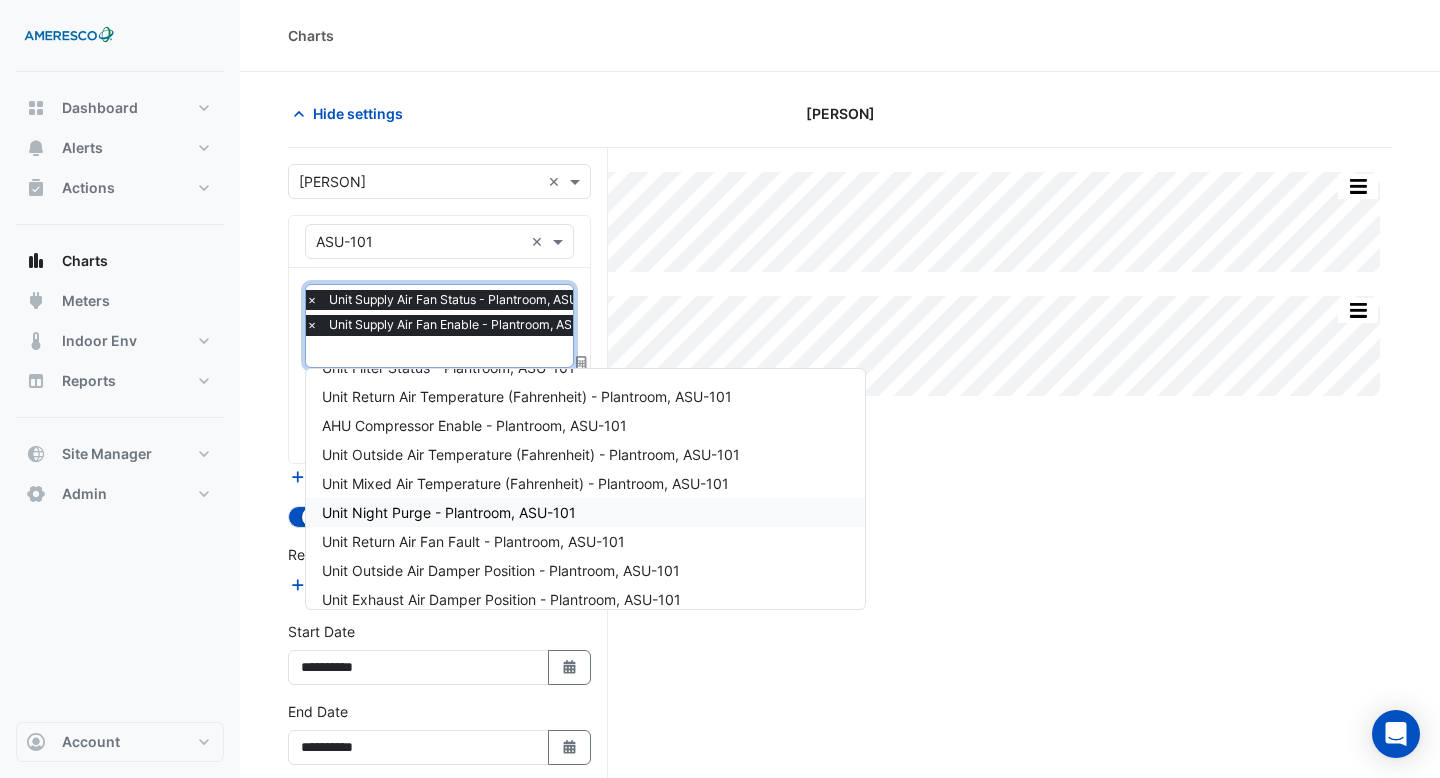 click on "Unit Night Purge - Plantroom, ASU-101" at bounding box center (585, 512) 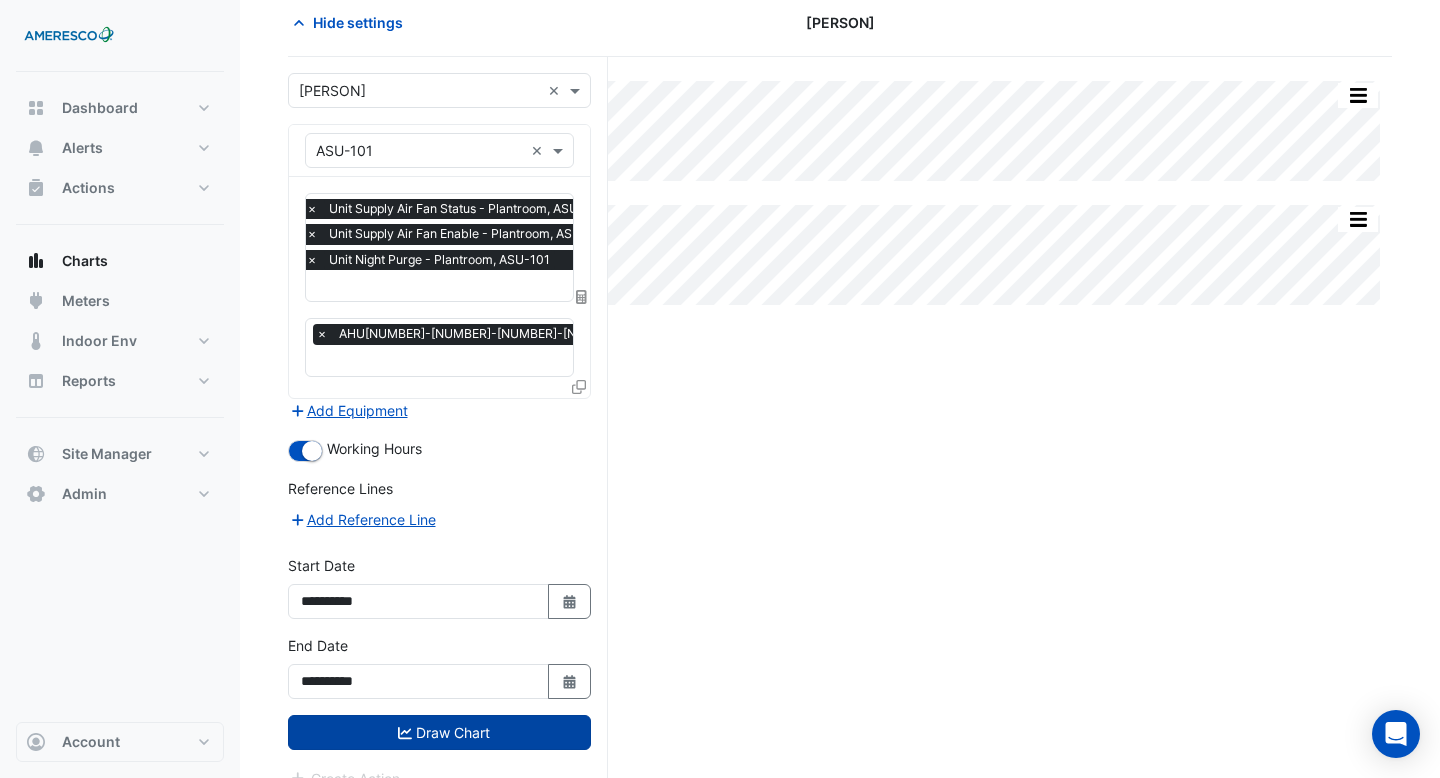 click on "Draw Chart" at bounding box center [439, 732] 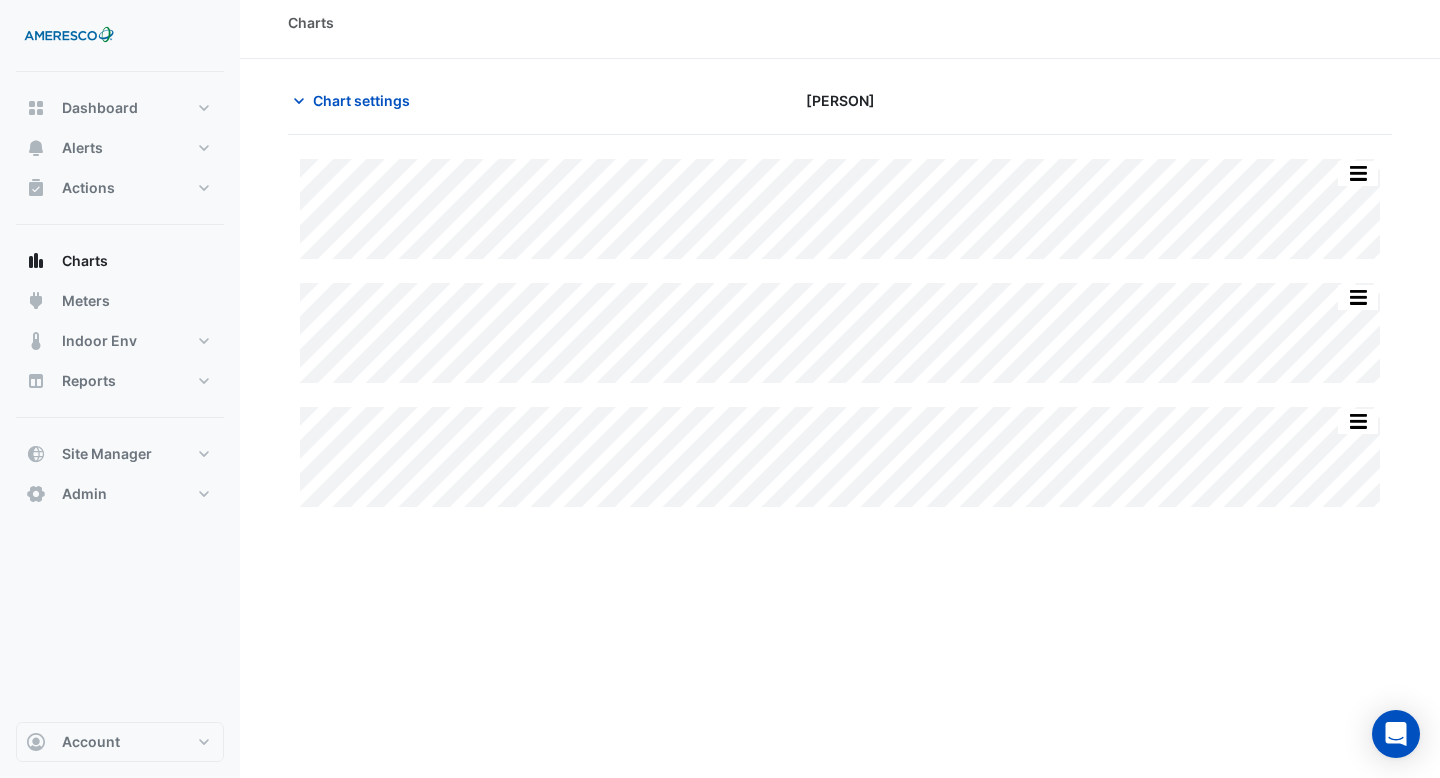 scroll, scrollTop: 0, scrollLeft: 0, axis: both 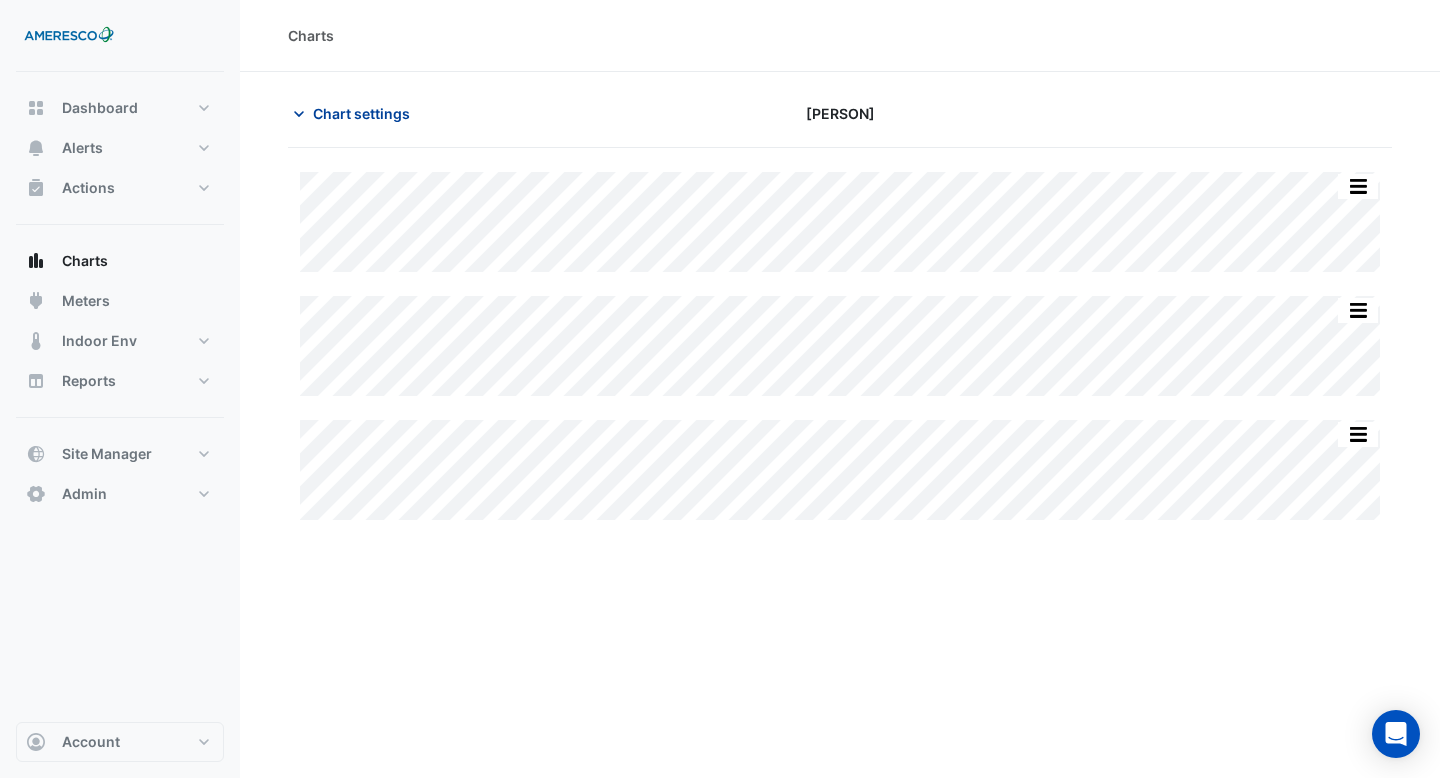 click on "Chart settings" 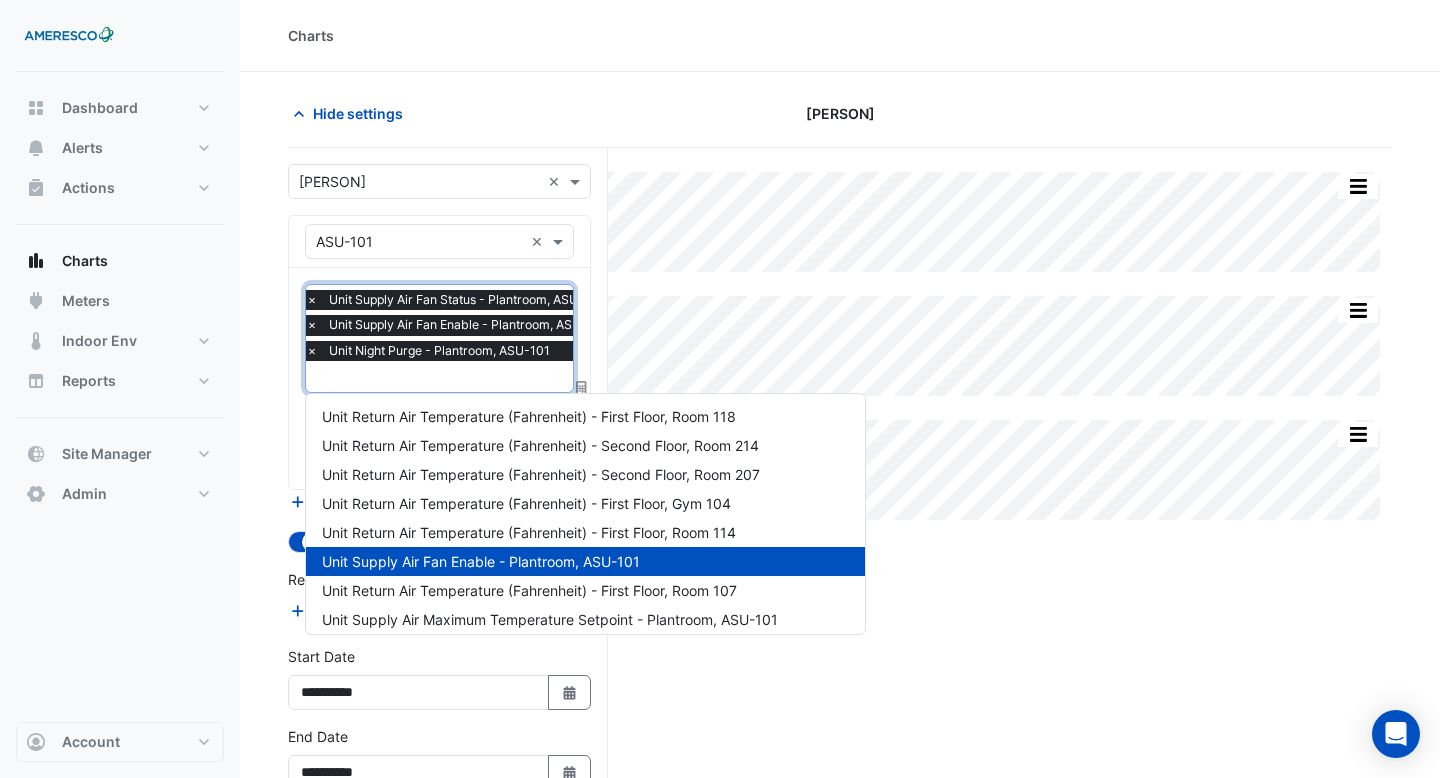 click at bounding box center (461, 378) 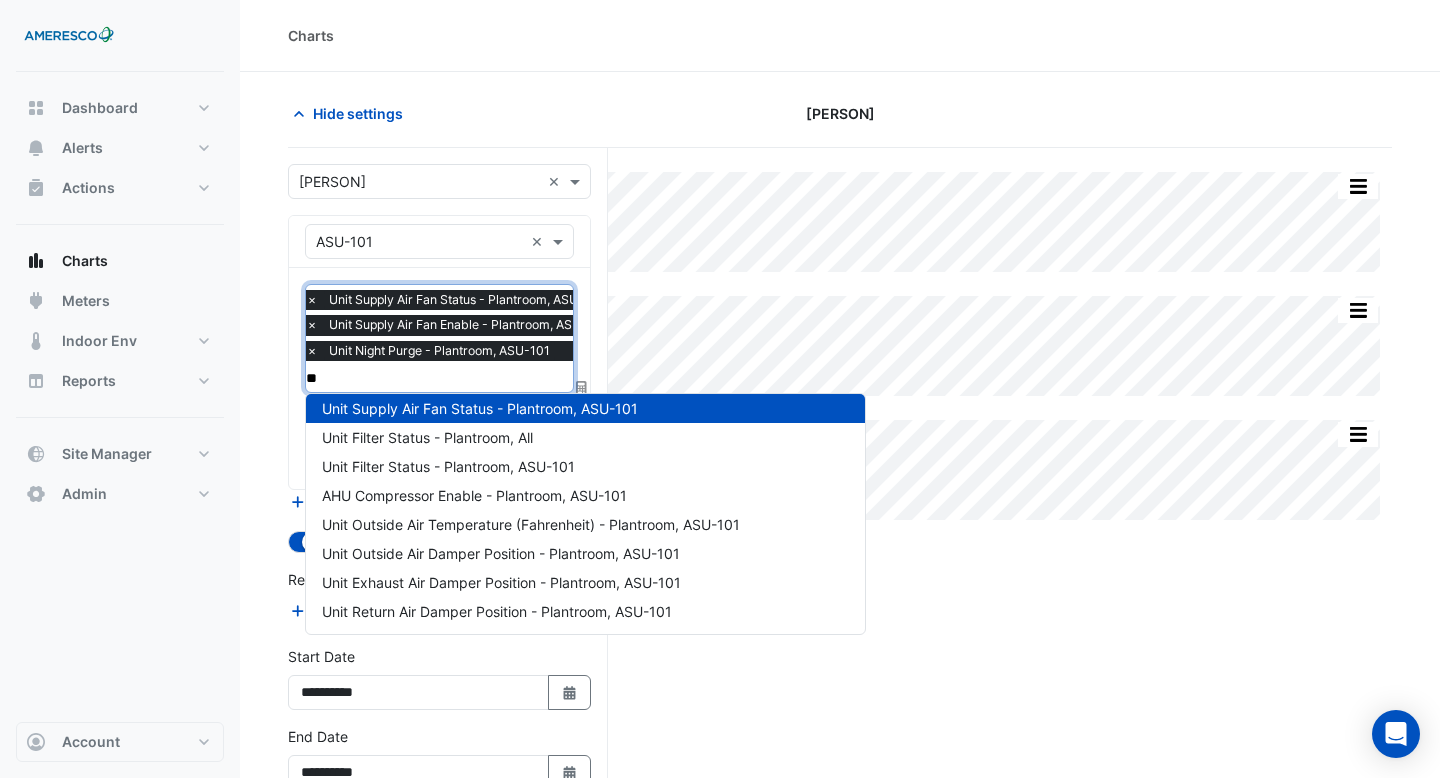scroll, scrollTop: 0, scrollLeft: 0, axis: both 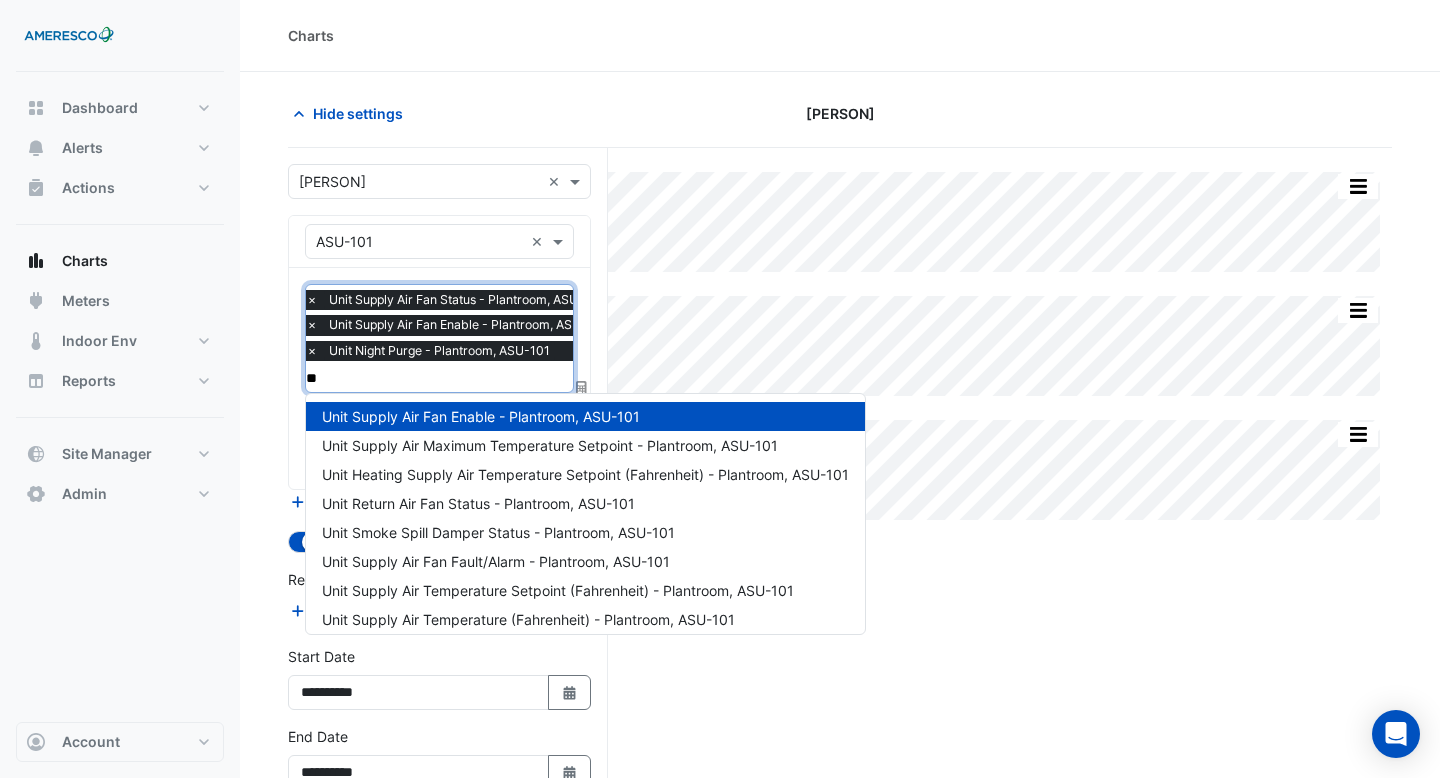 type on "***" 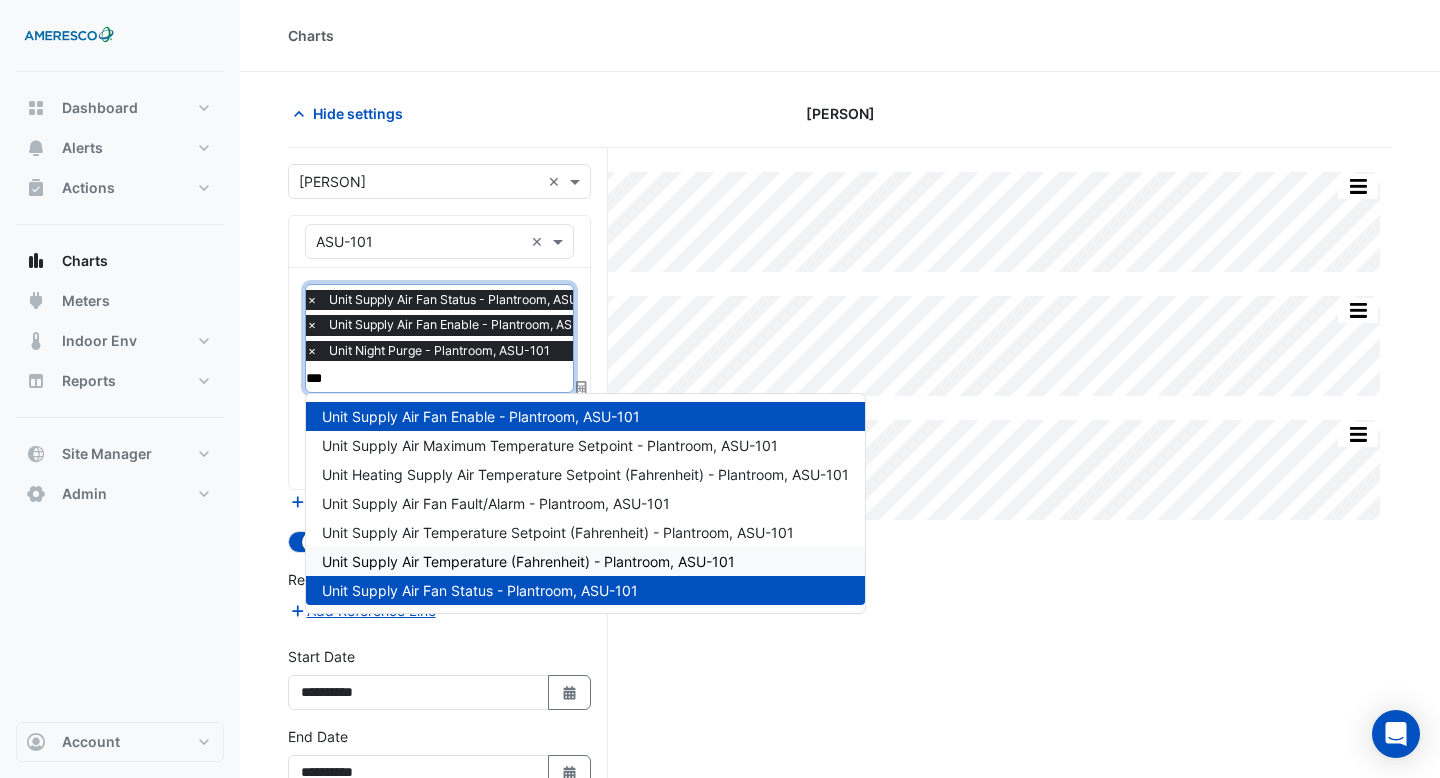 click on "Unit Supply Air Temperature (Fahrenheit) - Plantroom, ASU-101" at bounding box center [528, 561] 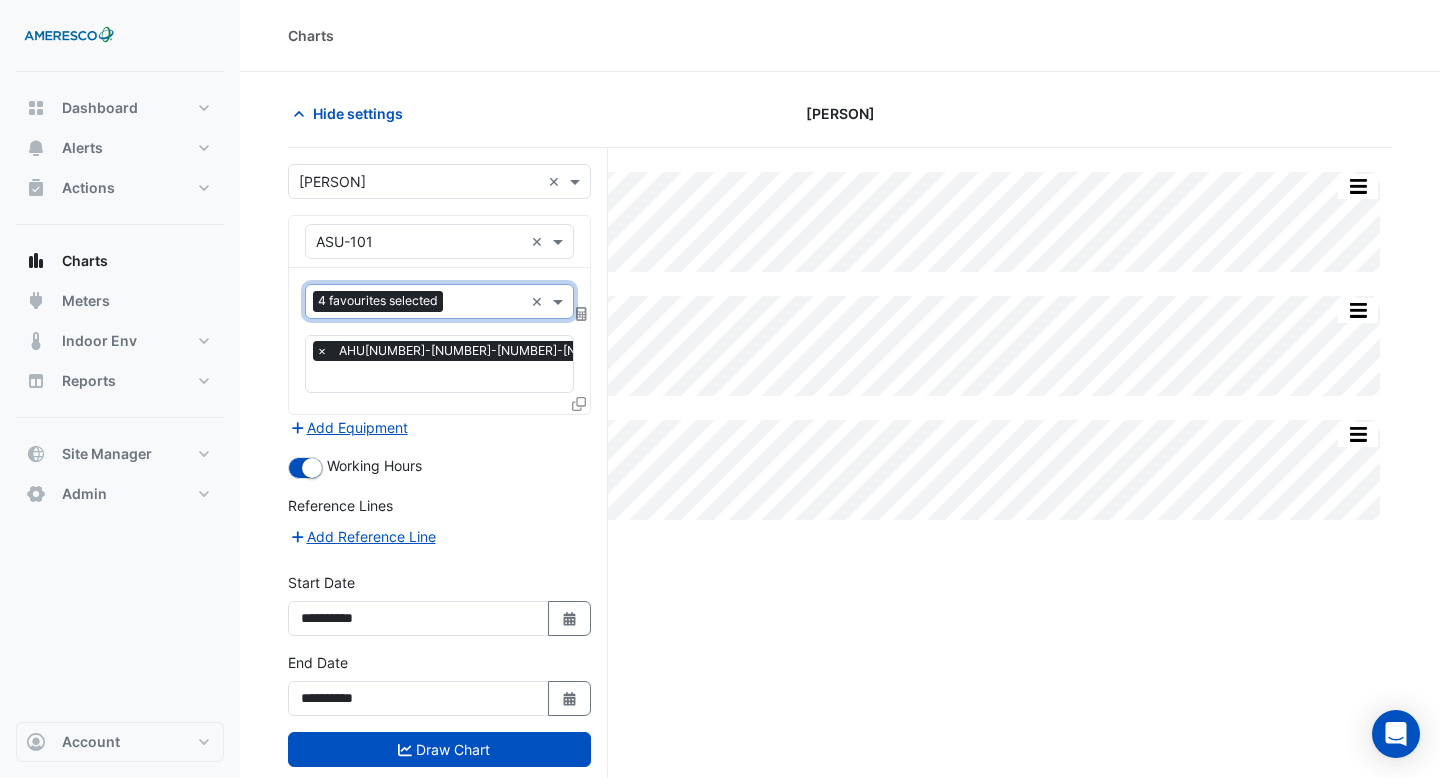 scroll, scrollTop: 0, scrollLeft: 0, axis: both 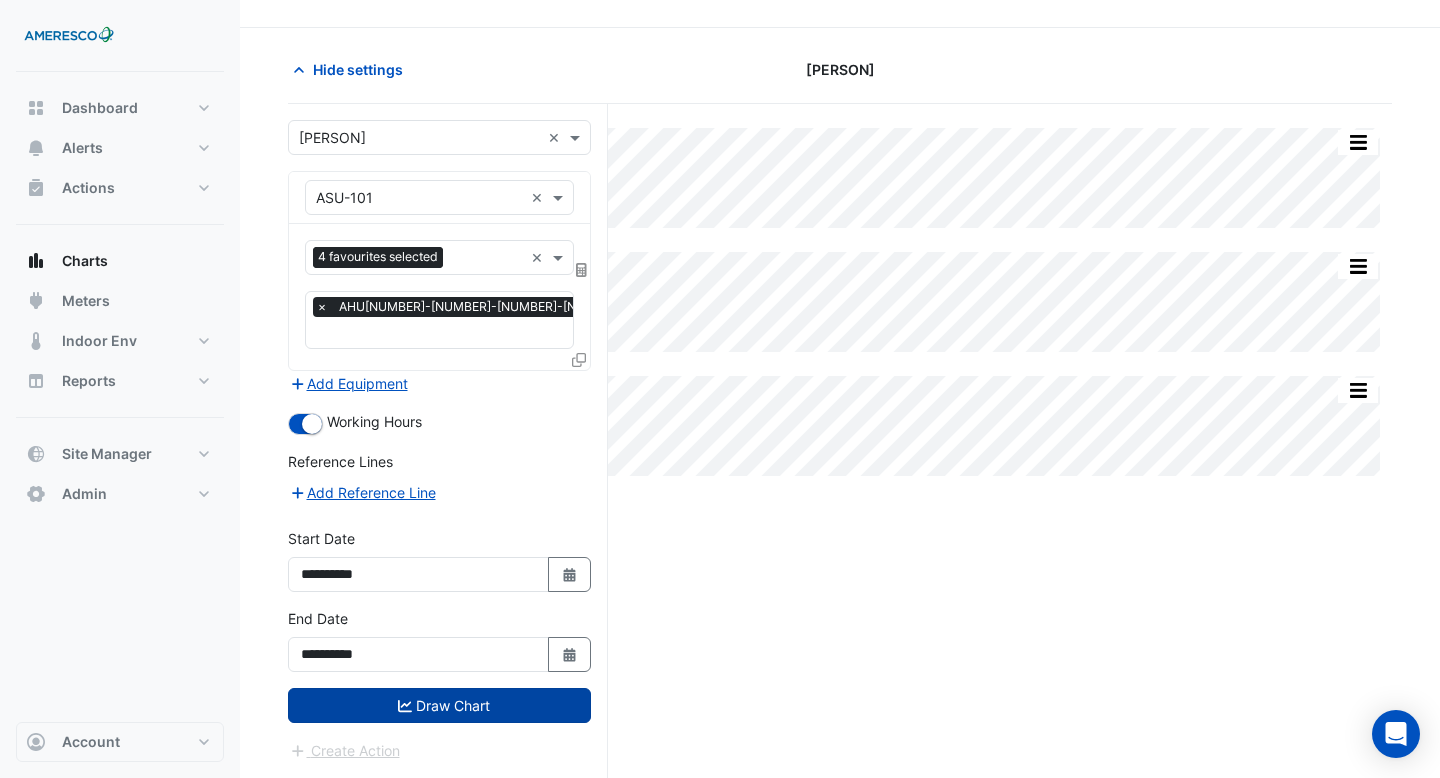 click on "Draw Chart" at bounding box center (439, 705) 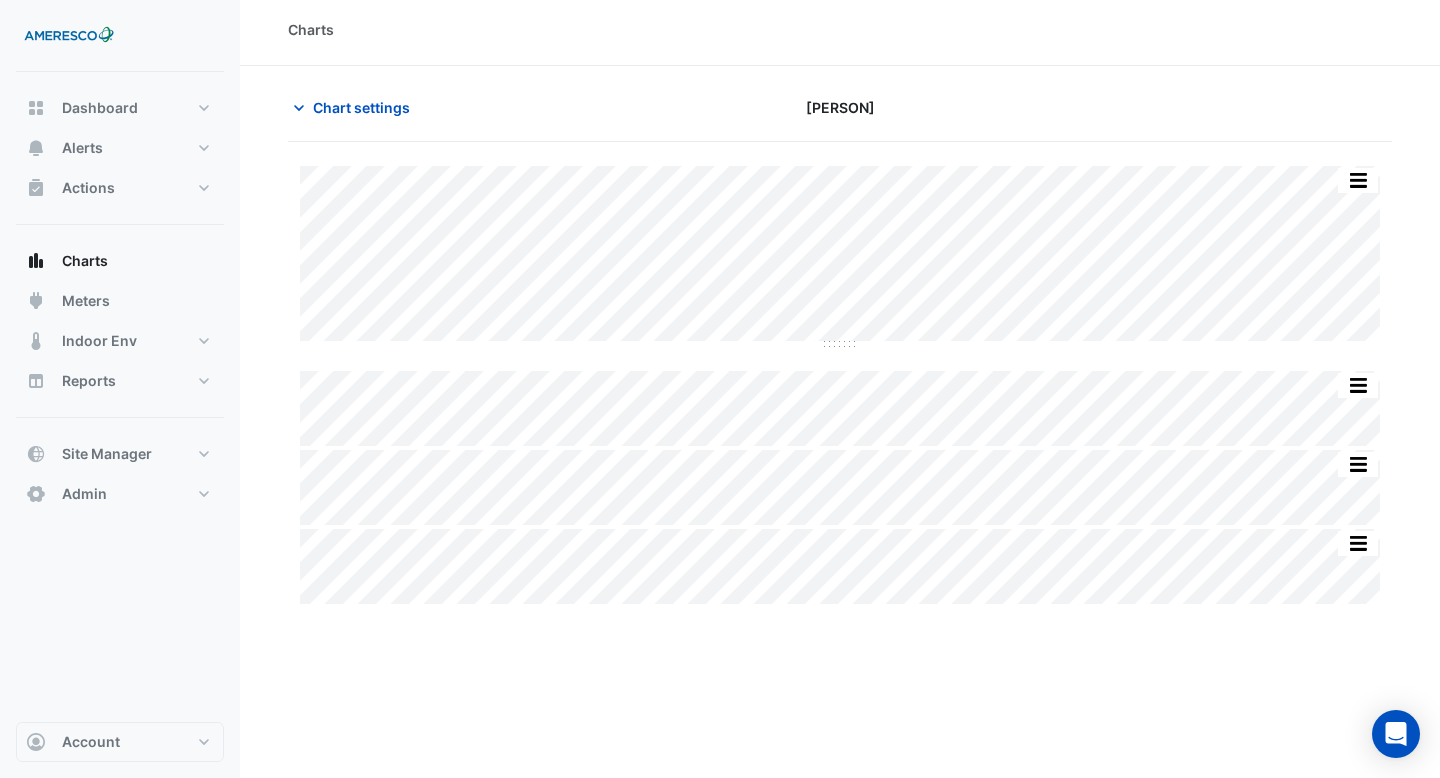 scroll, scrollTop: 0, scrollLeft: 0, axis: both 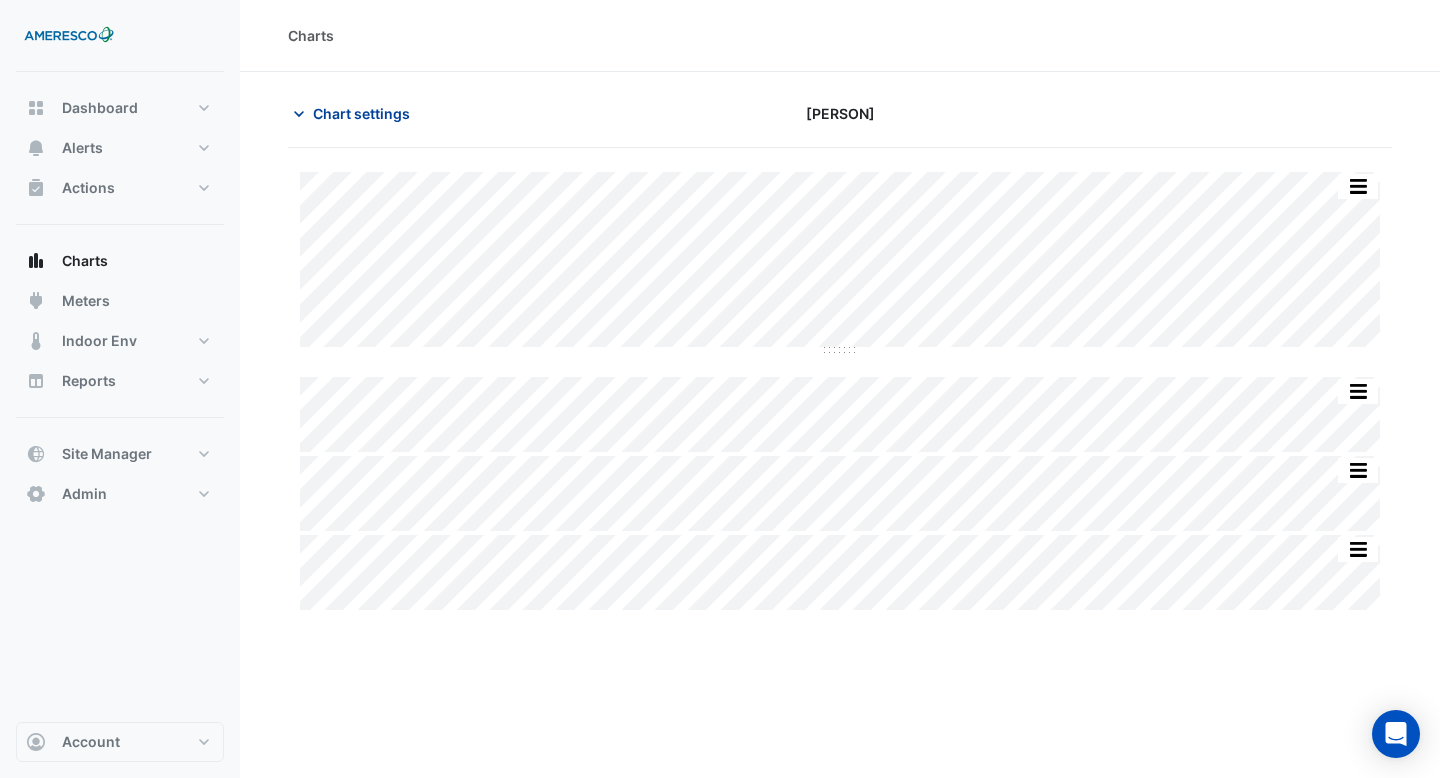 click on "Chart settings" 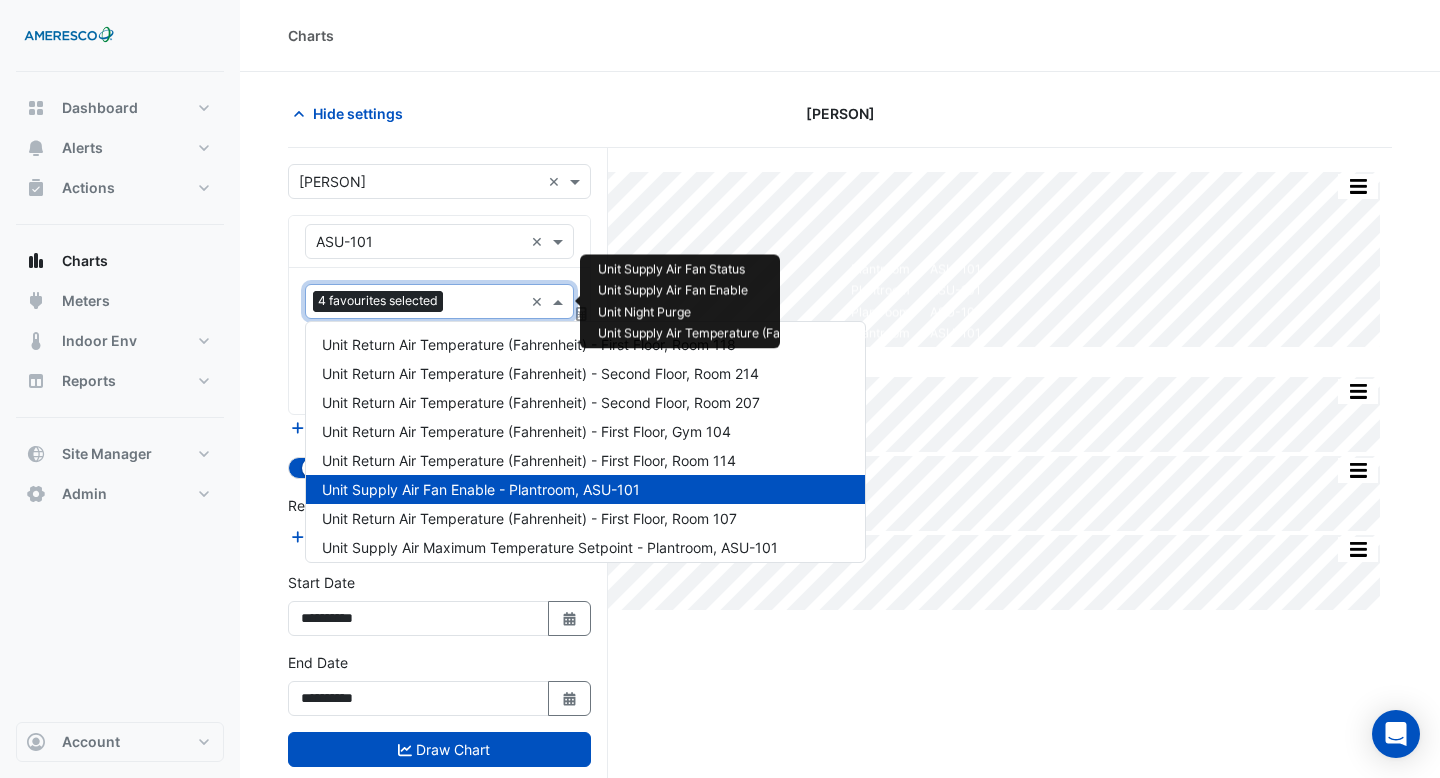 click on "Favourites
4 favourites selected" at bounding box center [414, 301] 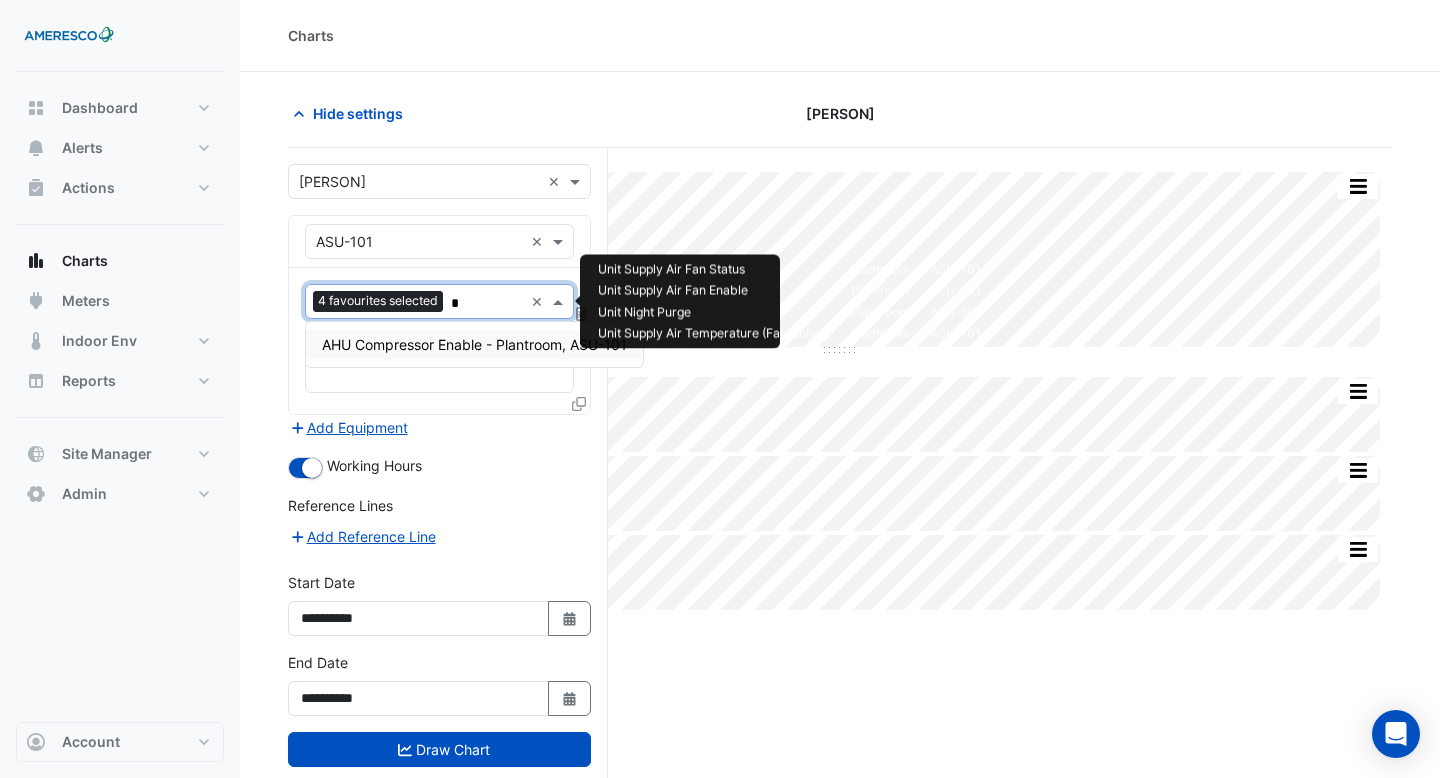 scroll, scrollTop: 0, scrollLeft: 0, axis: both 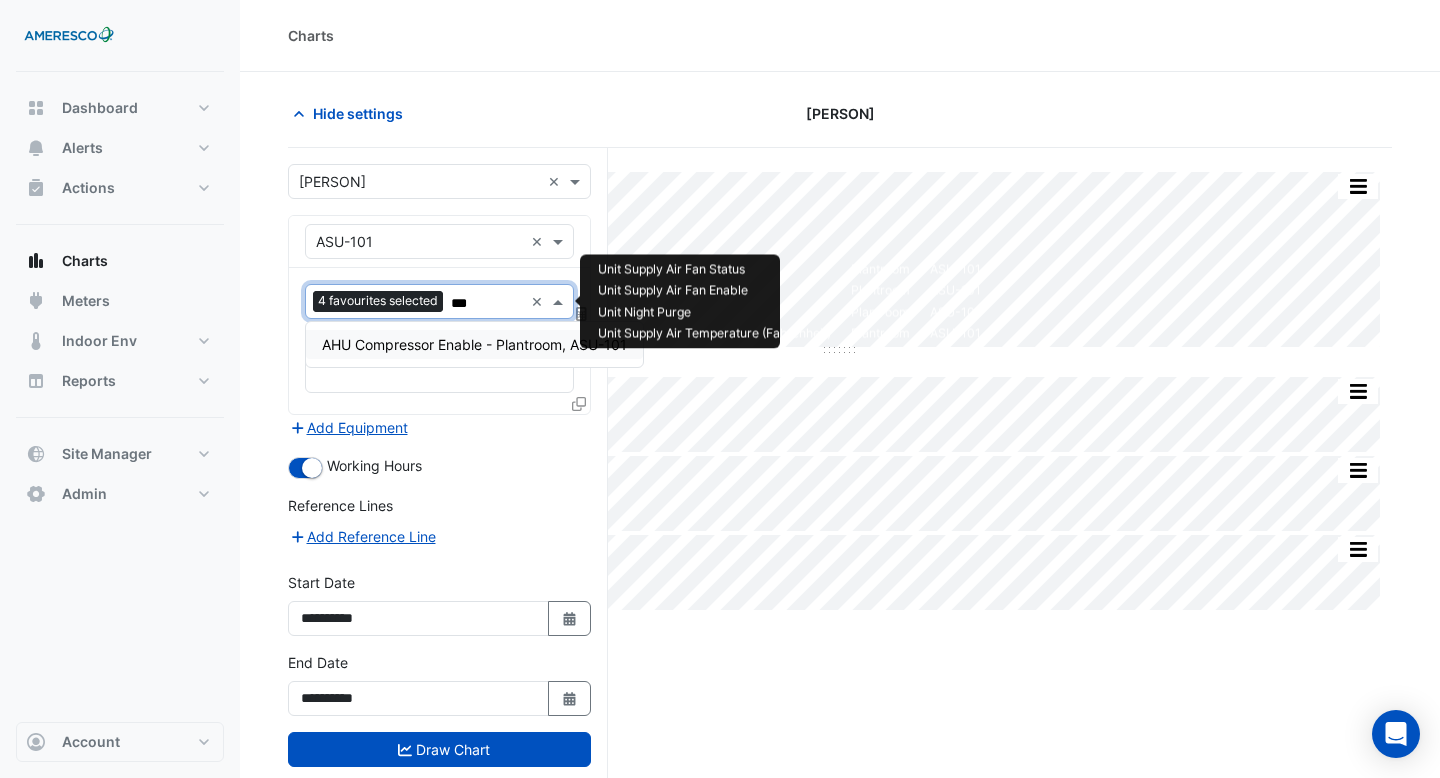 type on "****" 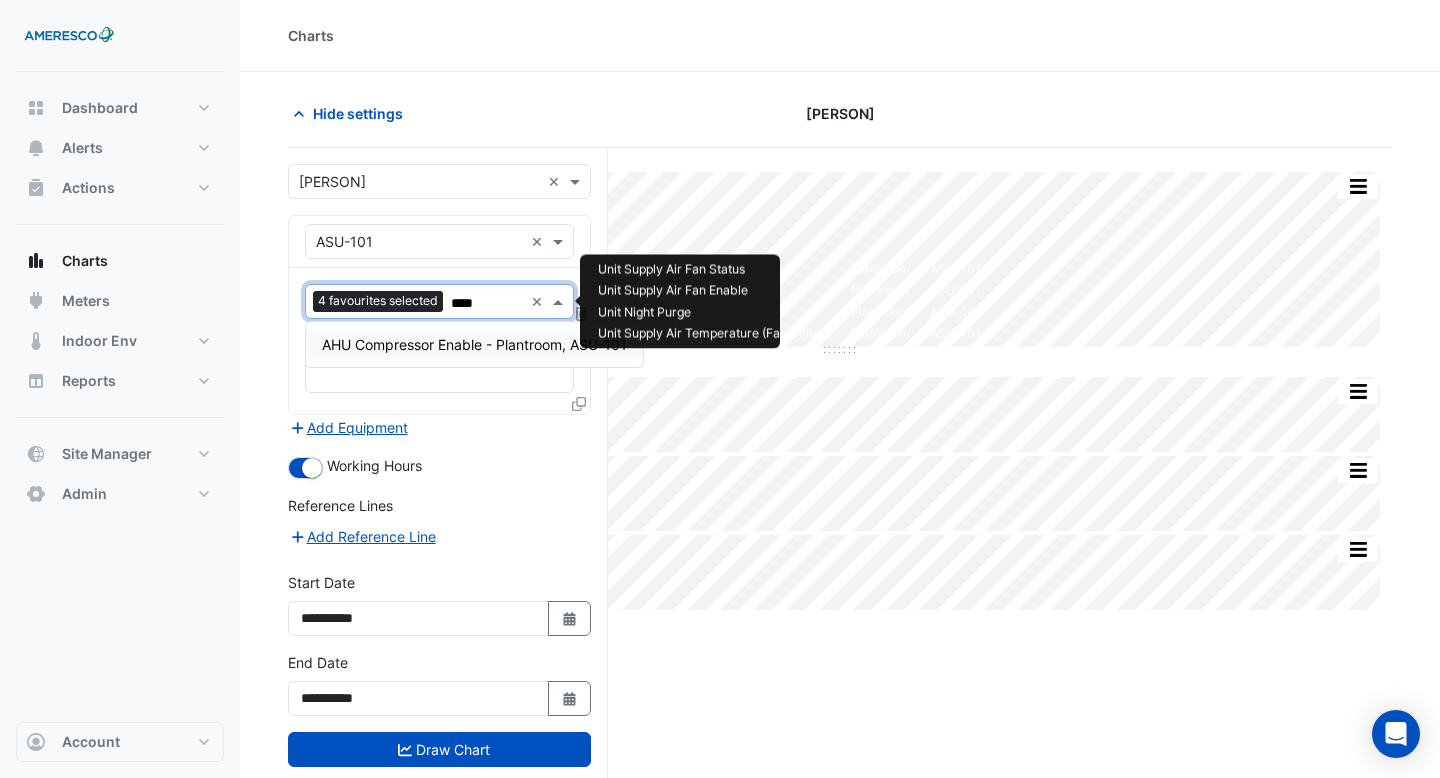 click on "AHU Compressor Enable - Plantroom, ASU-101" at bounding box center (474, 344) 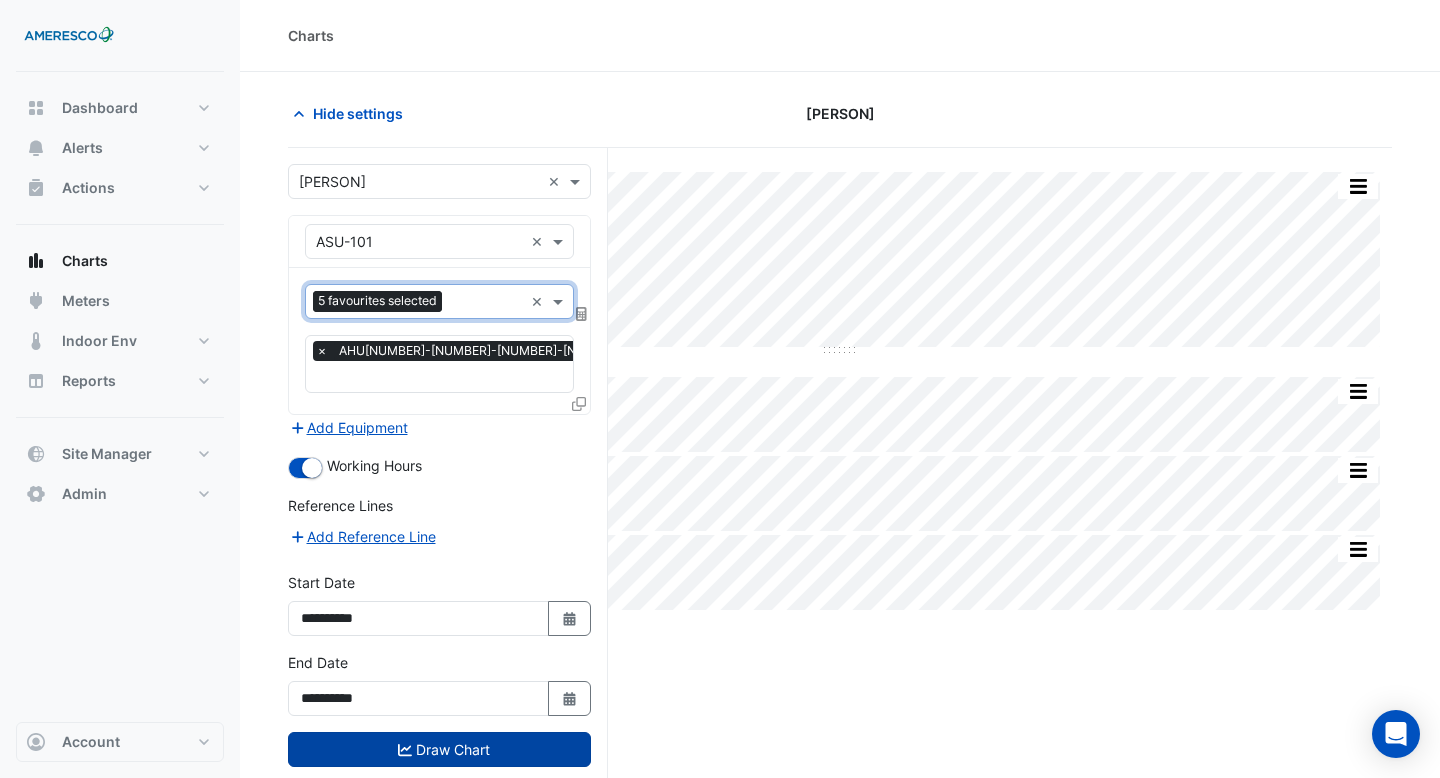 click on "Draw Chart" at bounding box center (439, 749) 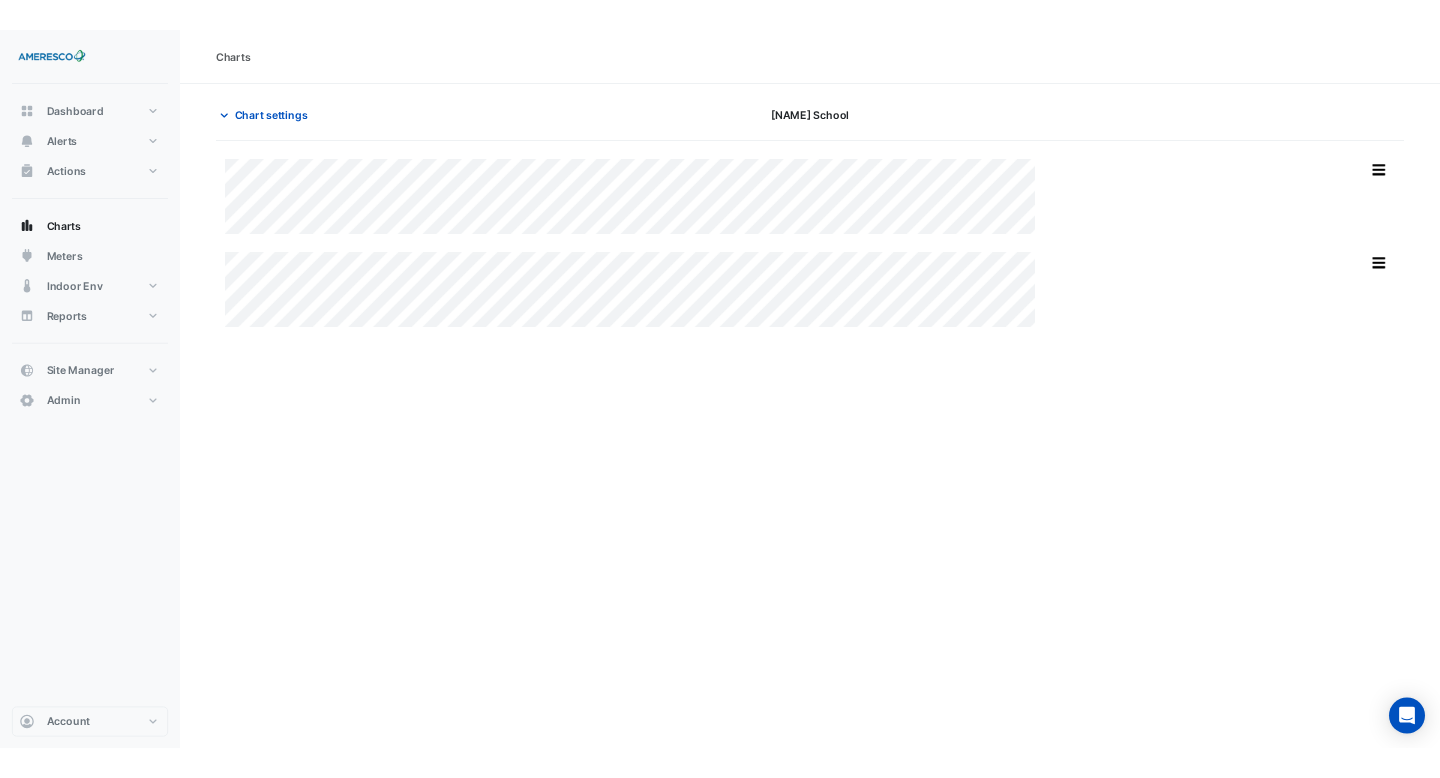 scroll, scrollTop: 0, scrollLeft: 0, axis: both 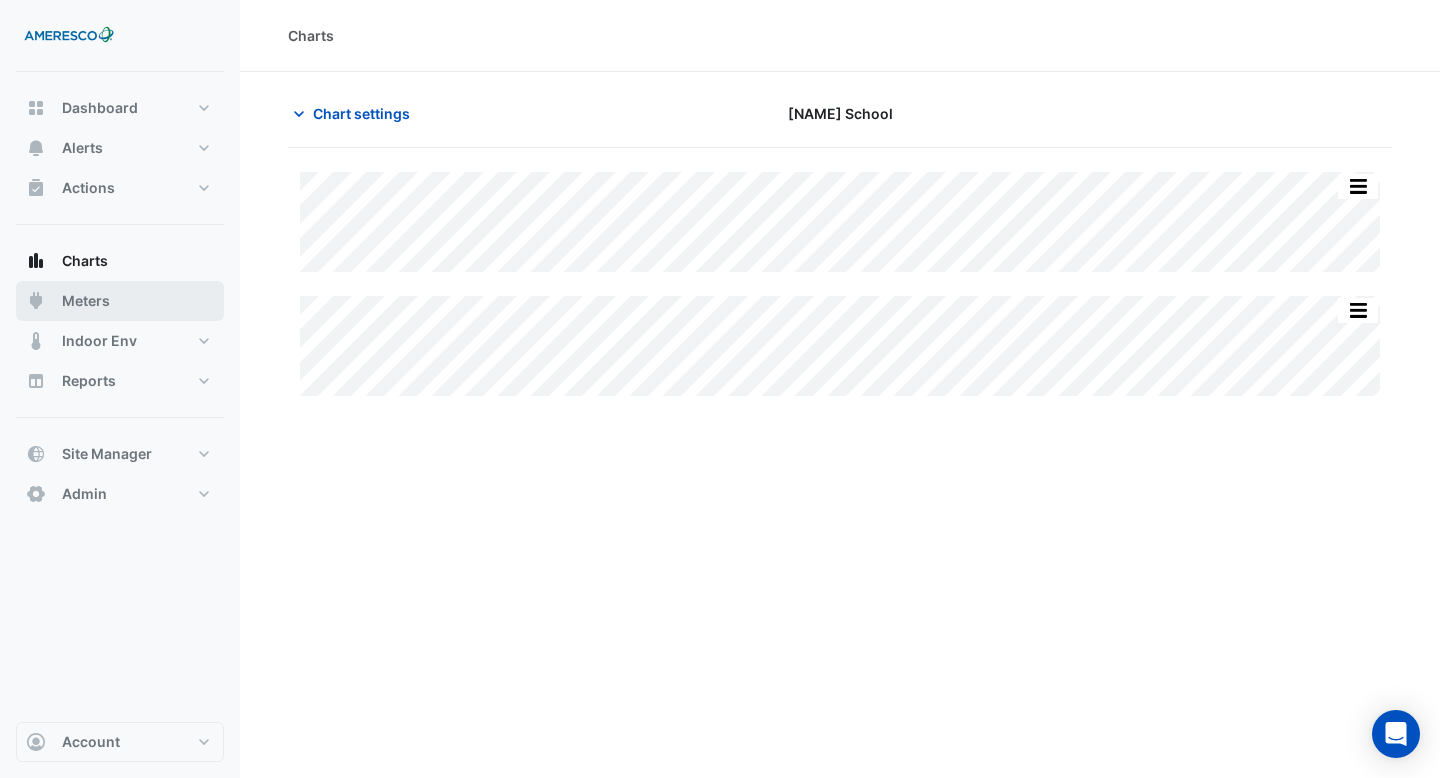 click on "Meters" at bounding box center (120, 301) 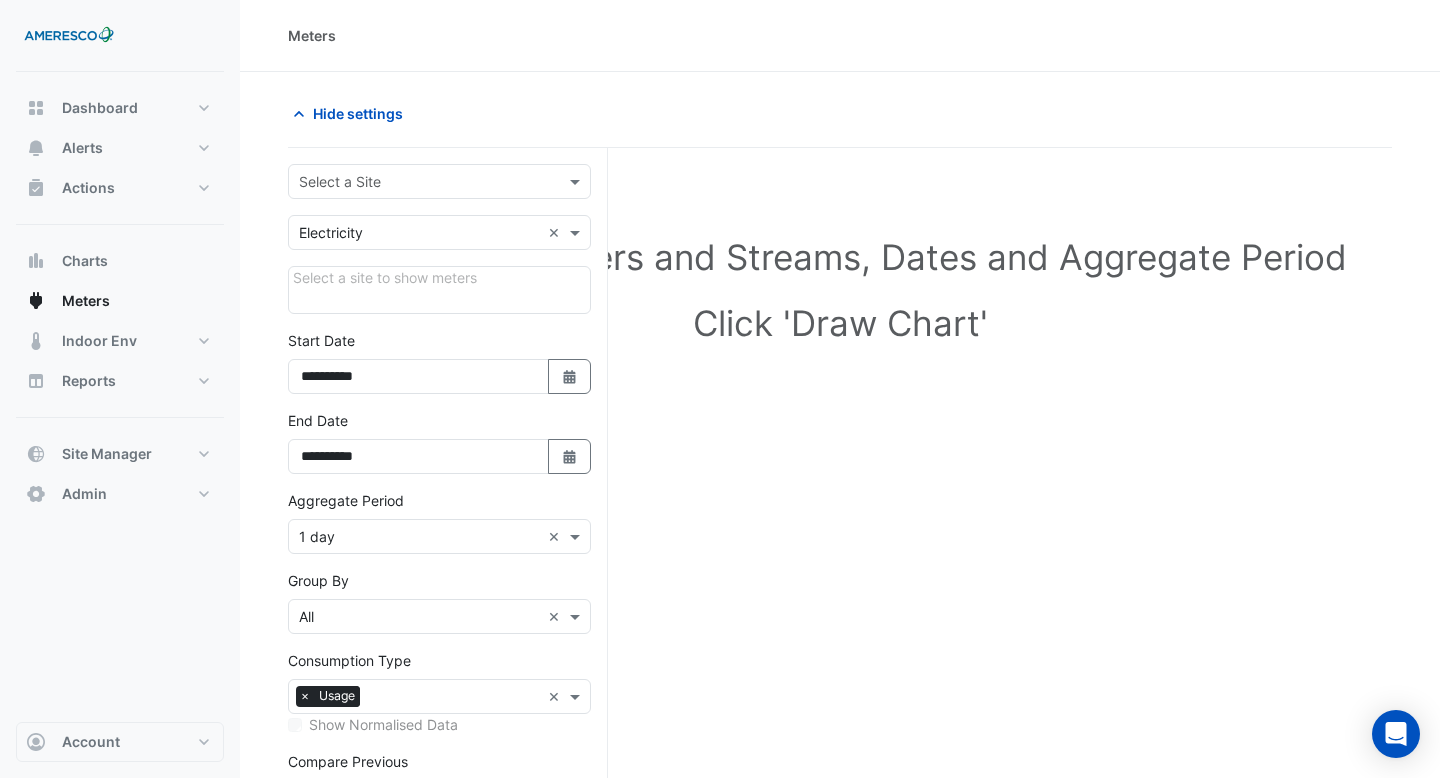 click at bounding box center [419, 182] 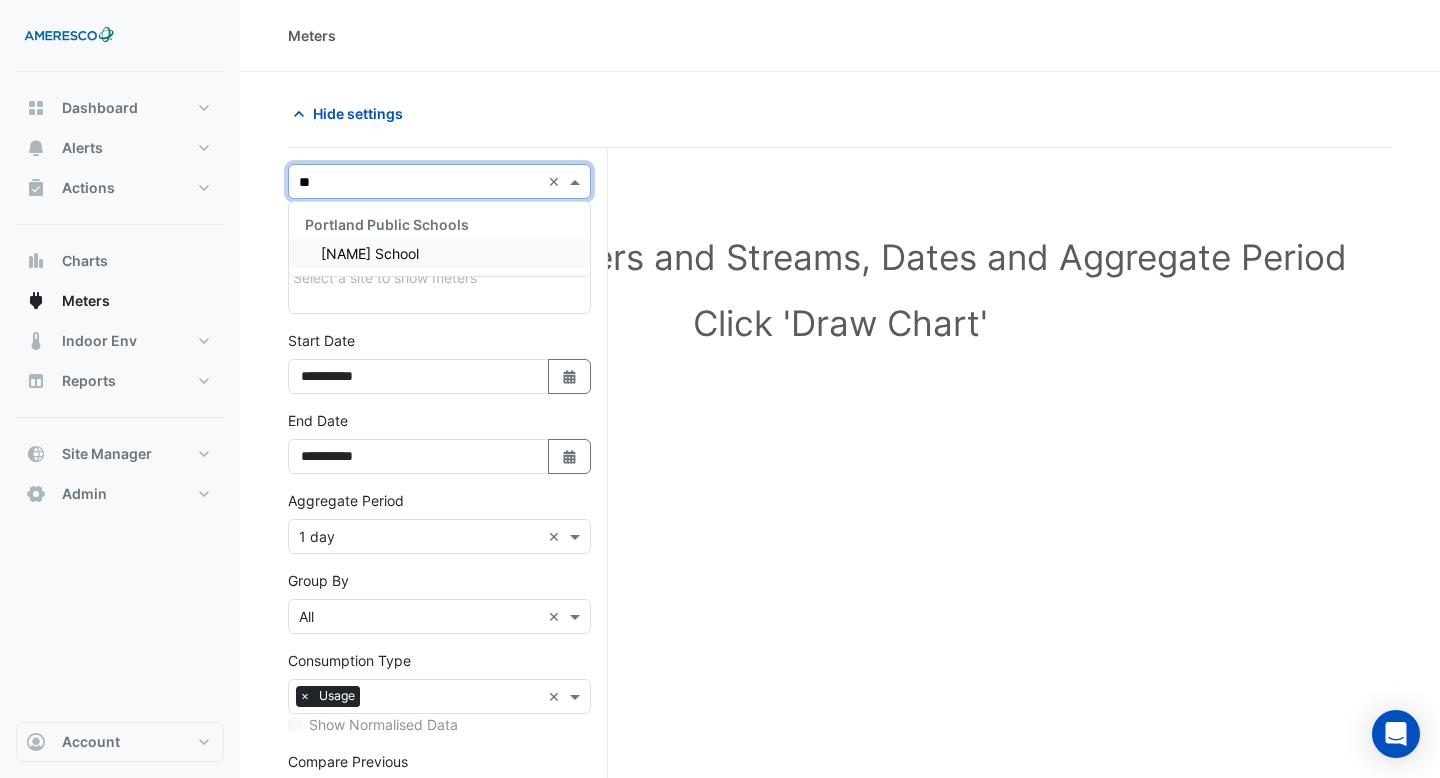 type on "***" 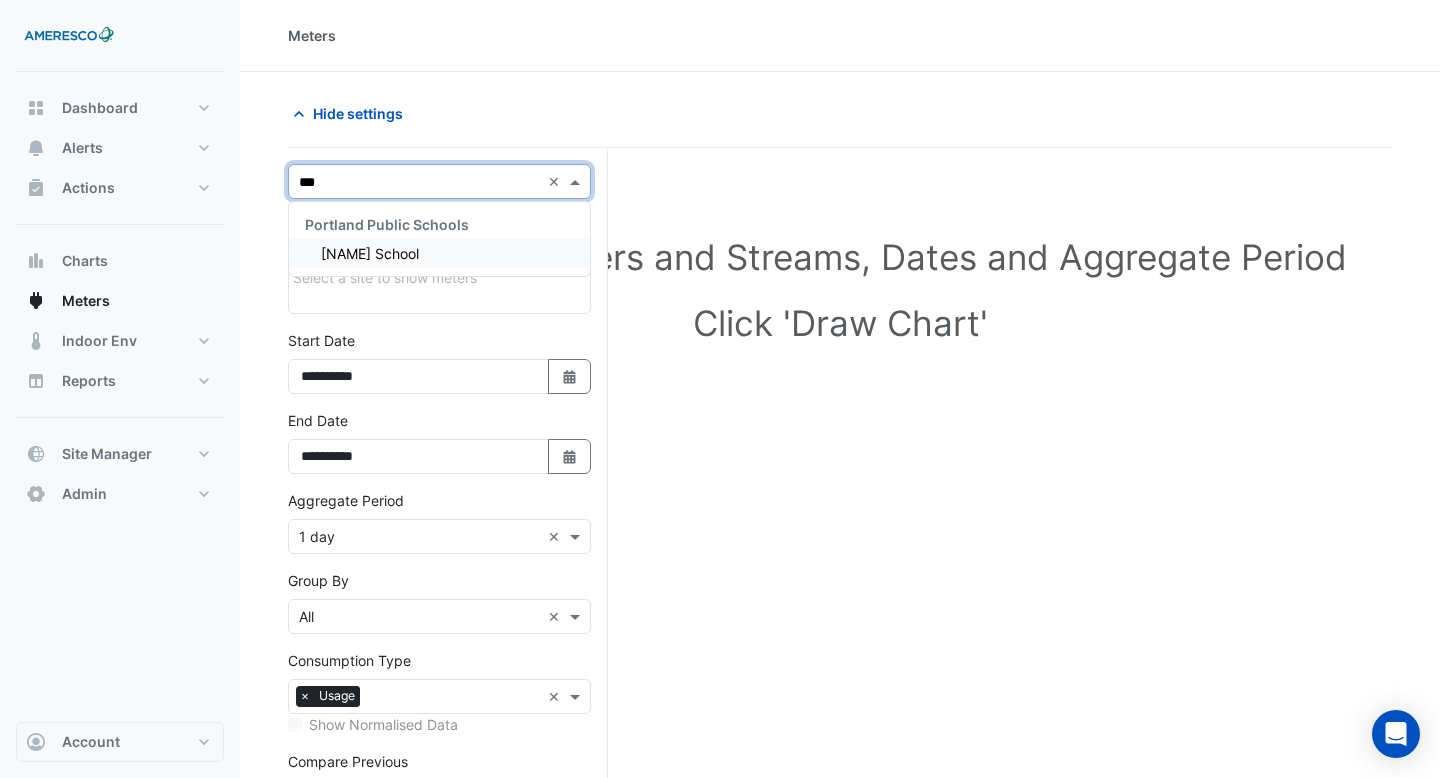 click on "[NAME] School" at bounding box center (370, 253) 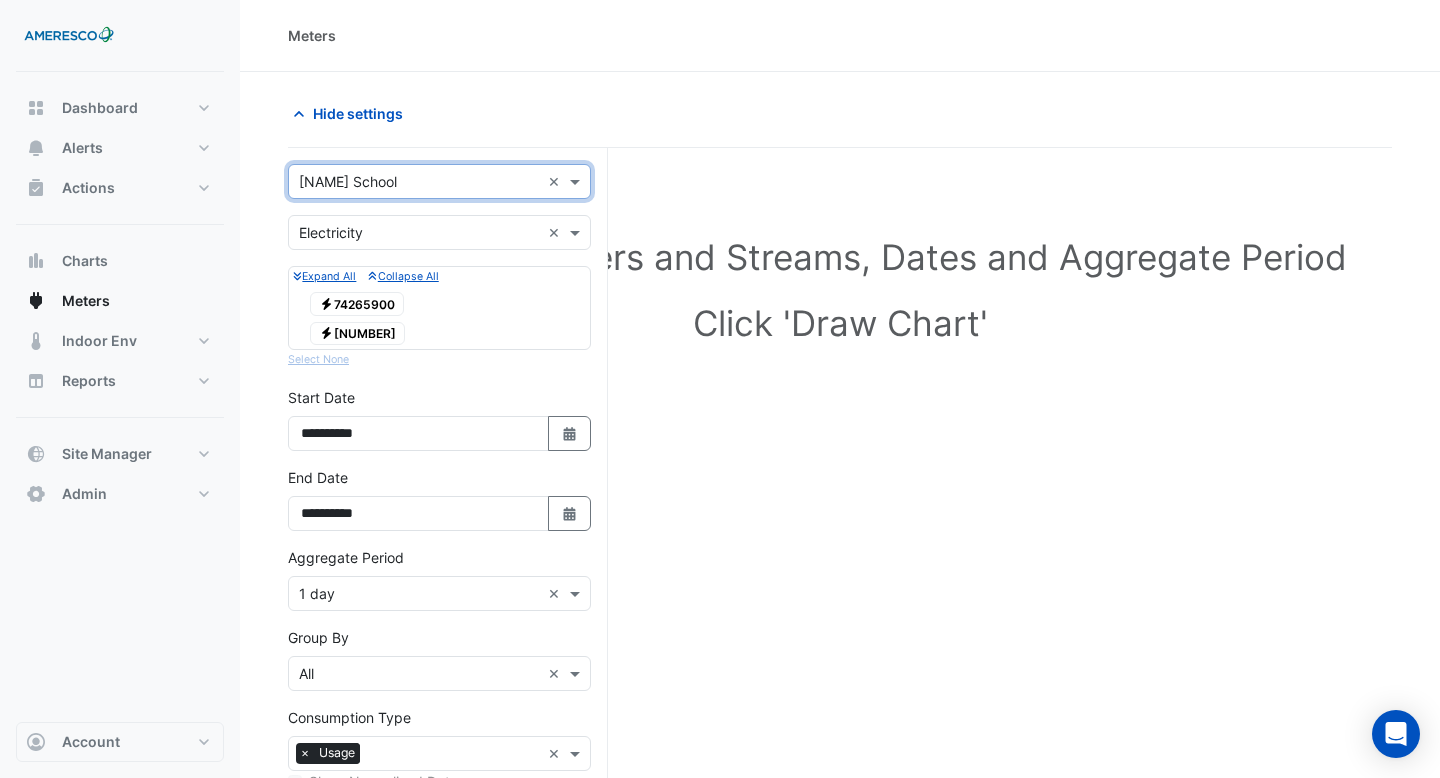 click on "Expand All
Collapse All
Electricity
74265900
Electricity
83379372" at bounding box center [439, 308] 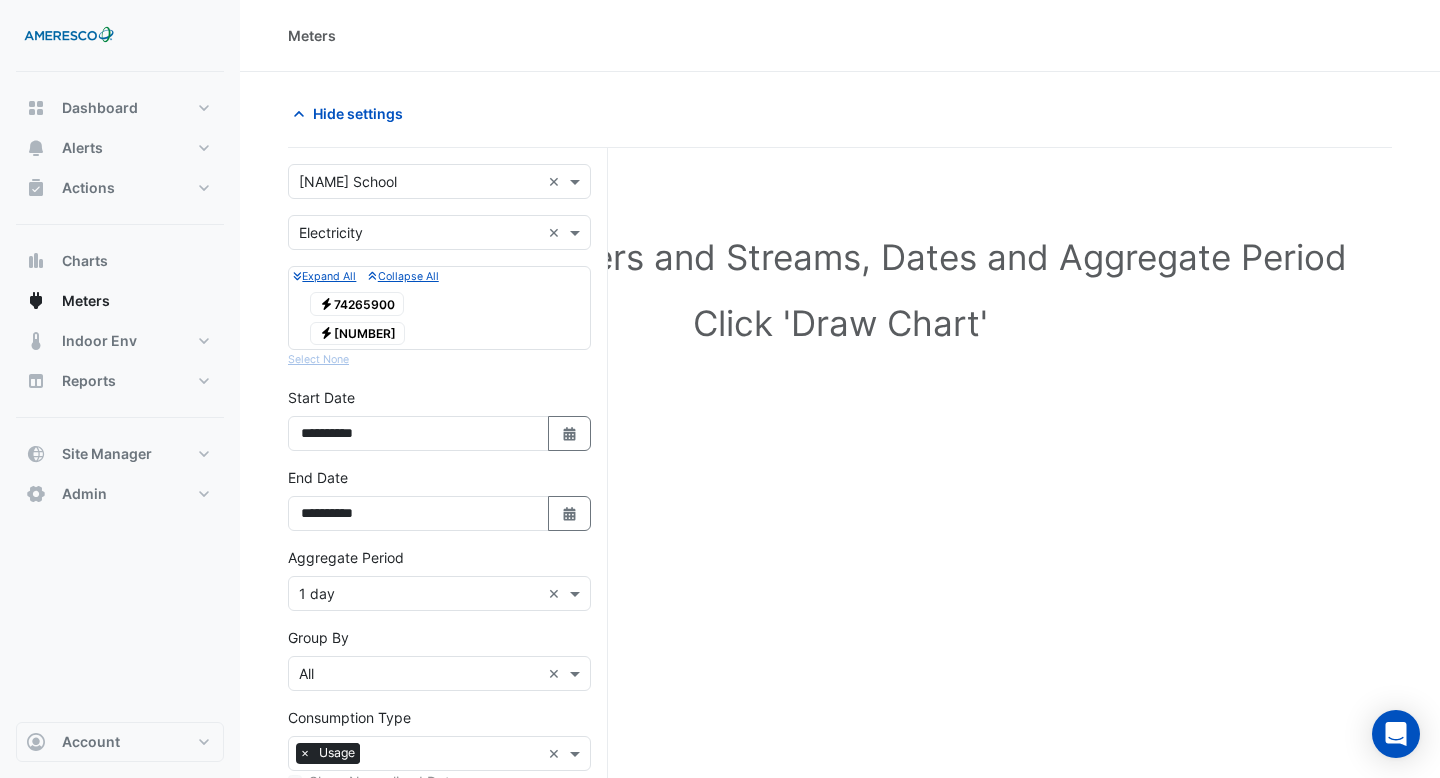 click on "Electricity
74265900" 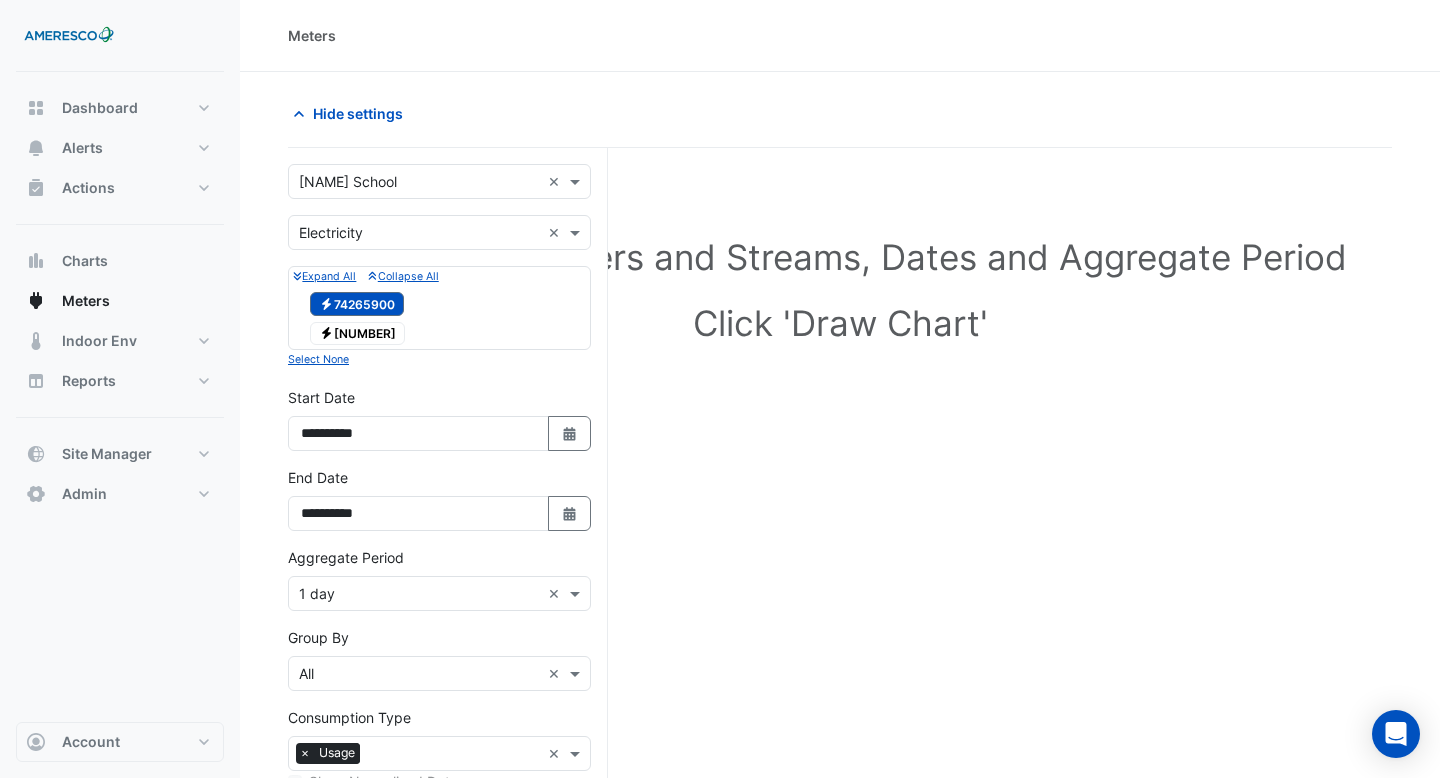 click on "Electricity
83379372" at bounding box center (357, 334) 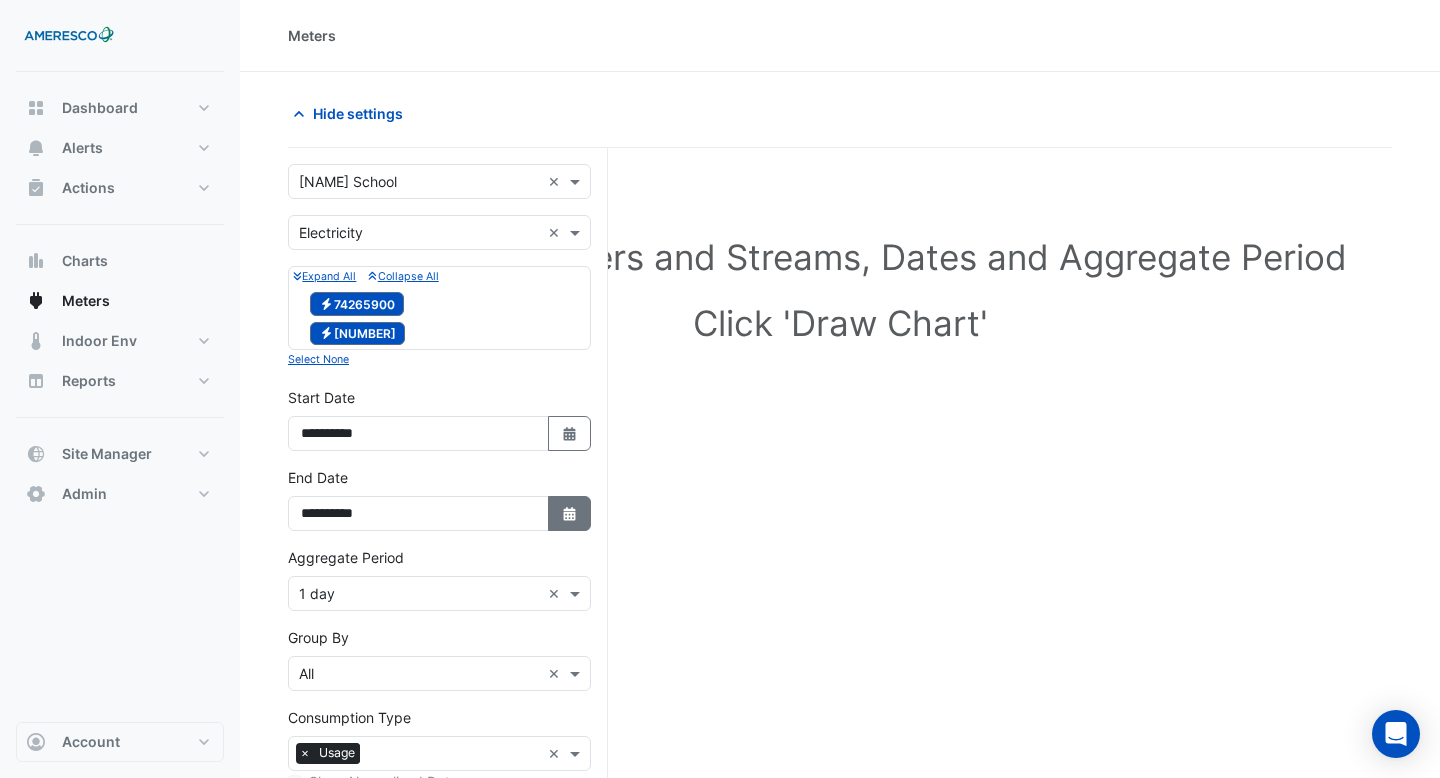 click 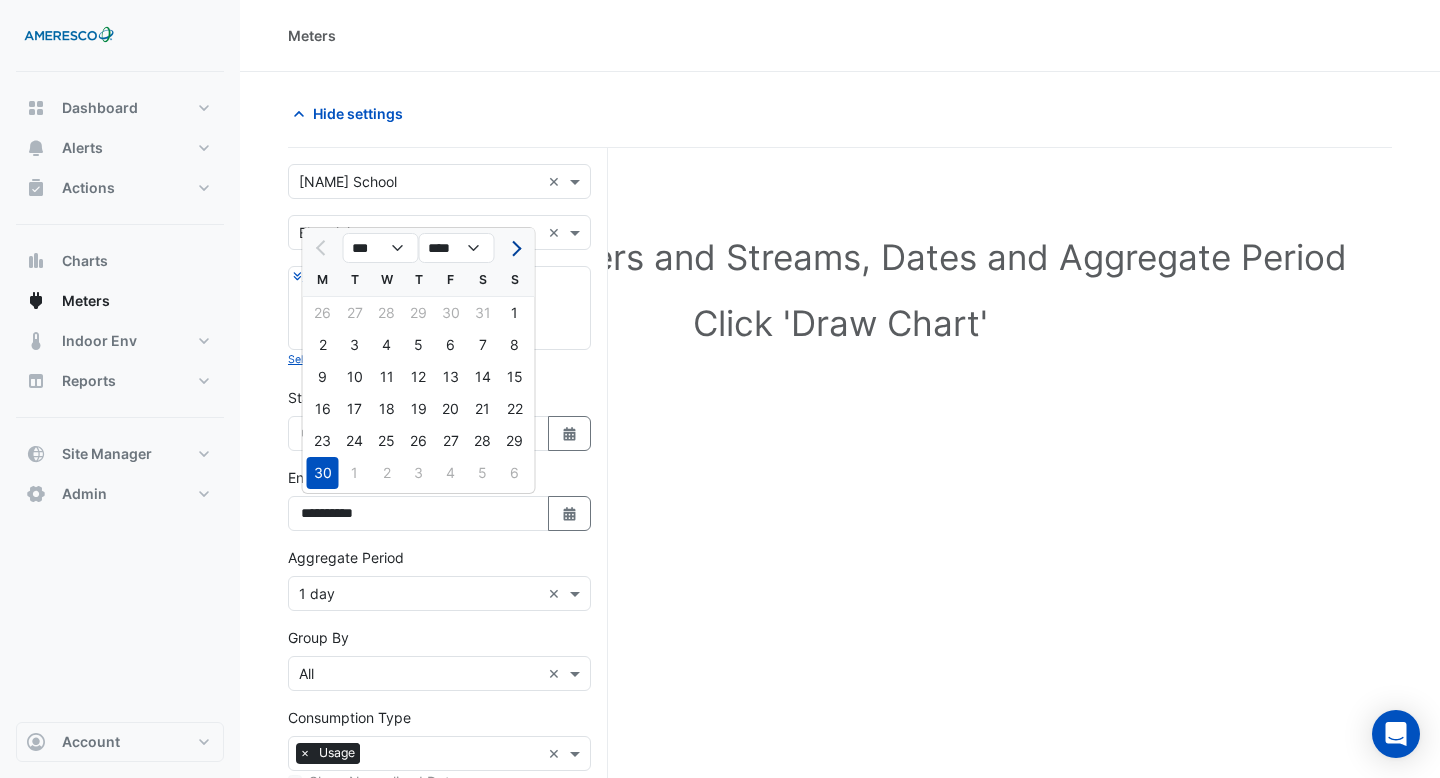 click 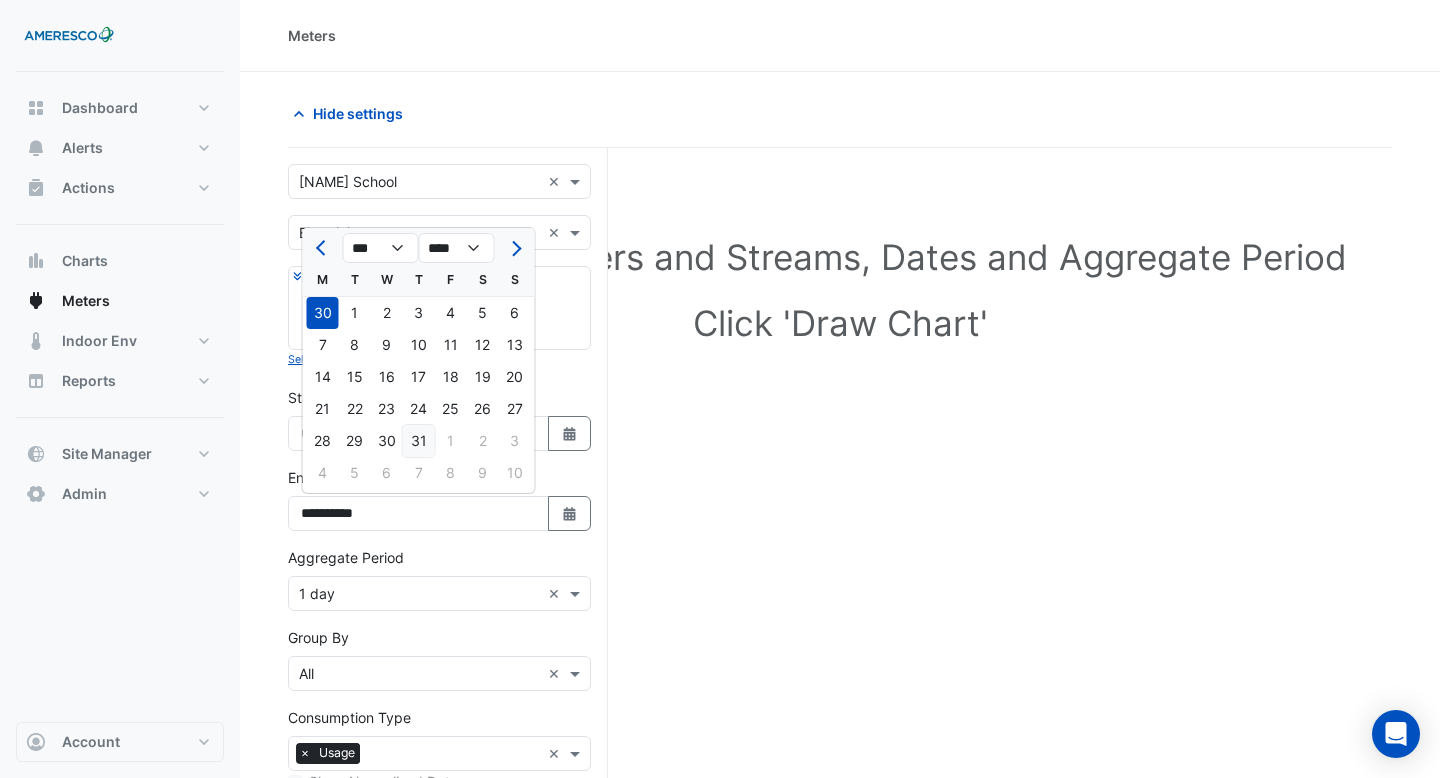 click on "31" 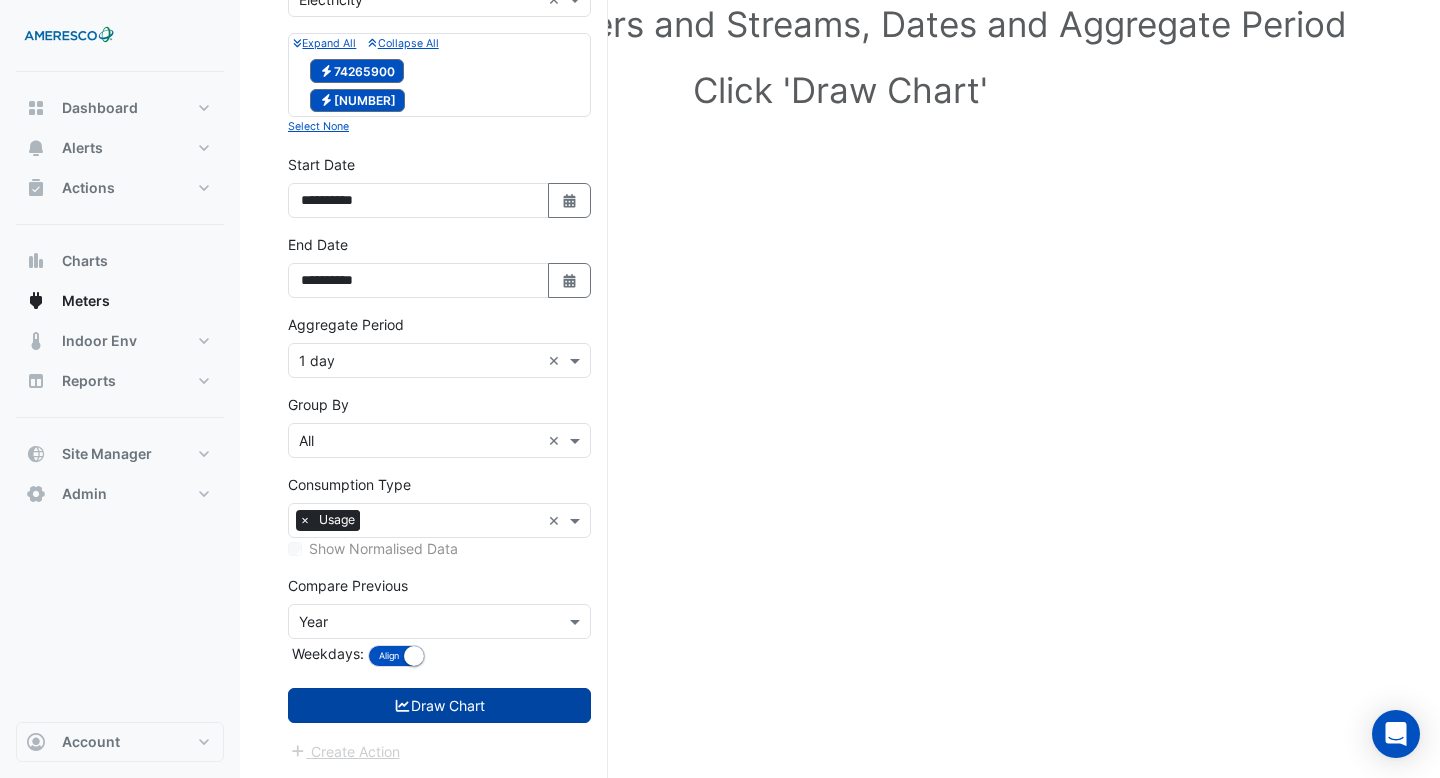 click on "Draw Chart" at bounding box center [439, 705] 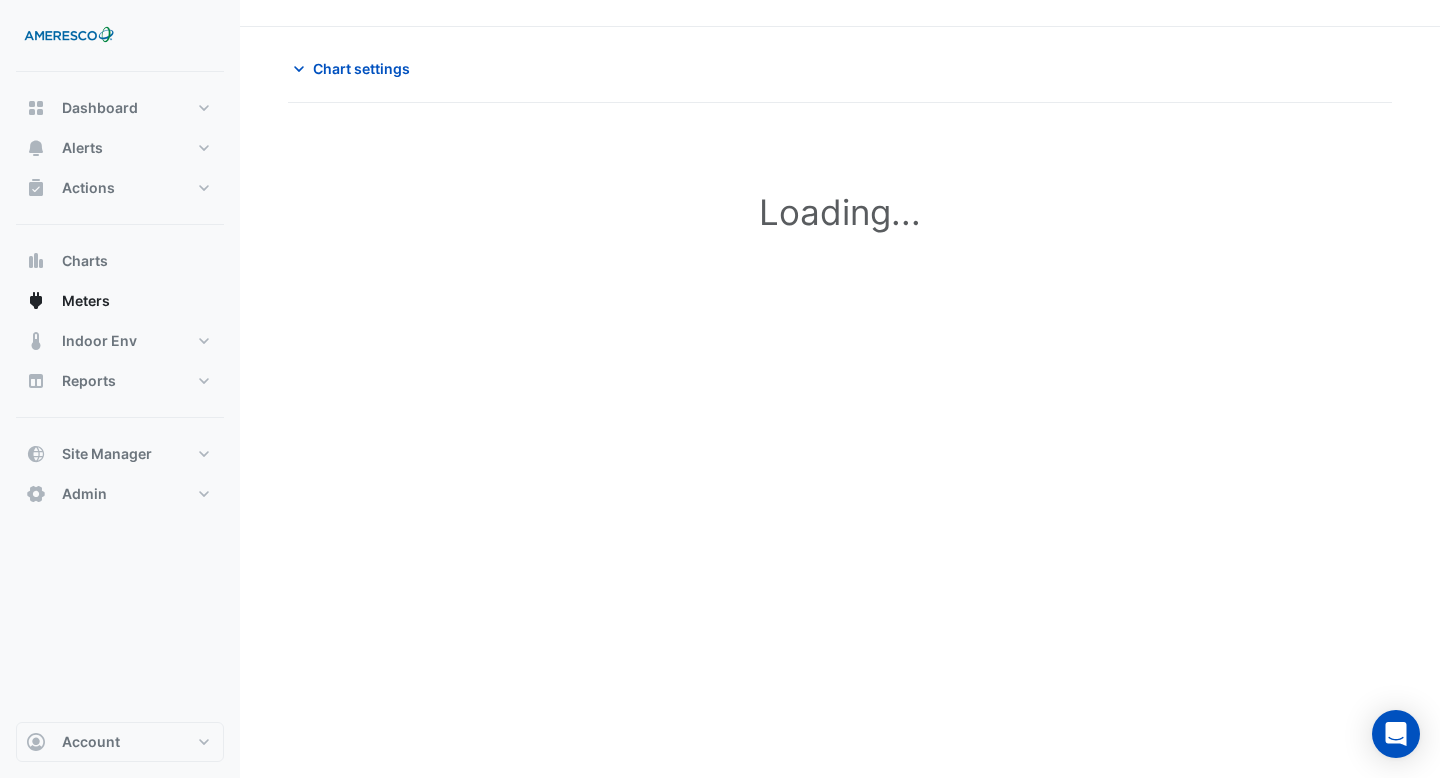 scroll, scrollTop: 0, scrollLeft: 0, axis: both 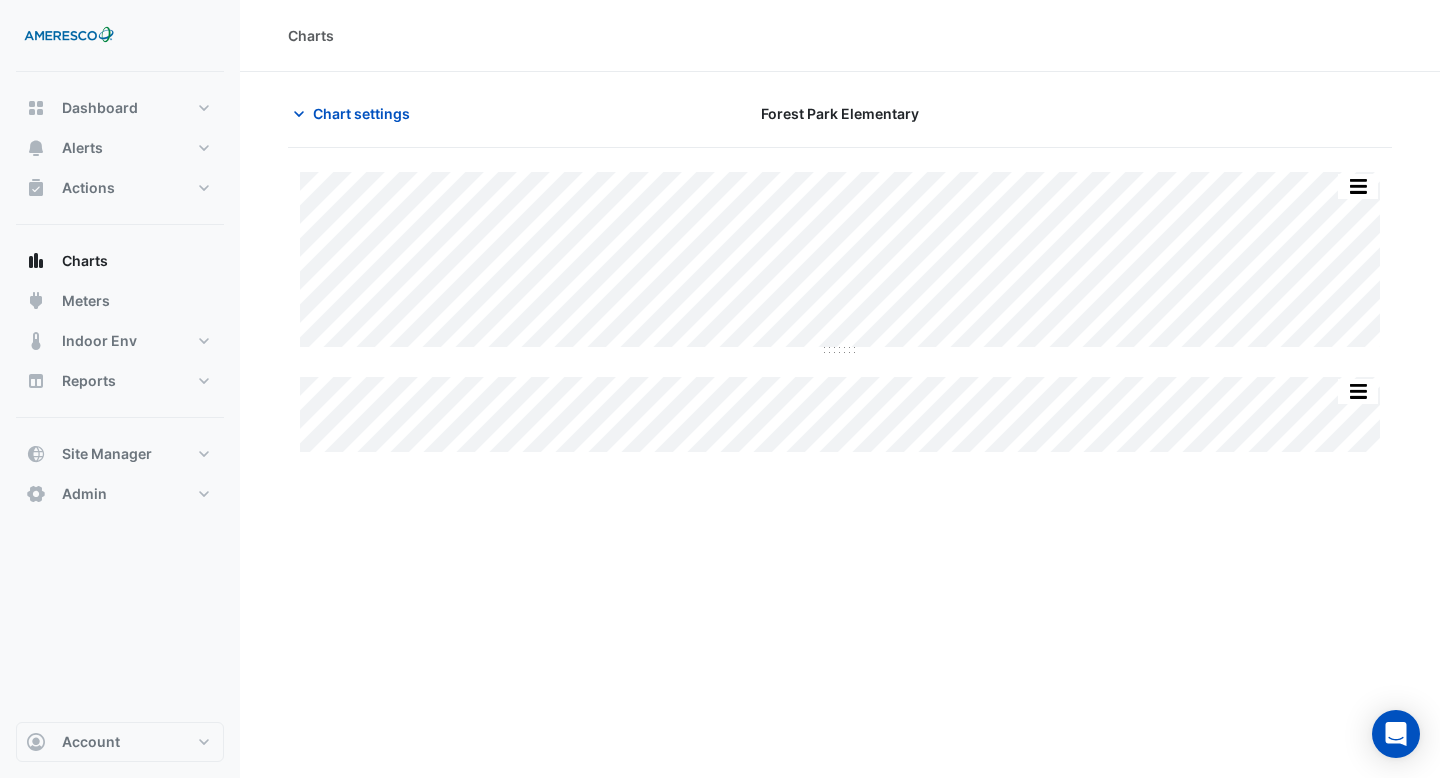 type on "**********" 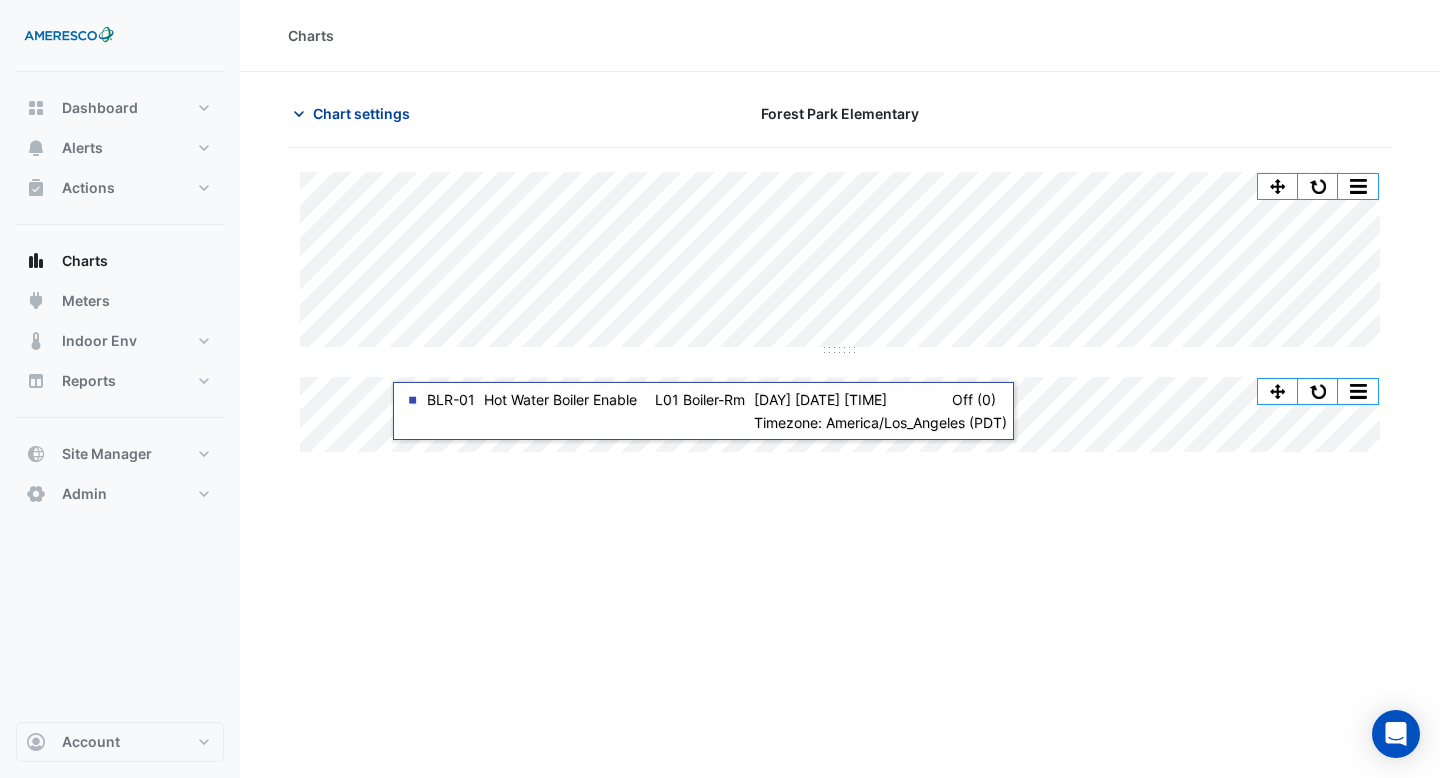 click on "Chart settings" 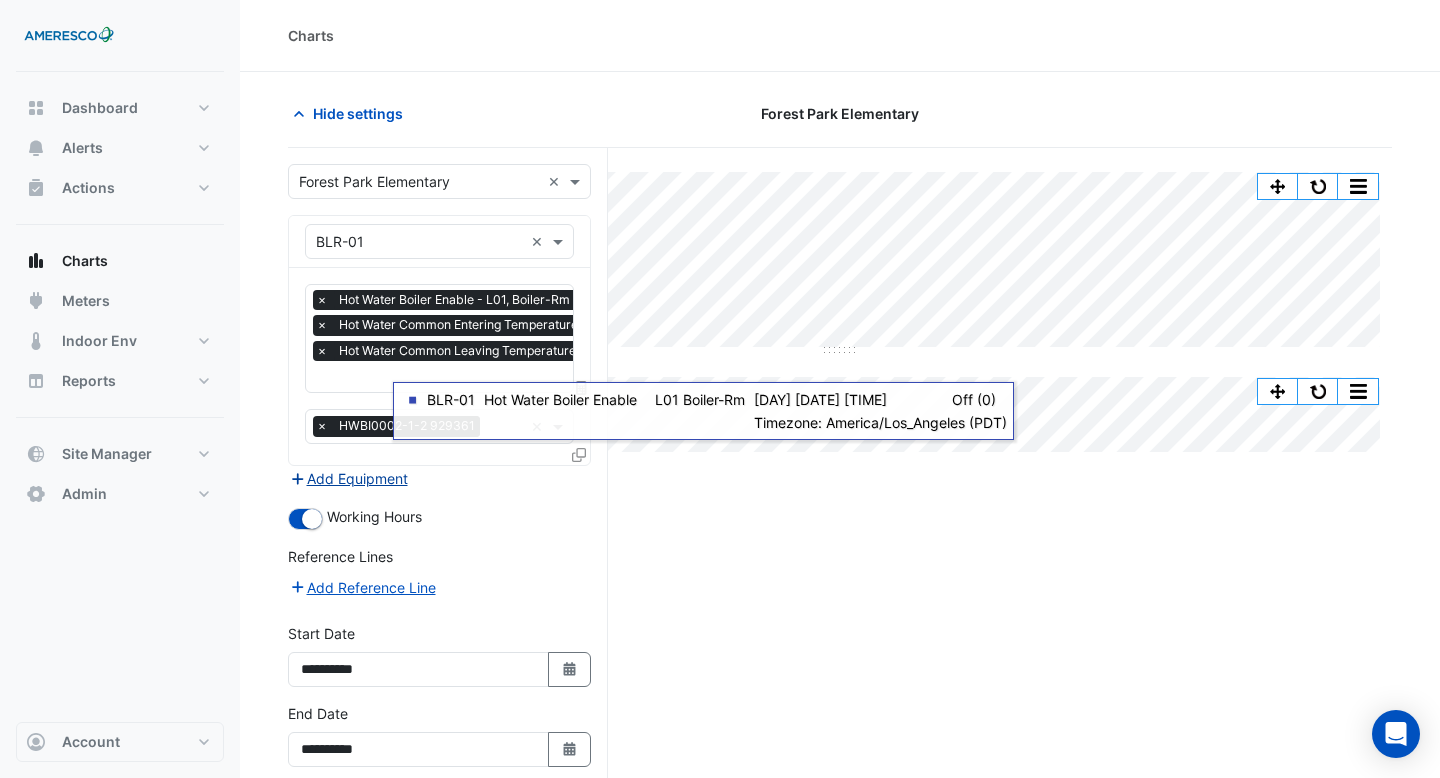 click on "Add Equipment" at bounding box center [348, 478] 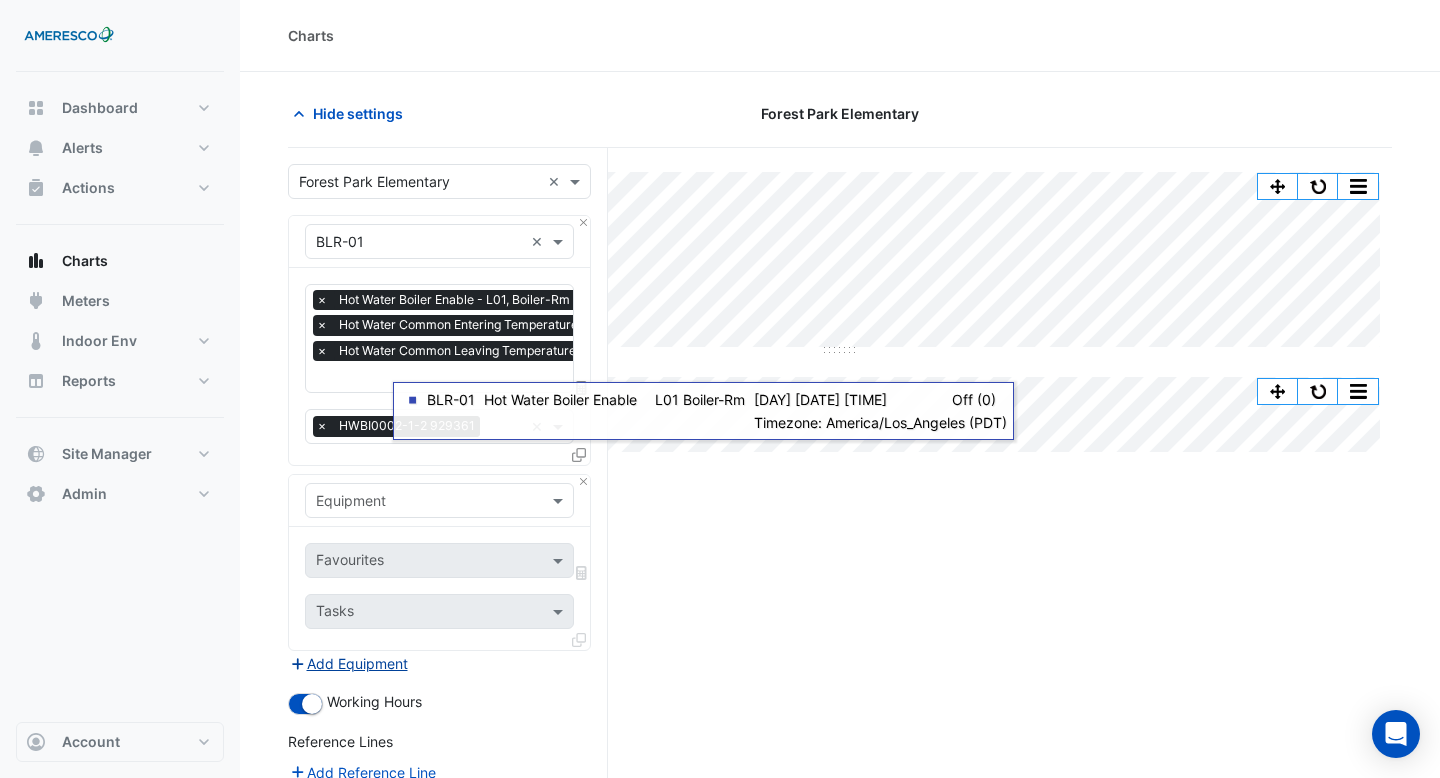 type 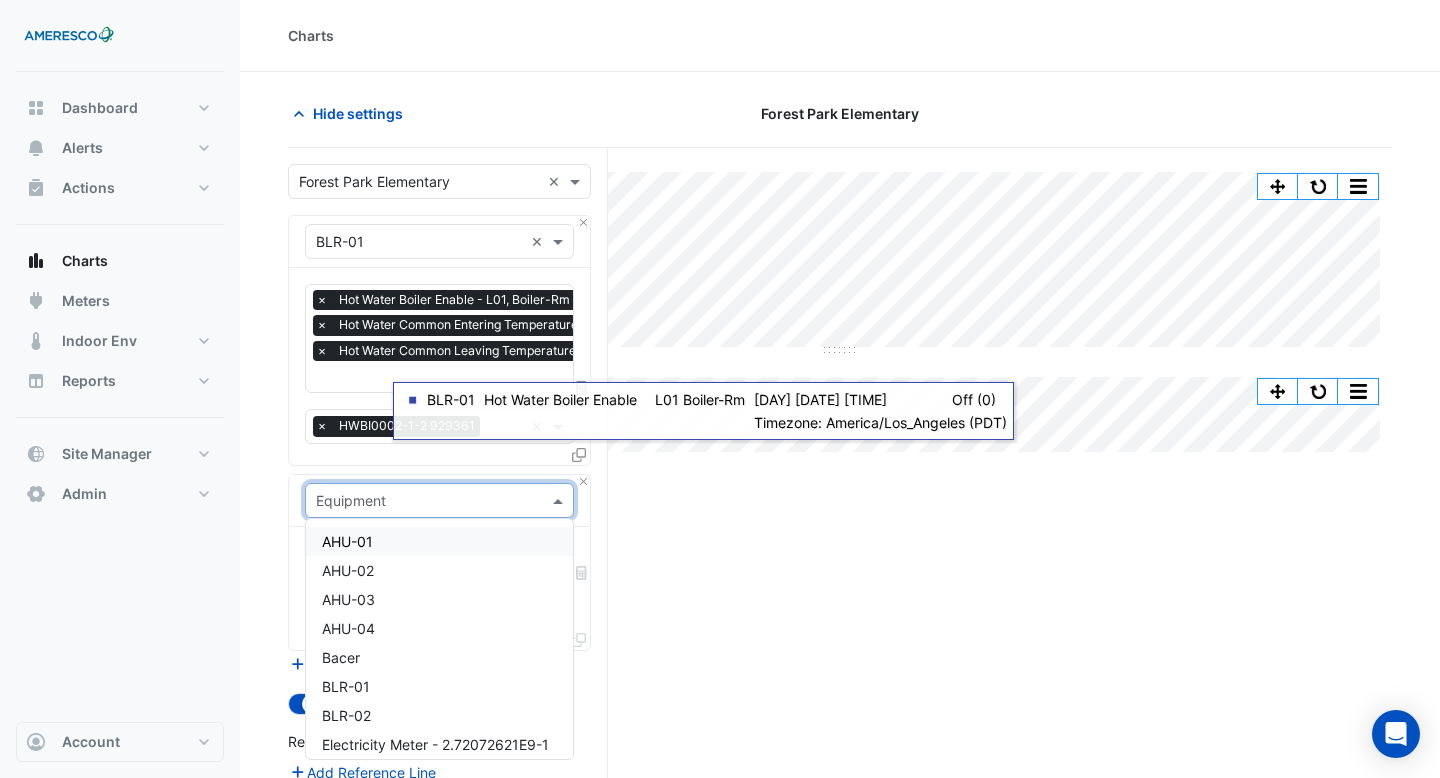 click at bounding box center [419, 501] 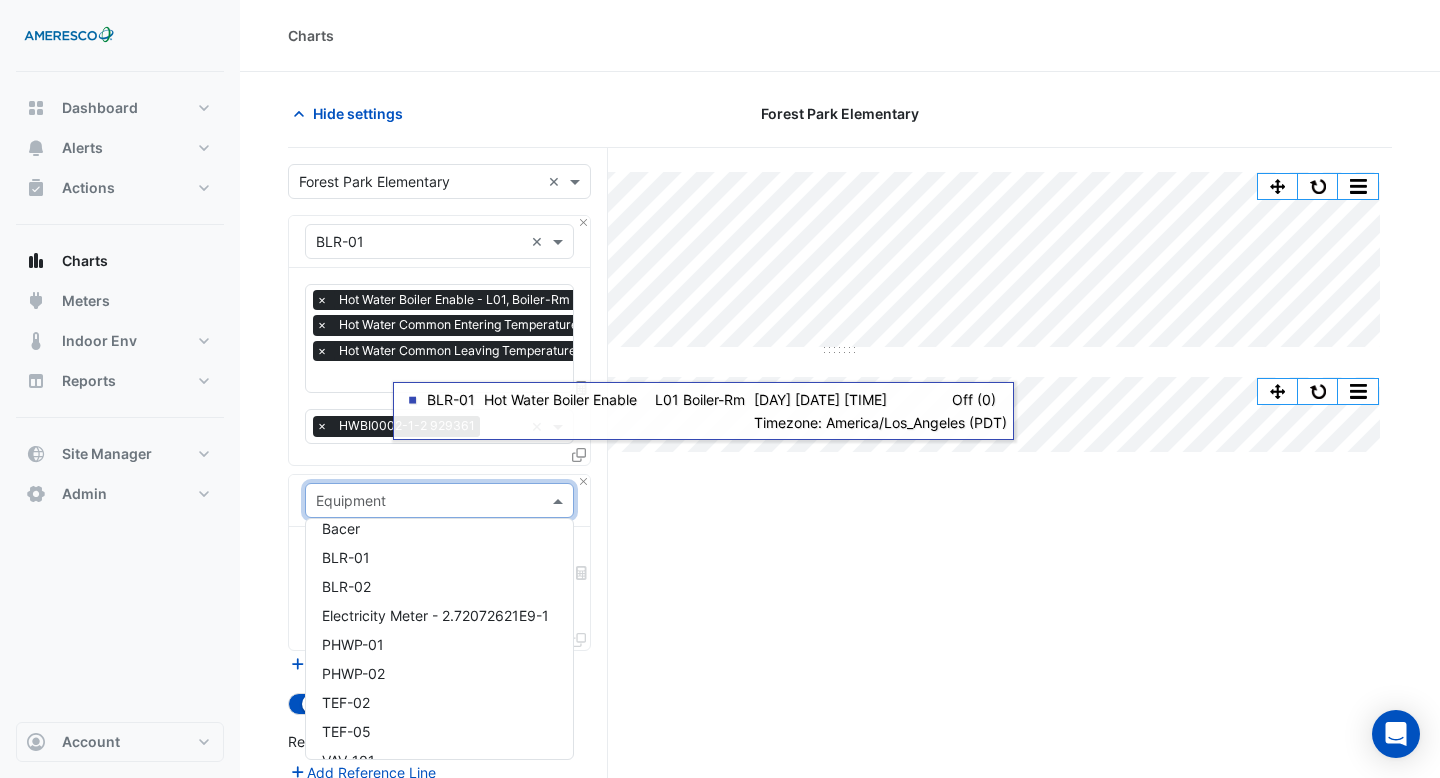 scroll, scrollTop: 142, scrollLeft: 0, axis: vertical 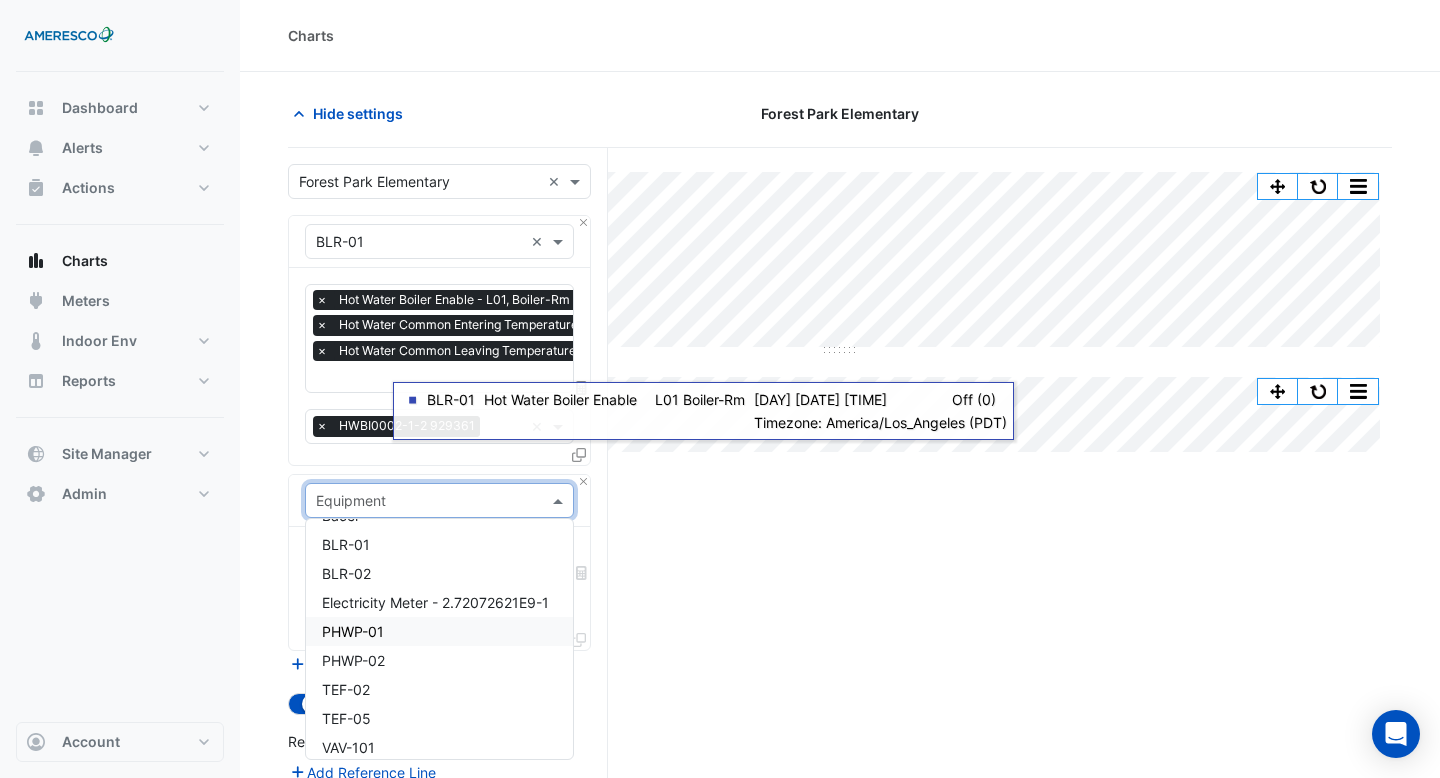 click on "PHWP-01" at bounding box center [439, 631] 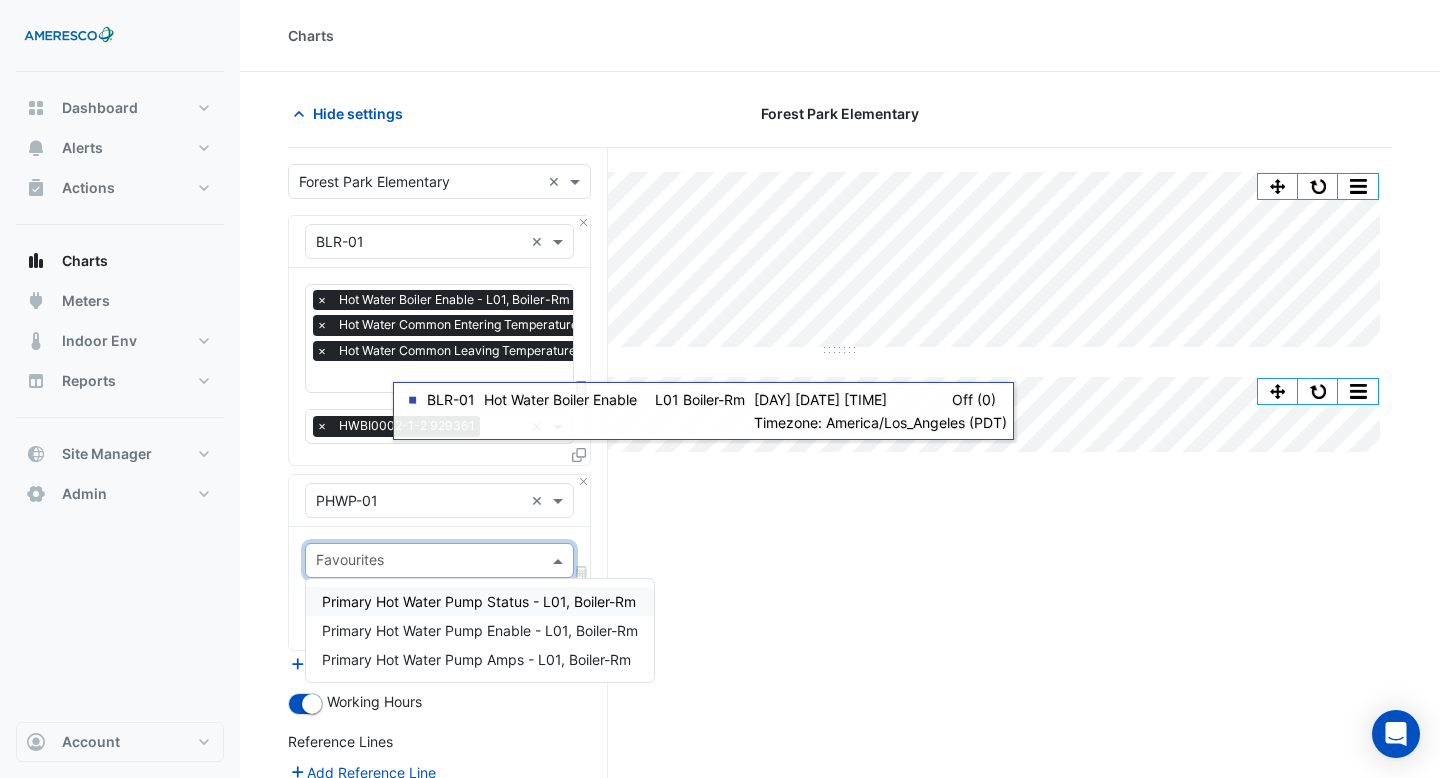 click at bounding box center [428, 562] 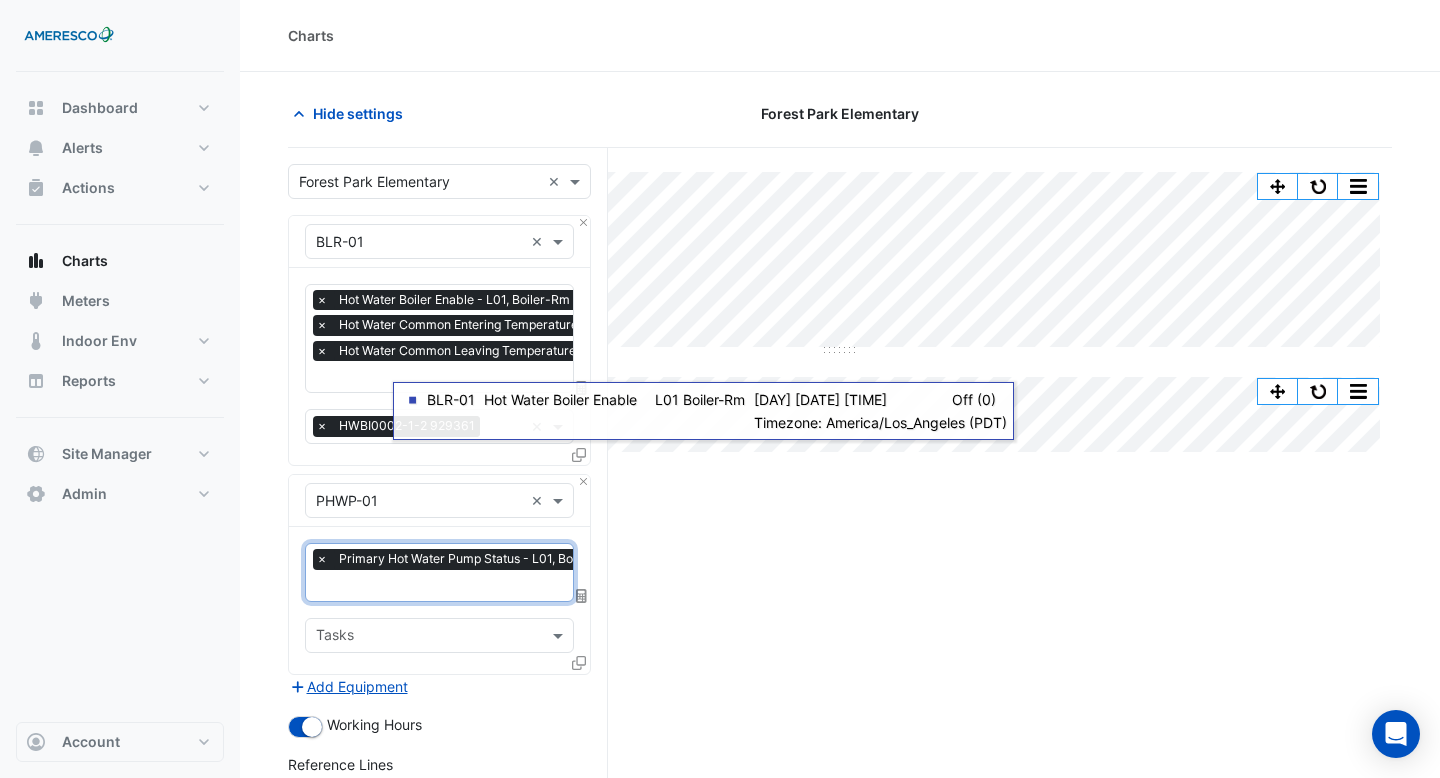 click at bounding box center (471, 587) 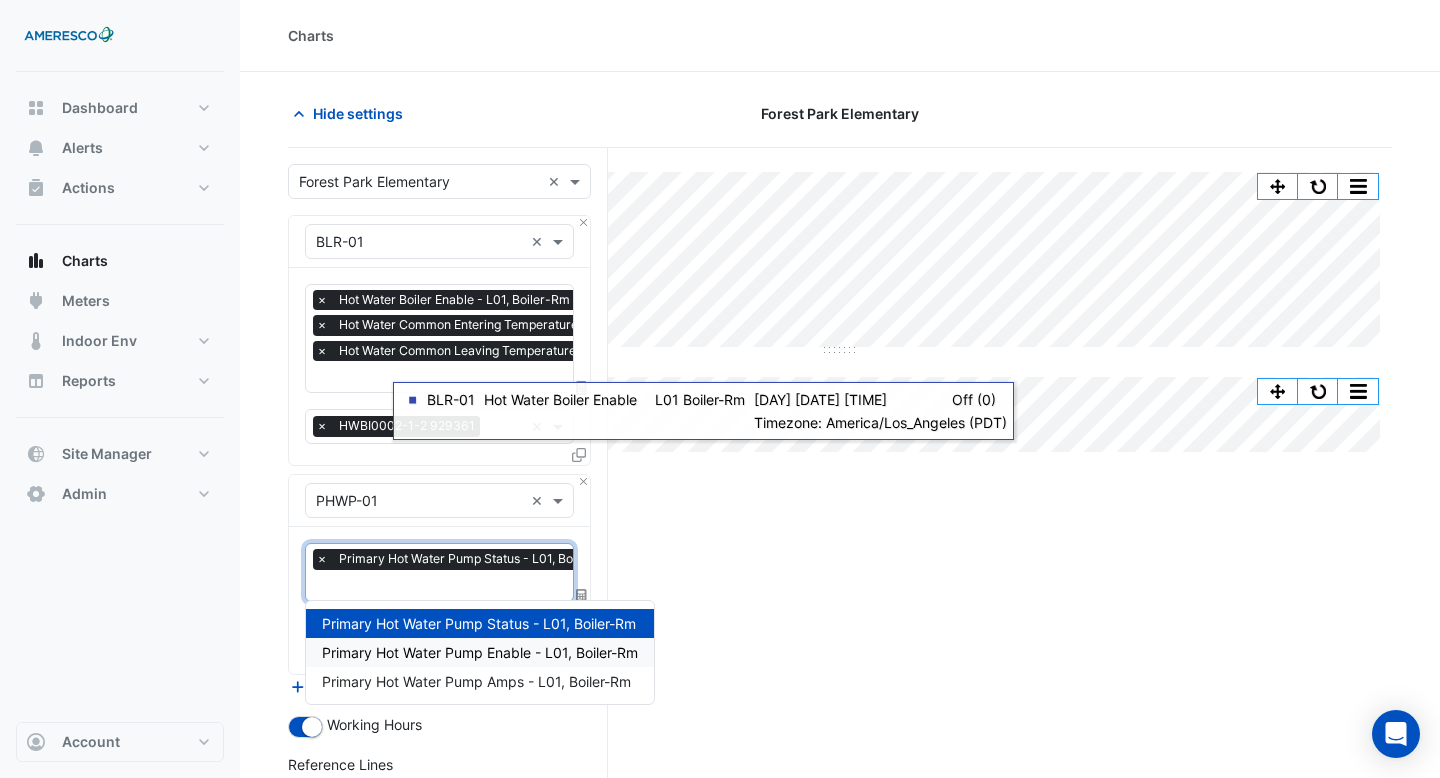 click on "Primary Hot Water Pump Enable - L01, Boiler-Rm" at bounding box center (480, 652) 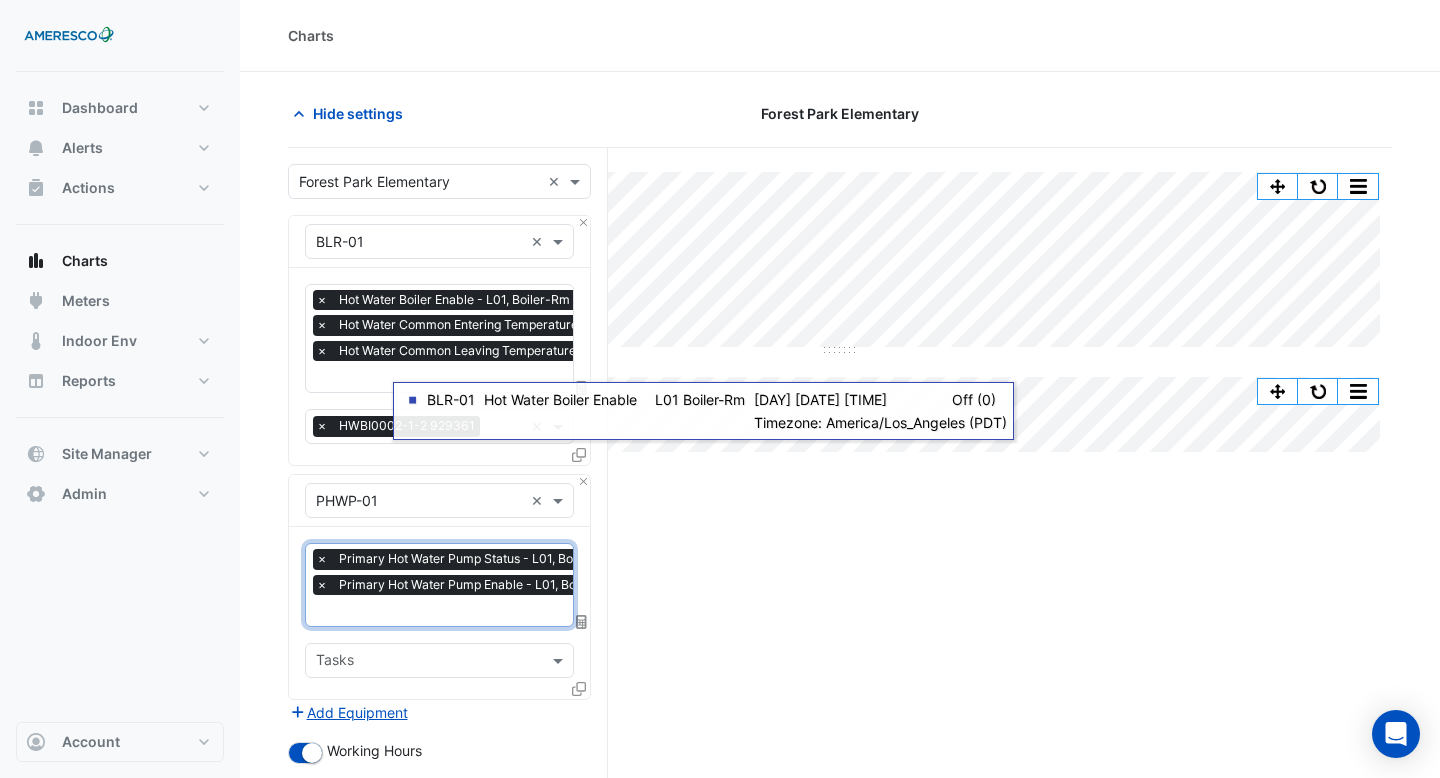 click at bounding box center (472, 612) 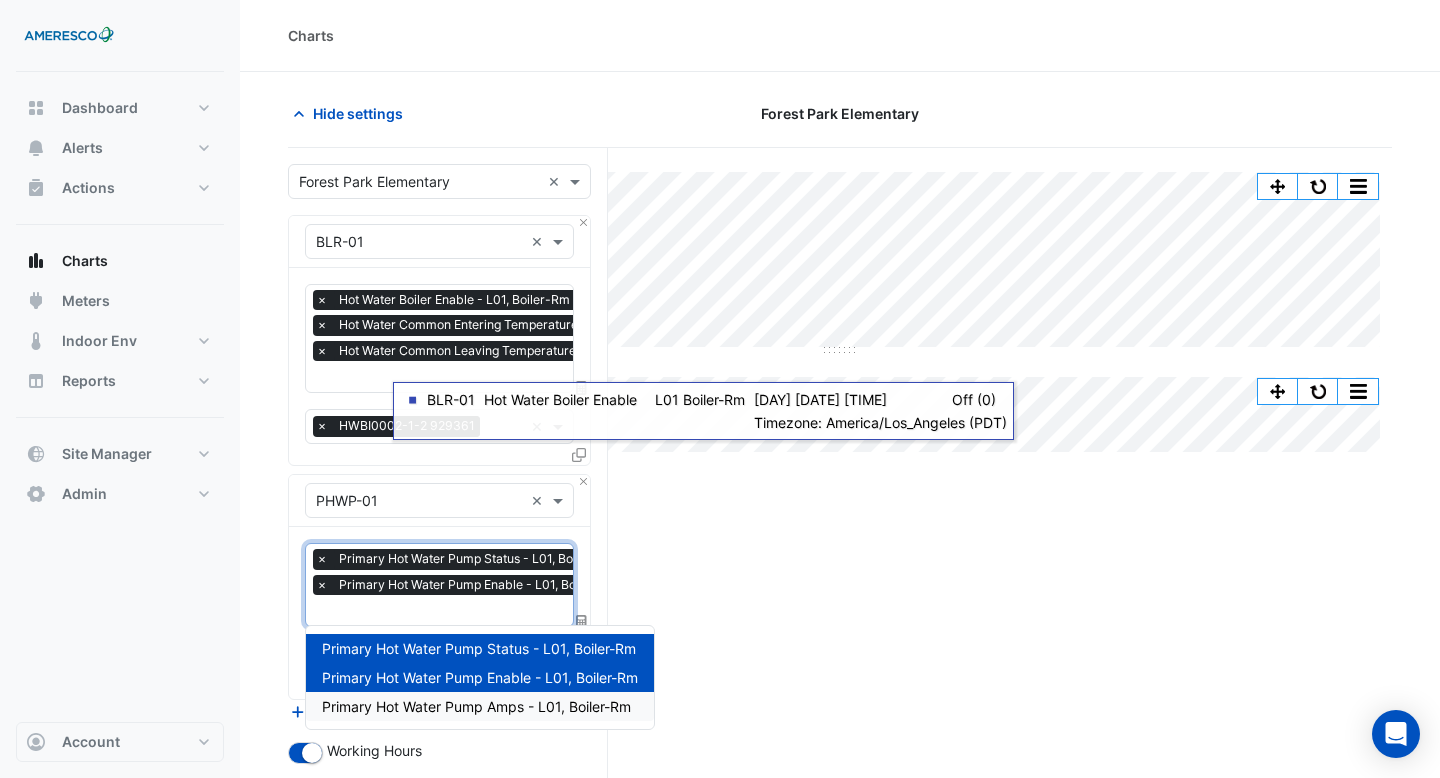 click on "Primary Hot Water Pump Amps - L01, Boiler-Rm" at bounding box center [480, 706] 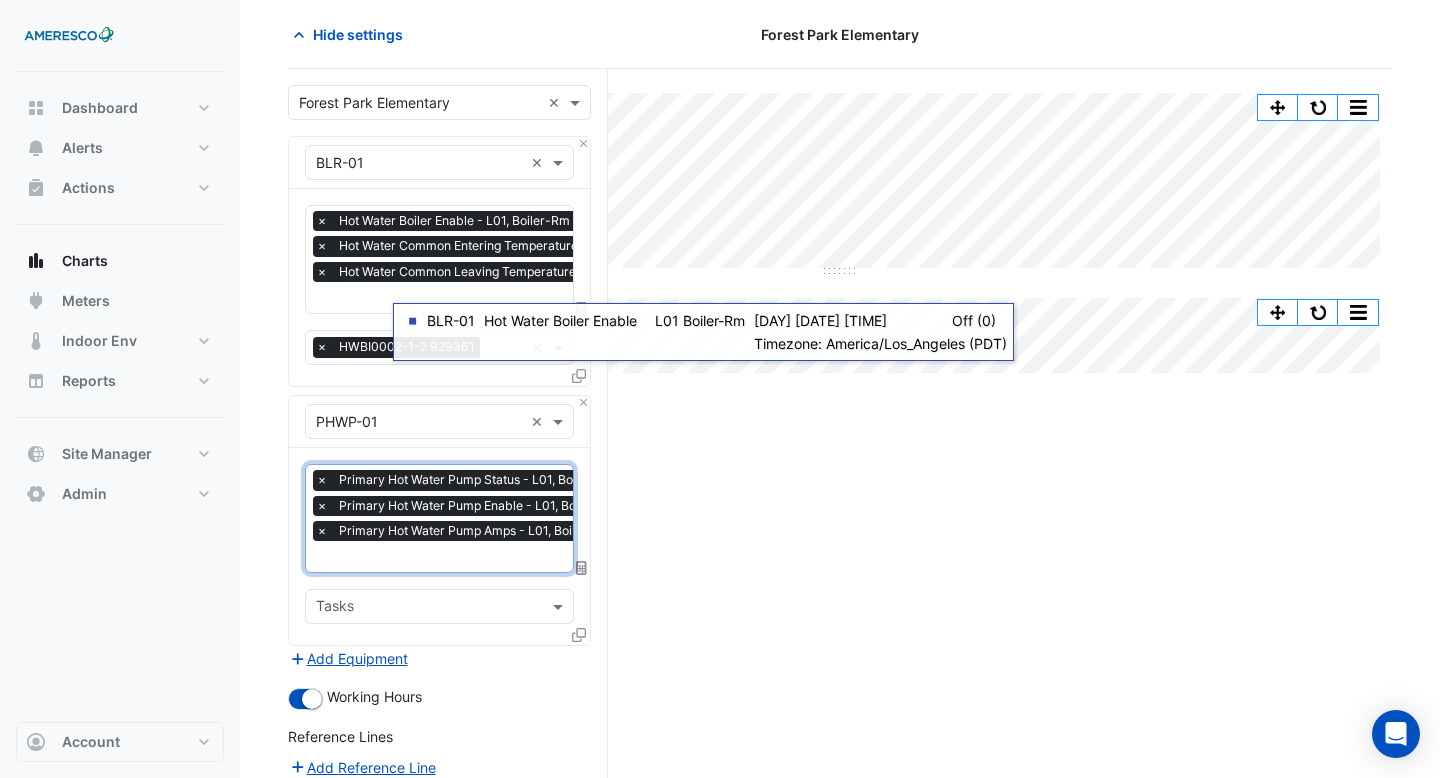 scroll, scrollTop: 292, scrollLeft: 0, axis: vertical 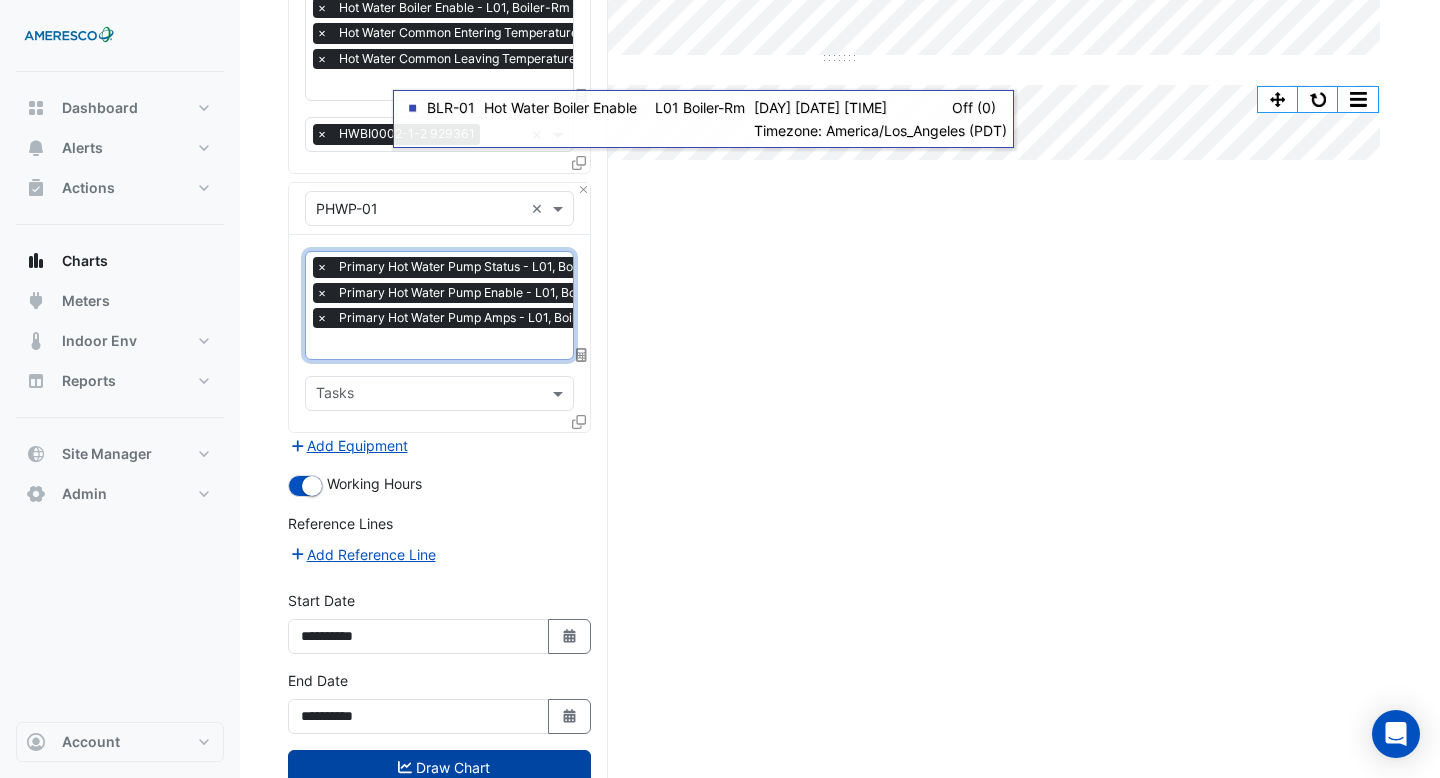 click on "Draw Chart" at bounding box center [439, 767] 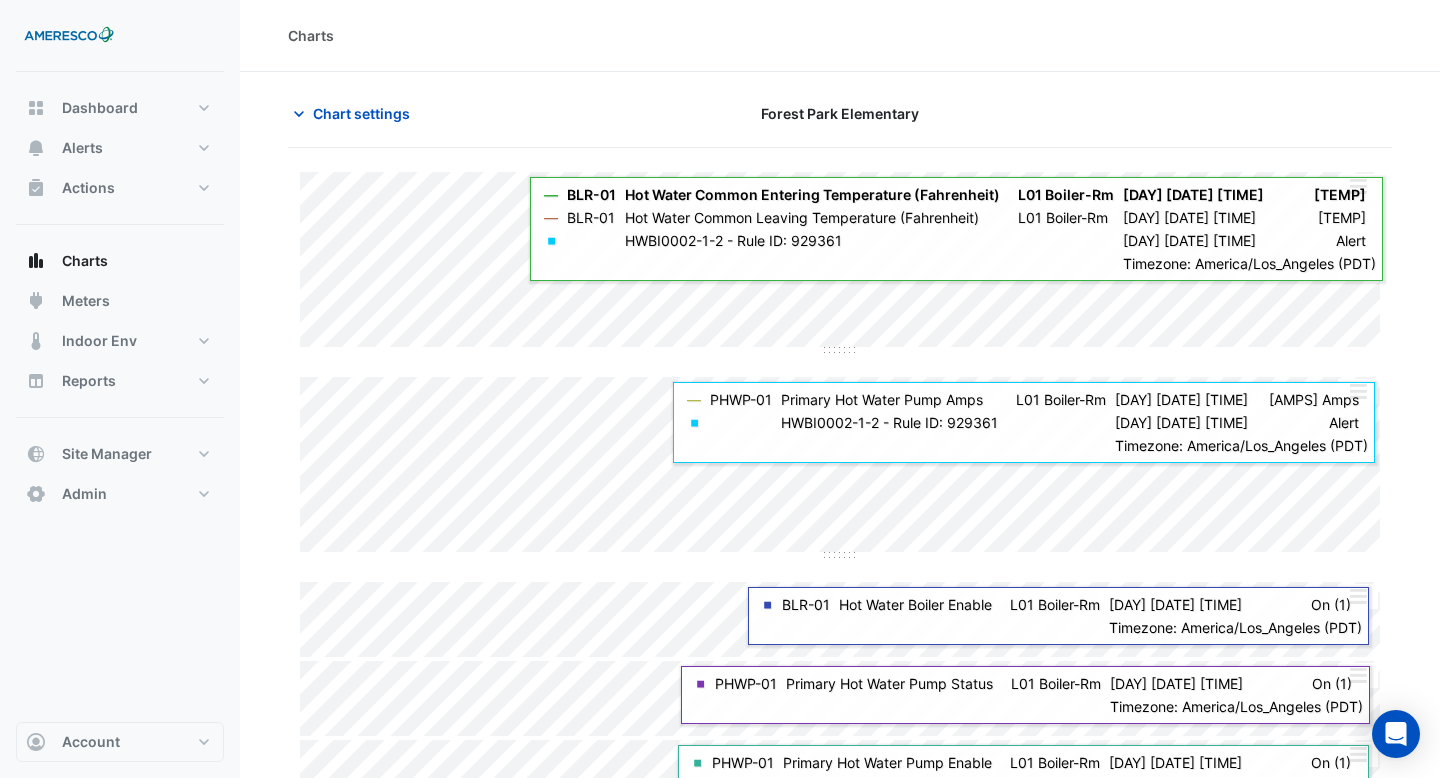 scroll, scrollTop: 41, scrollLeft: 0, axis: vertical 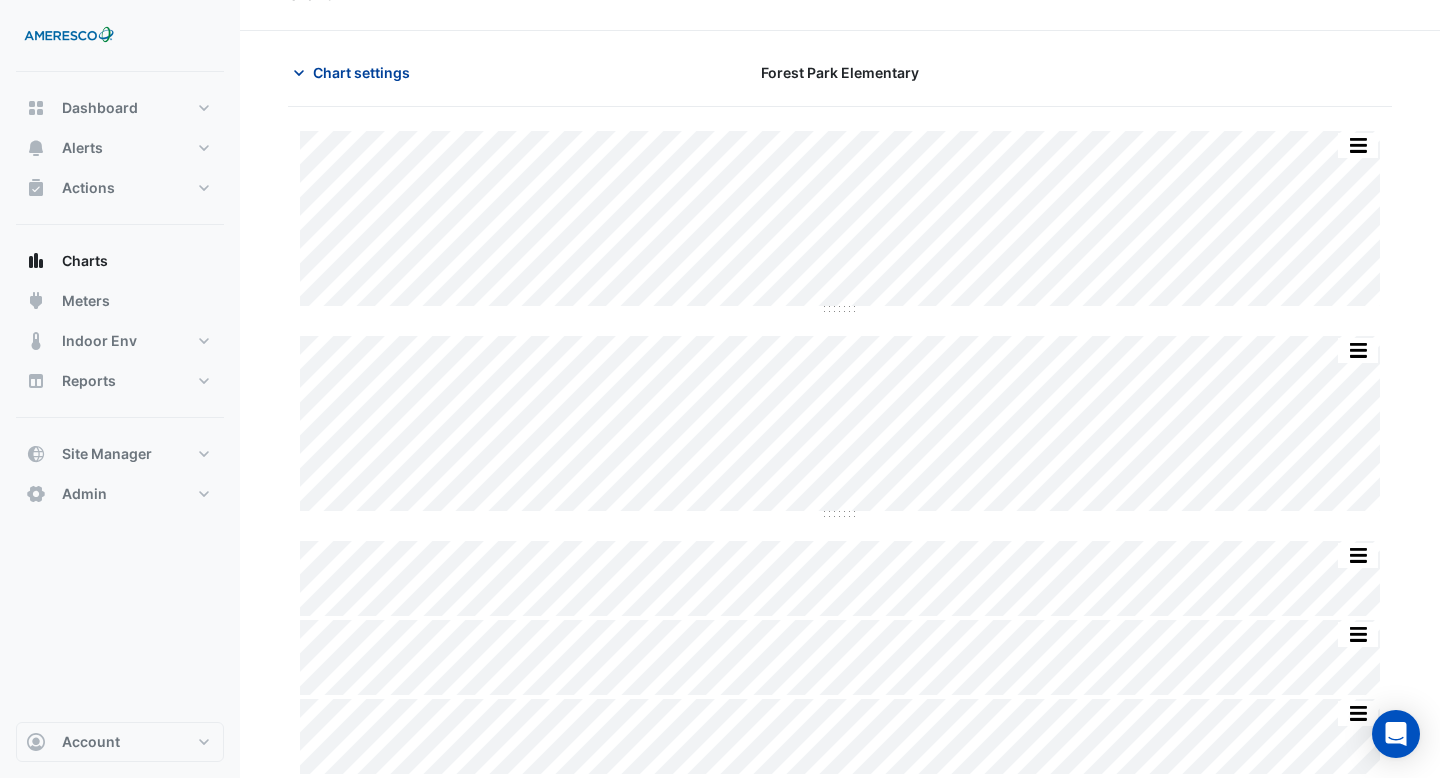 click on "Chart settings" 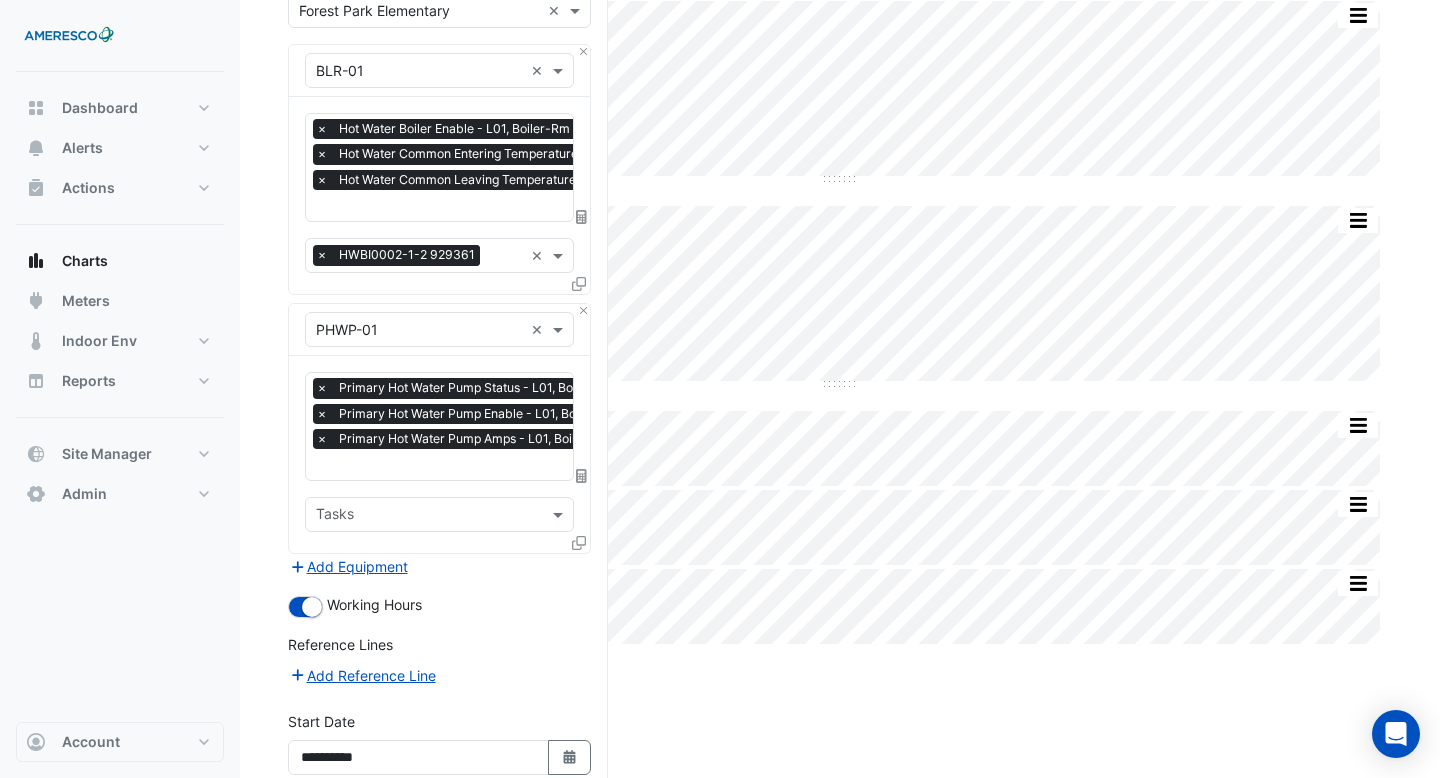 scroll, scrollTop: 349, scrollLeft: 0, axis: vertical 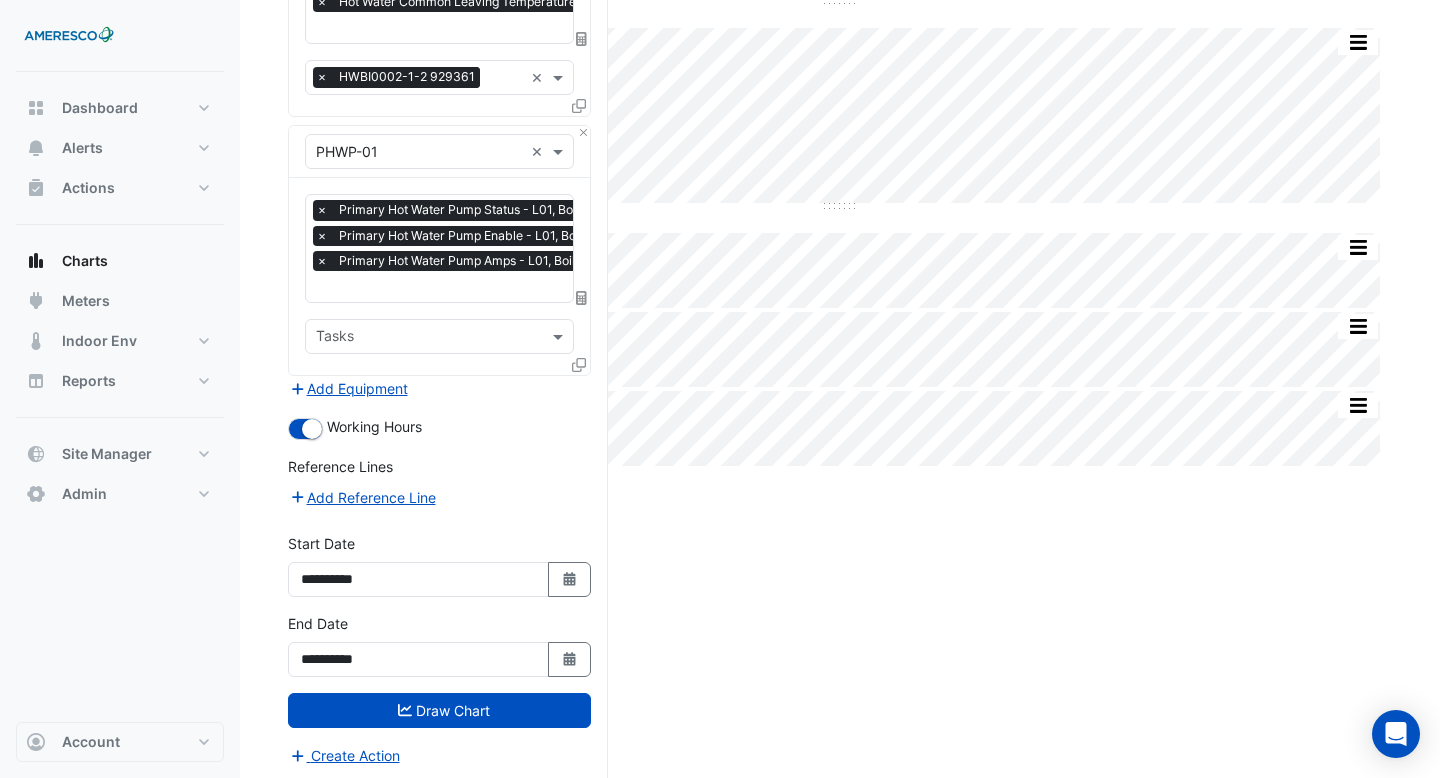 click 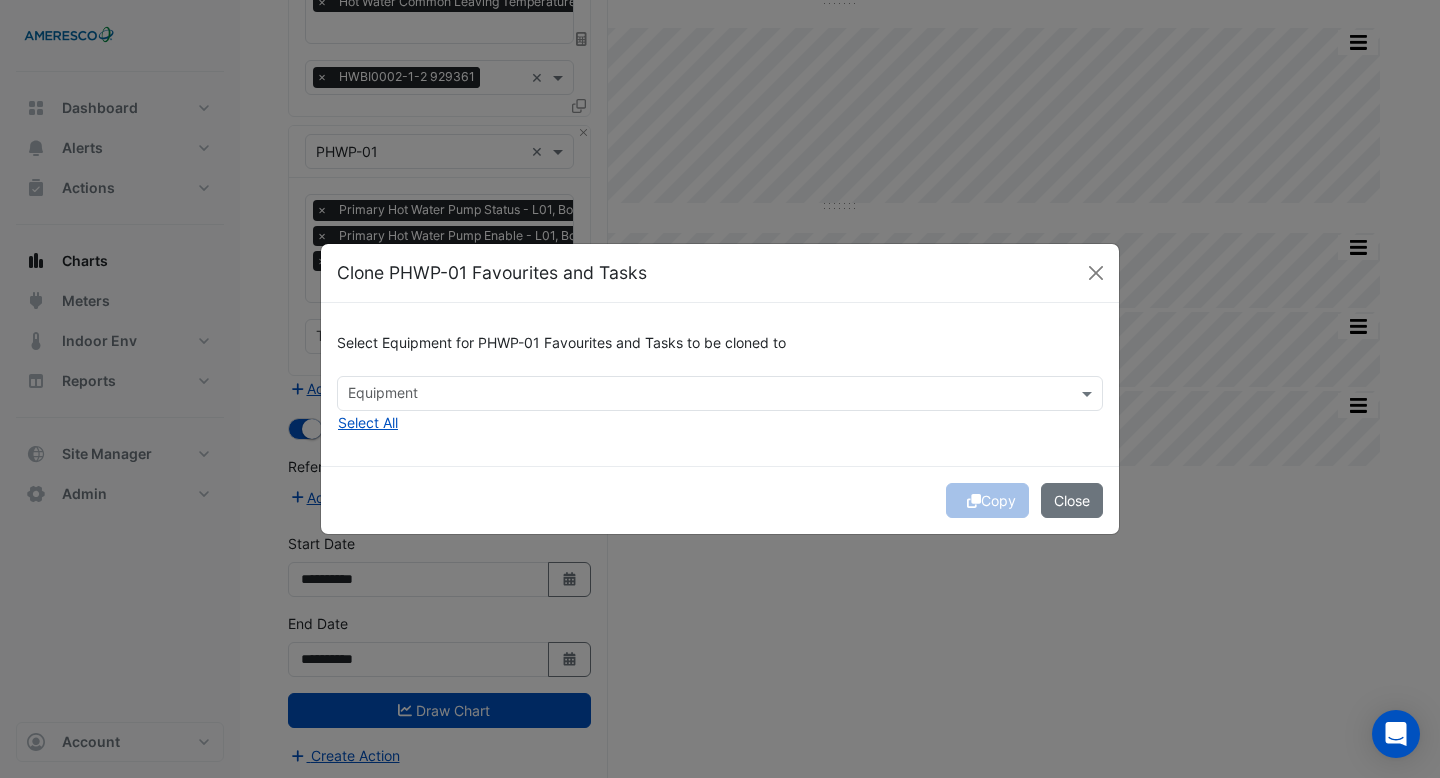 click 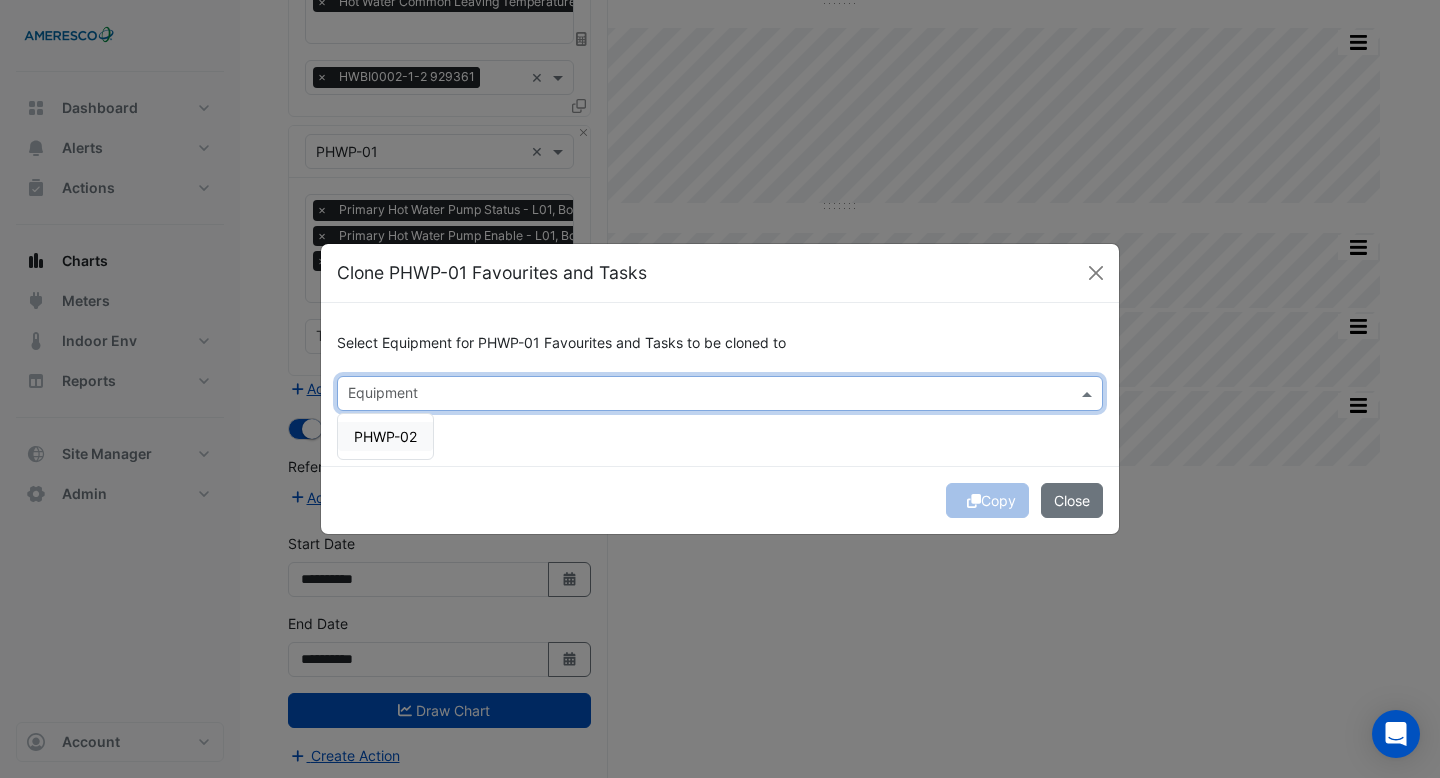 click on "PHWP-02" at bounding box center (385, 436) 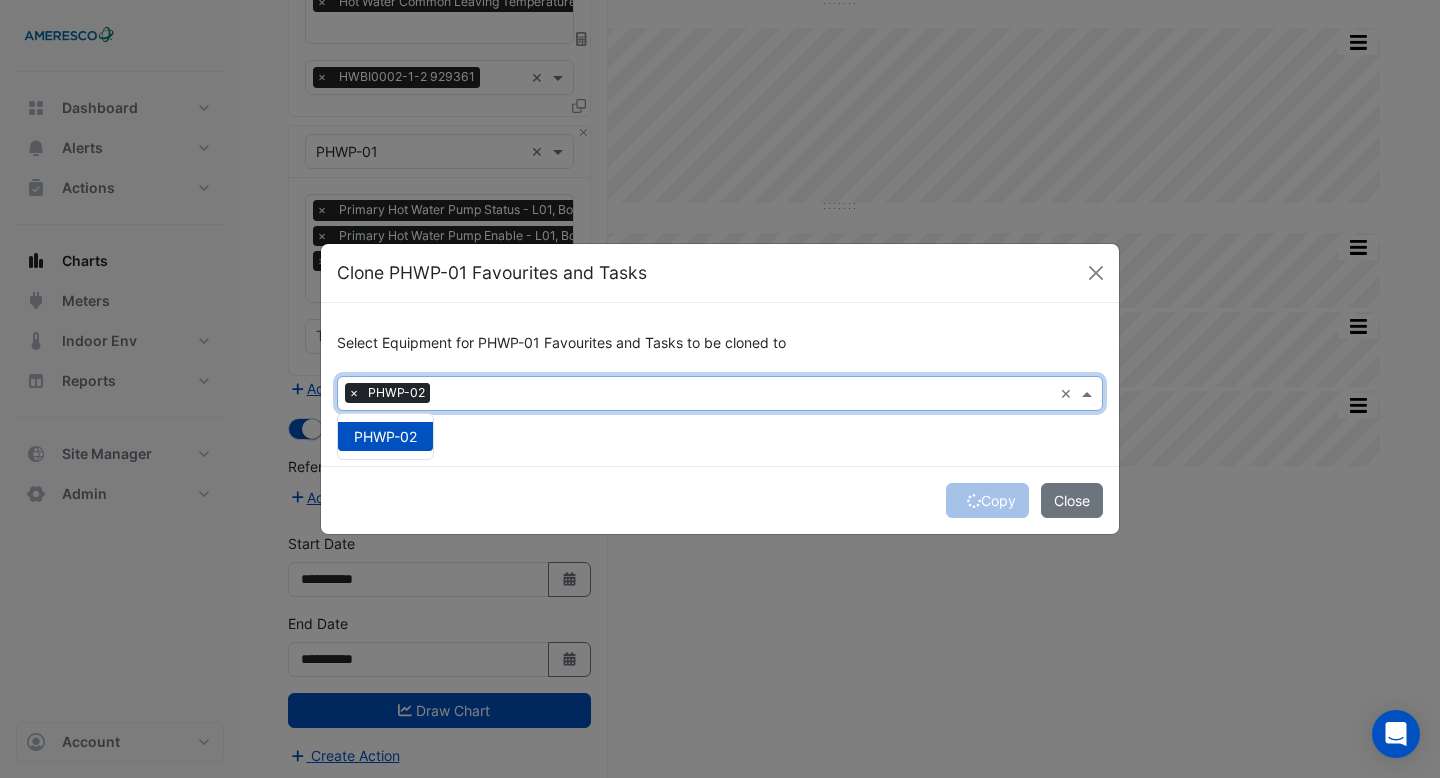 click on "Select Equipment for PHWP-01 Favourites and Tasks to be cloned to
Equipment × PHWP-02 × PHWP-02
Select All" 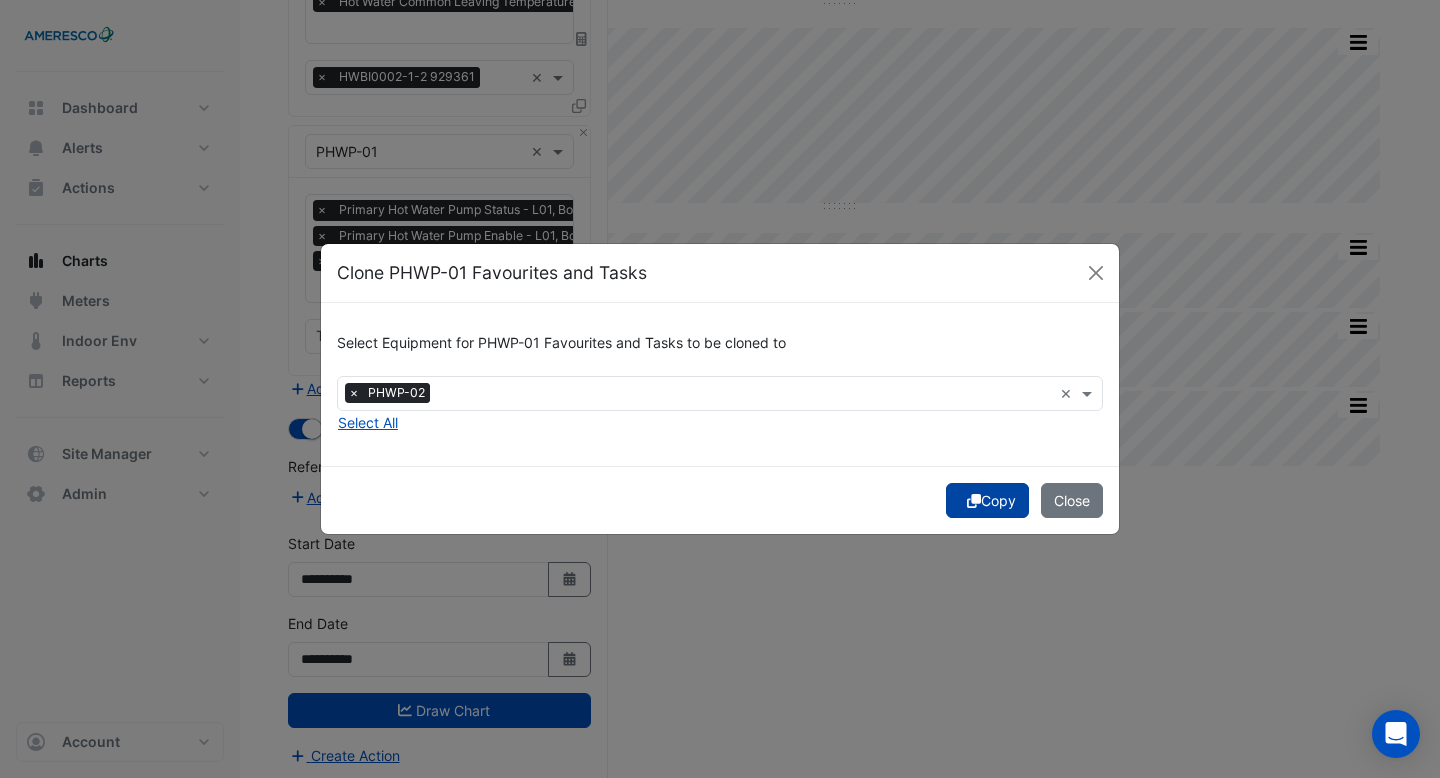 click on "Copy" 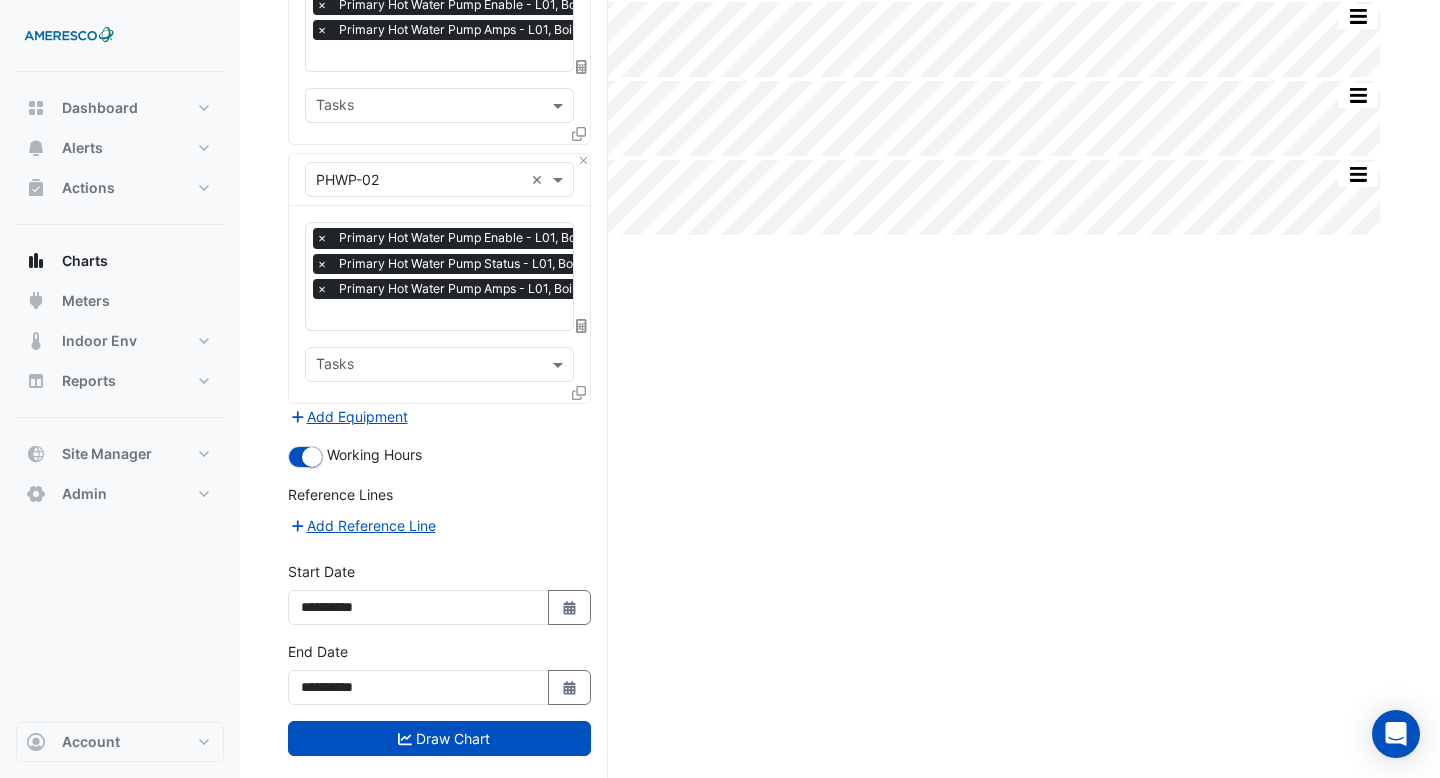 scroll, scrollTop: 606, scrollLeft: 0, axis: vertical 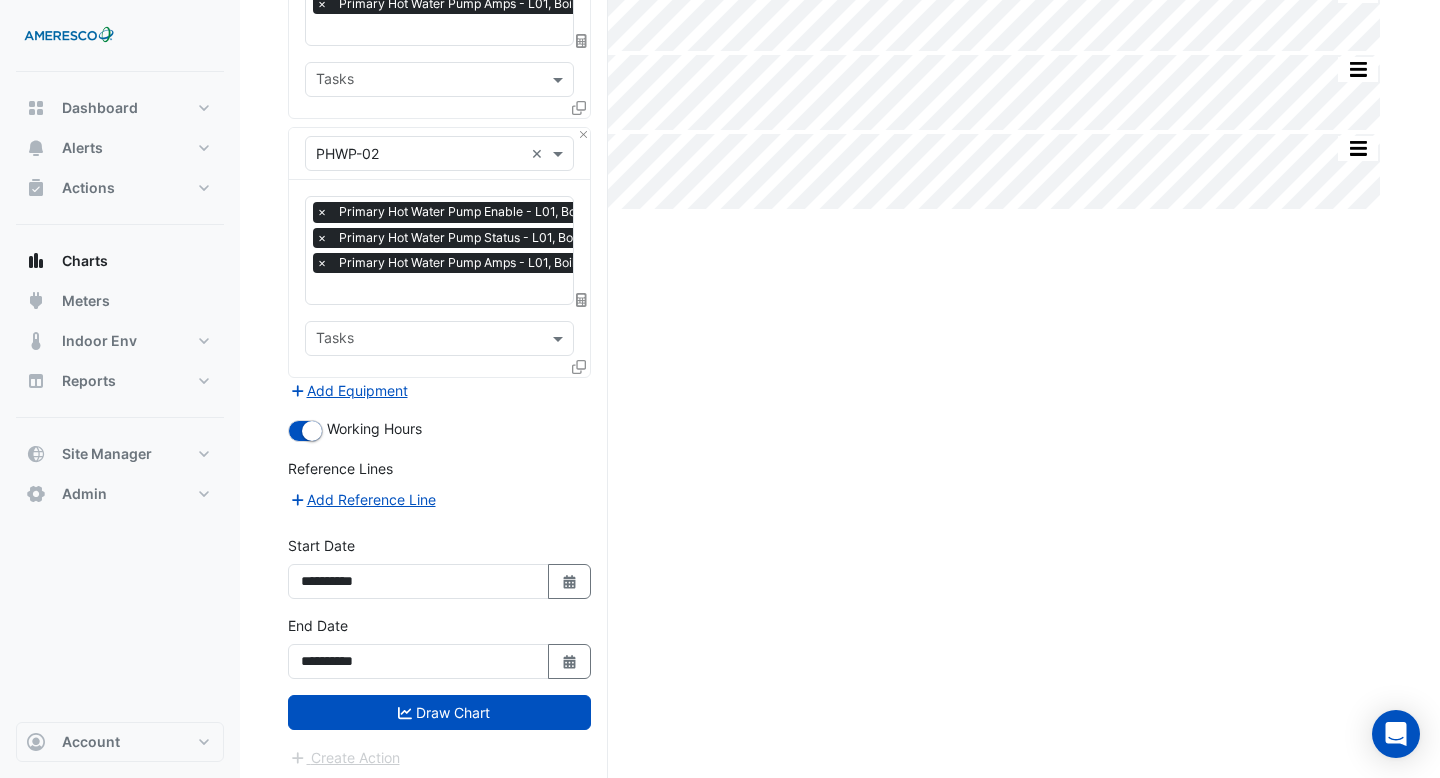 click on "**********" at bounding box center (439, 655) 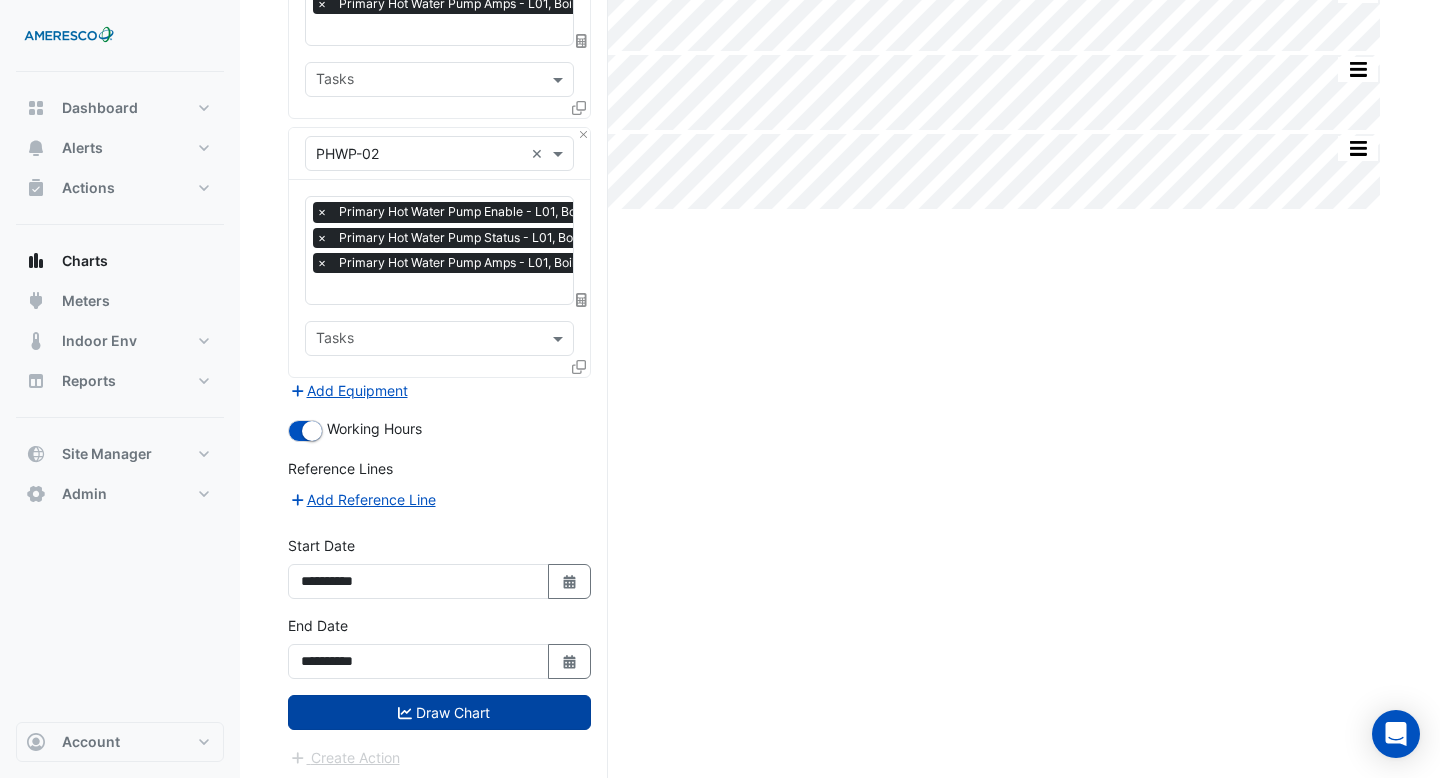 click on "Draw Chart" at bounding box center (439, 712) 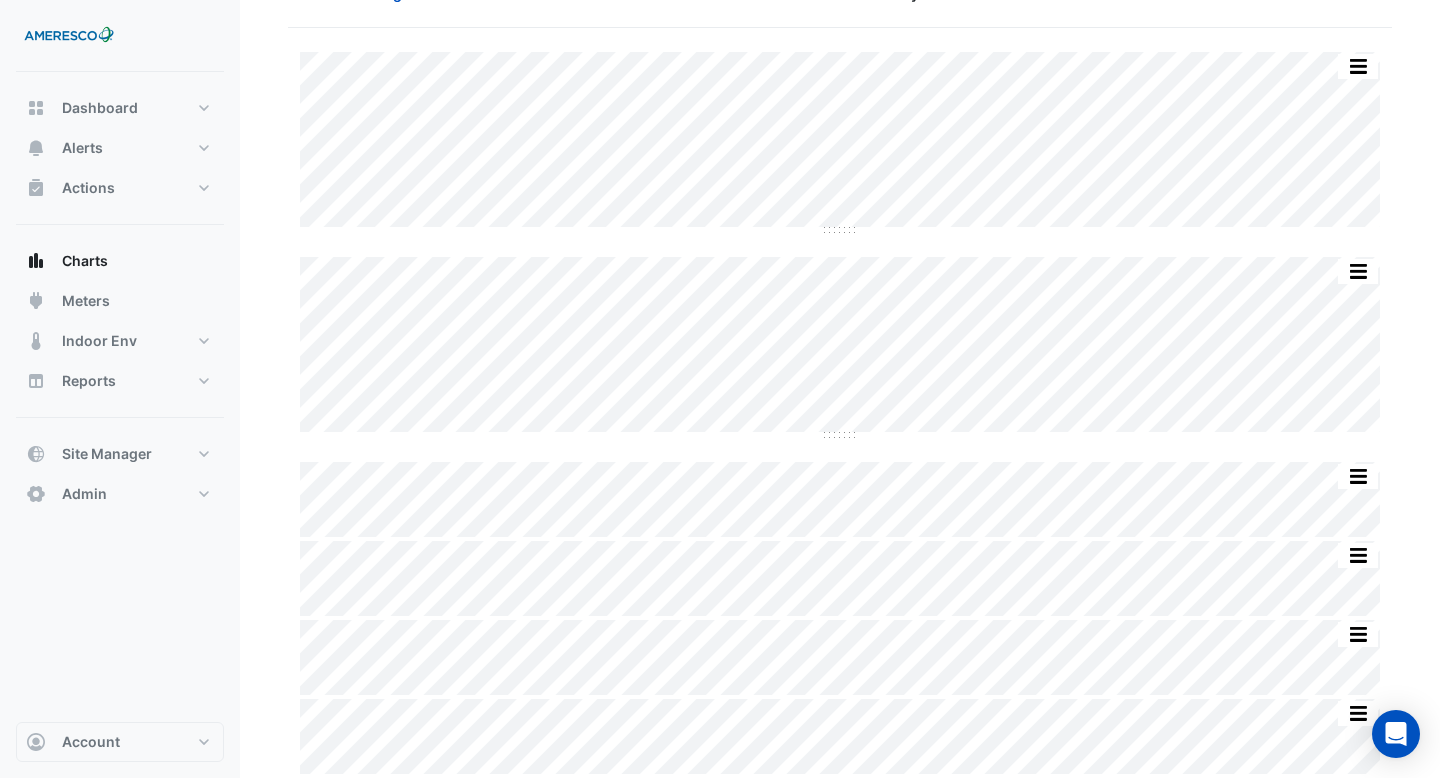 scroll, scrollTop: 116, scrollLeft: 0, axis: vertical 